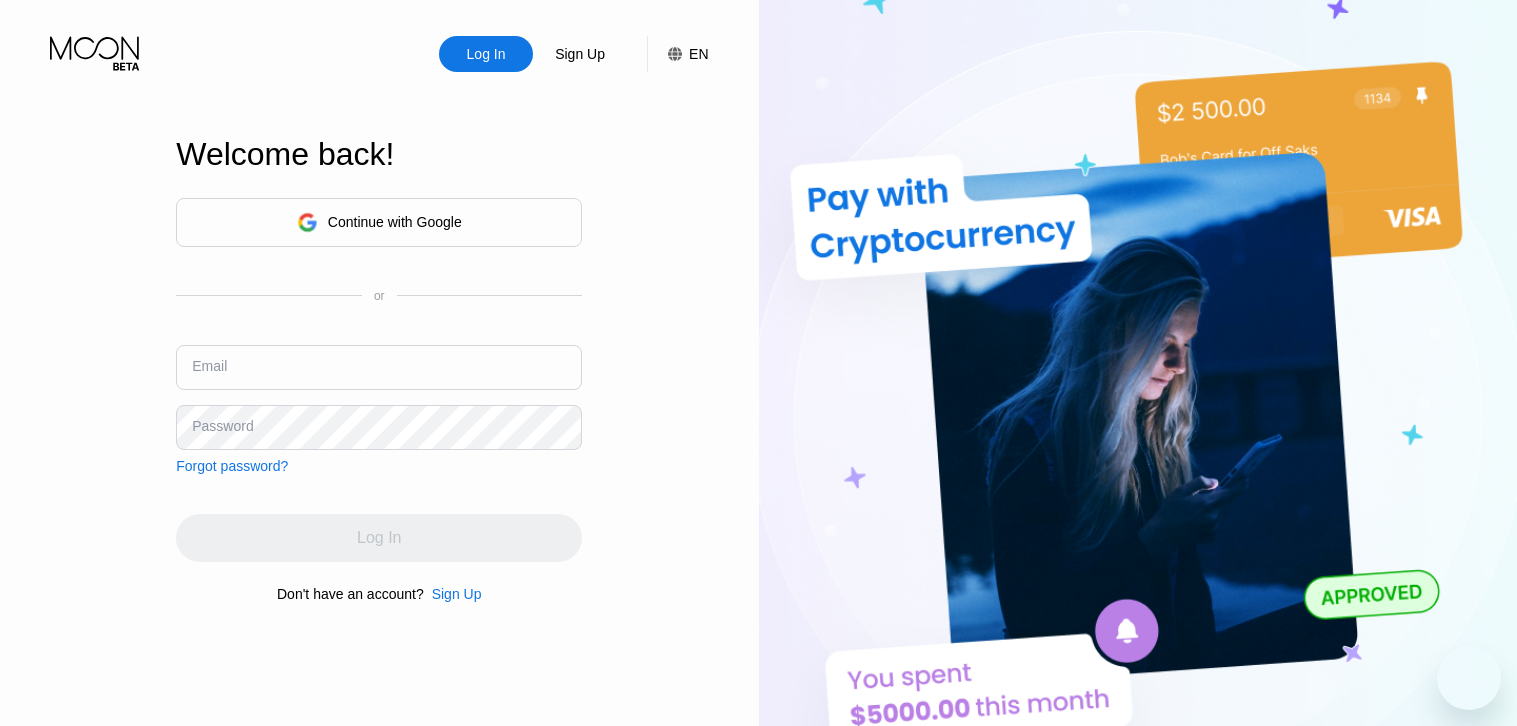 scroll, scrollTop: 0, scrollLeft: 0, axis: both 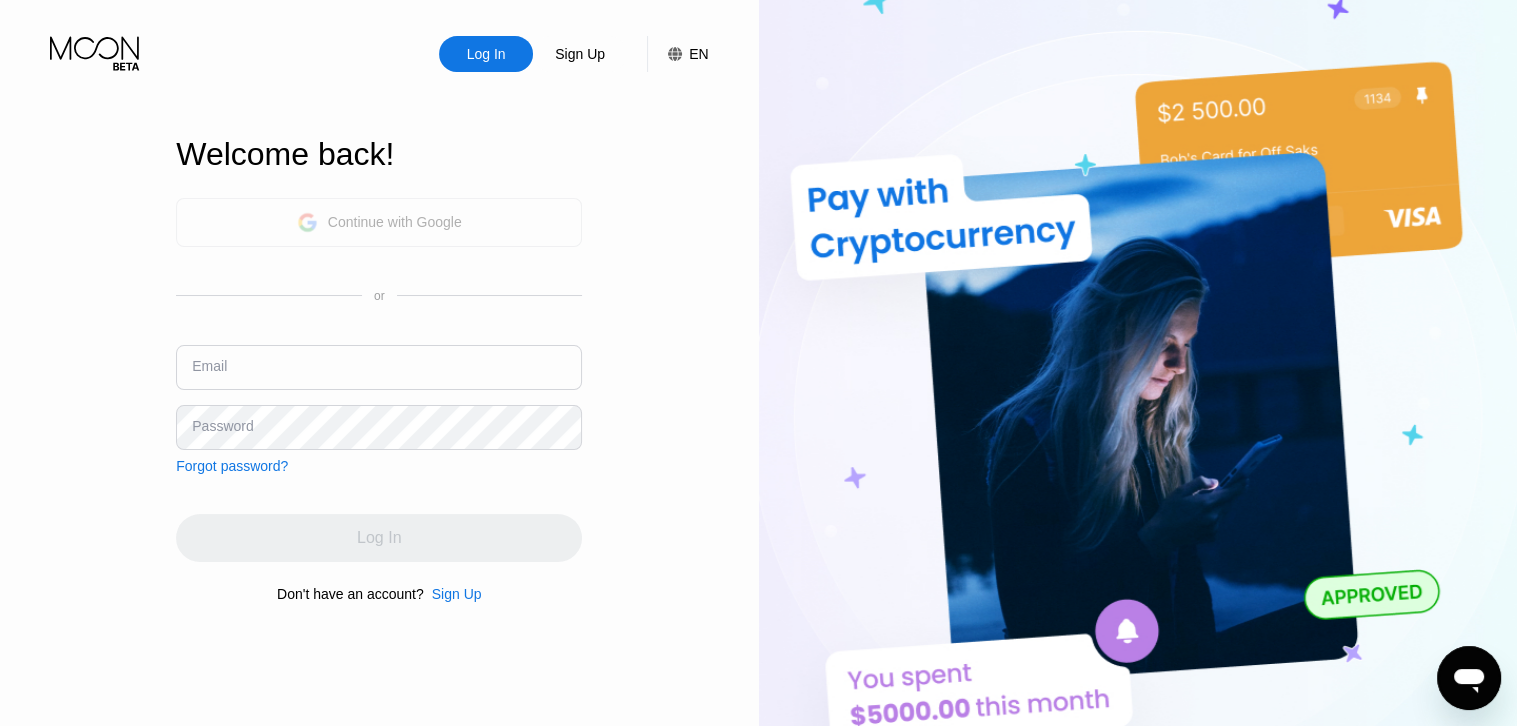 click on "Continue with Google" at bounding box center (379, 222) 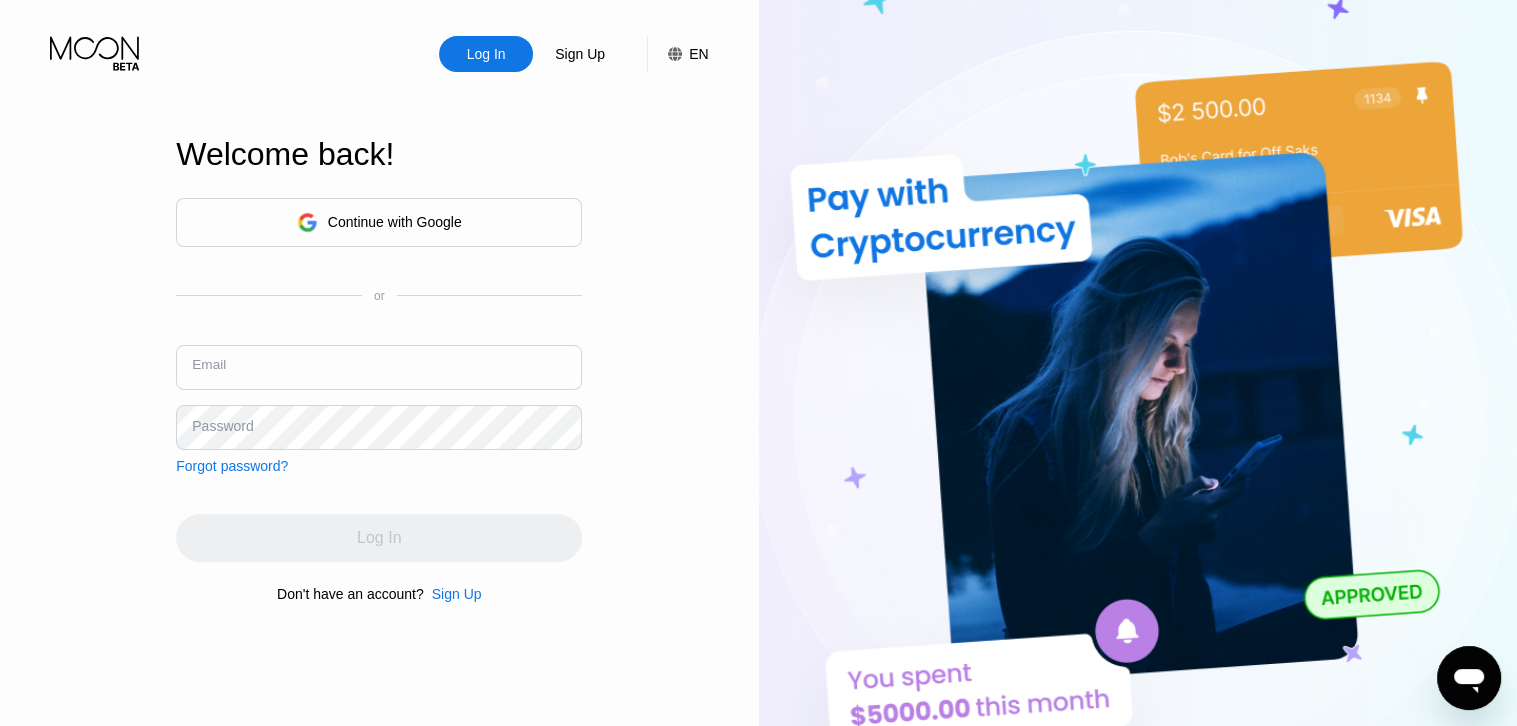 click at bounding box center (379, 367) 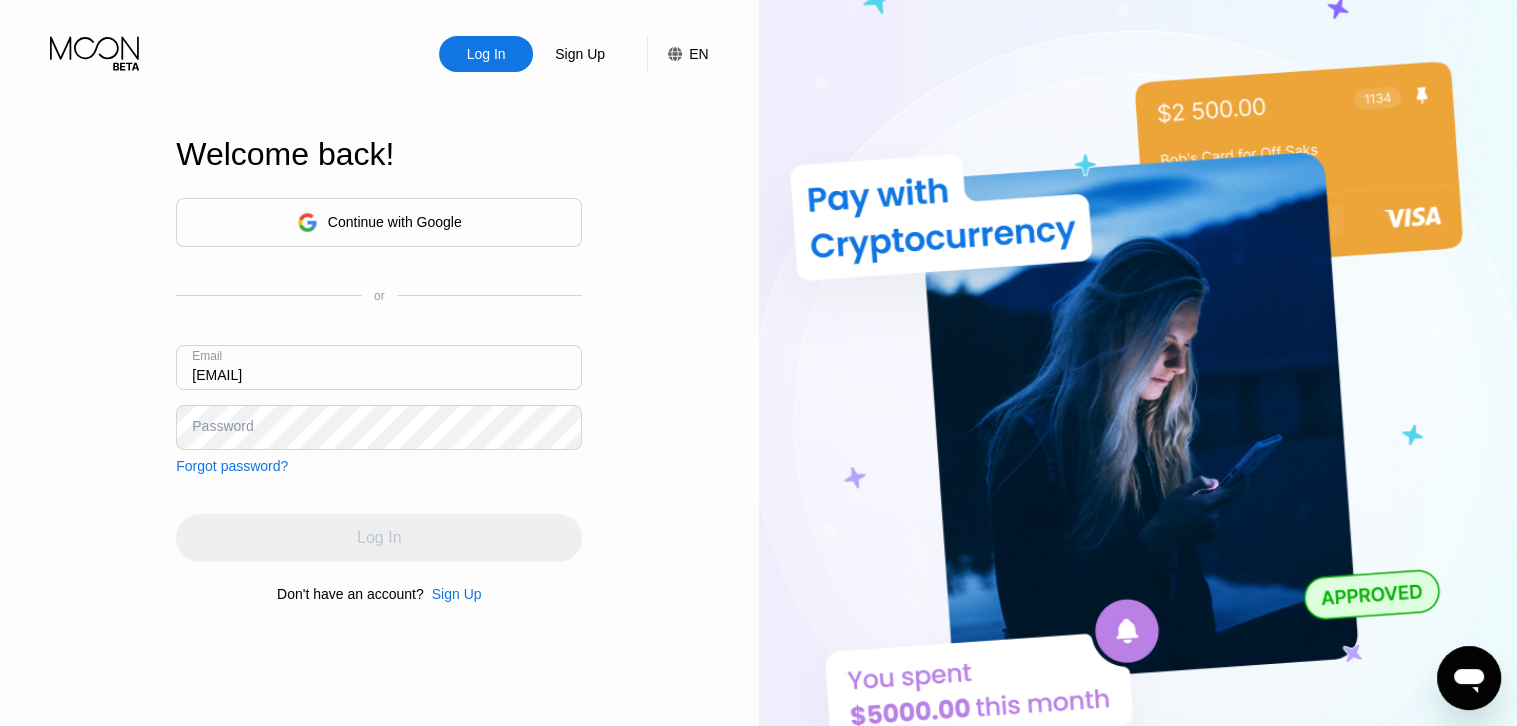 type on "[EMAIL]" 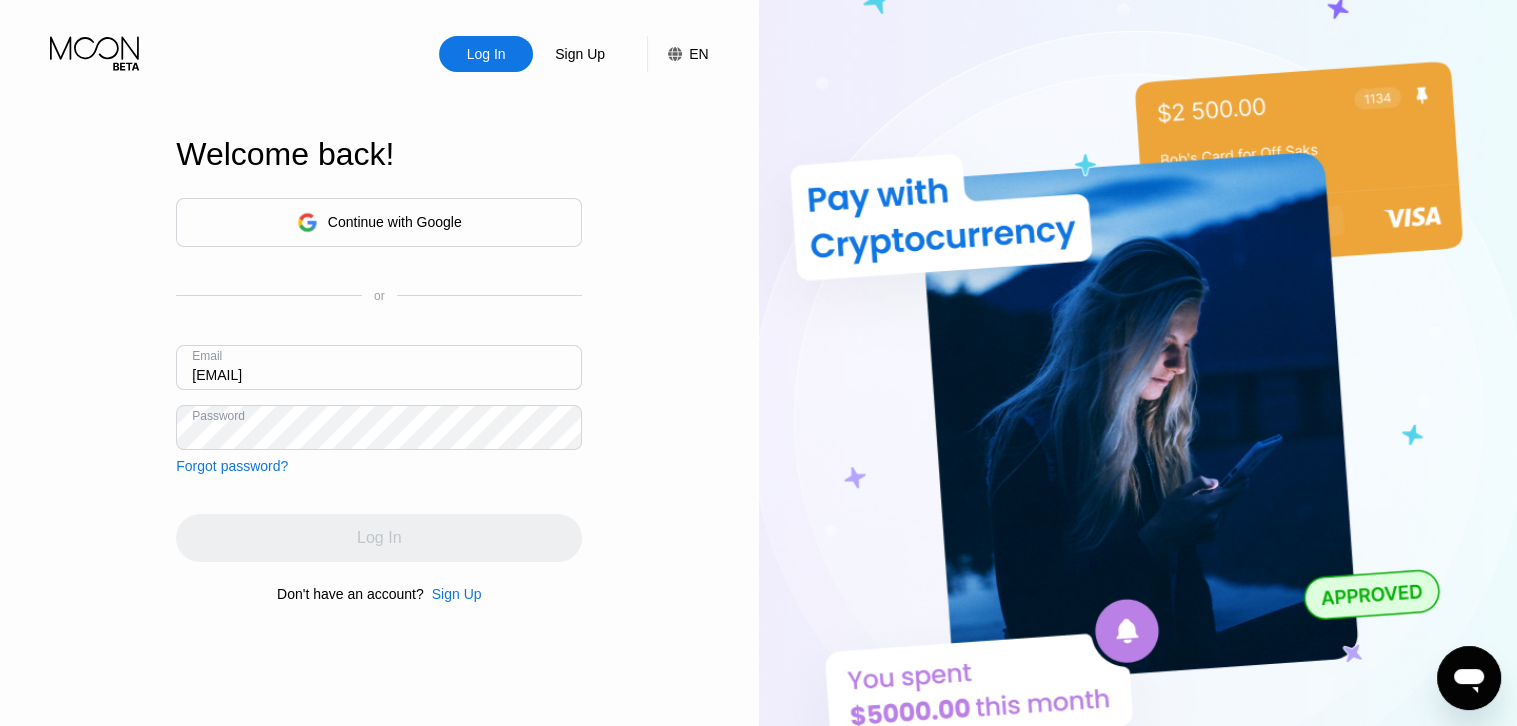 click on "Log In Sign Up EN Language English Save Welcome back! Continue with Google or Email cardcat@proton.me Password Forgot password? Log In Don't have an account? Sign Up" at bounding box center (379, 399) 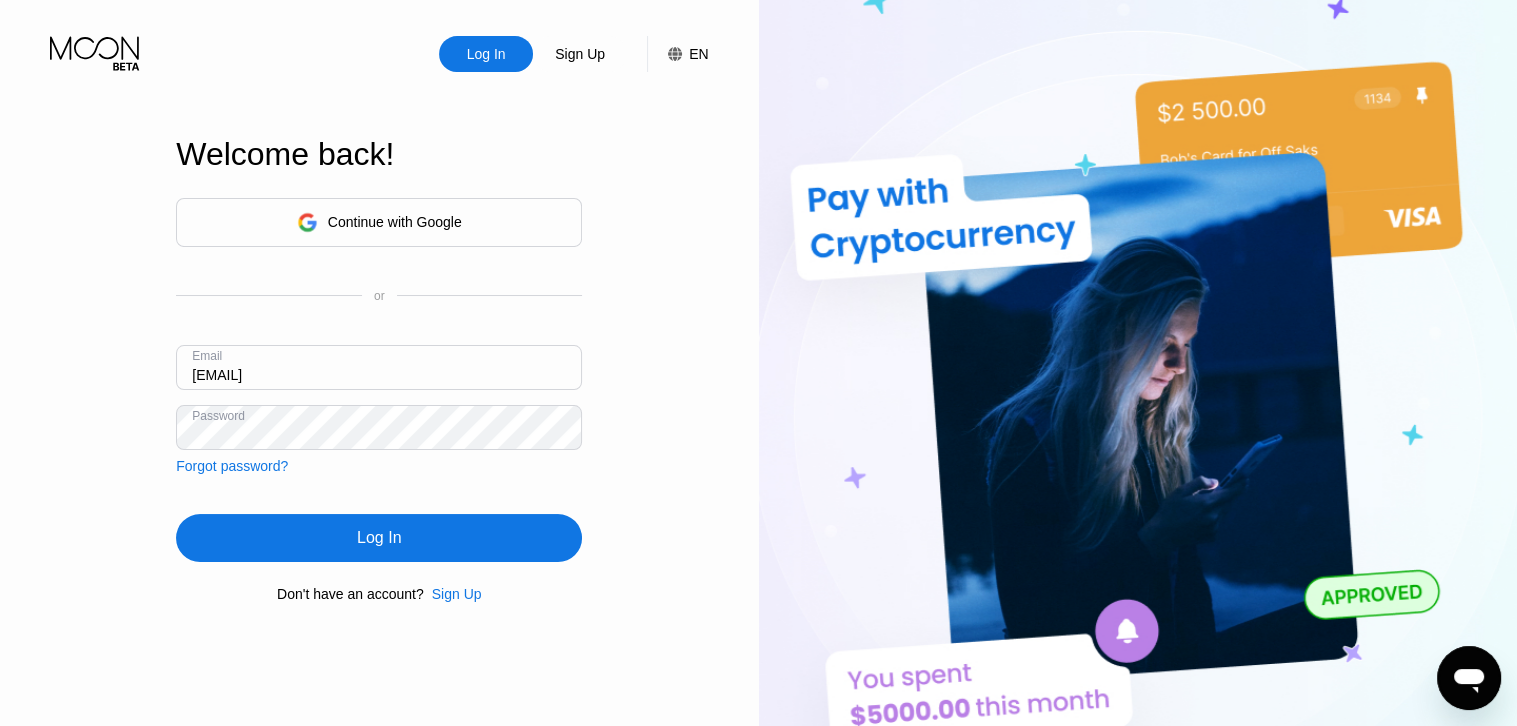 click on "Log In Sign Up EN Language English Save Welcome back! Continue with Google or Email cardcat@proton.me Password Forgot password? Log In Don't have an account? Sign Up" at bounding box center (379, 399) 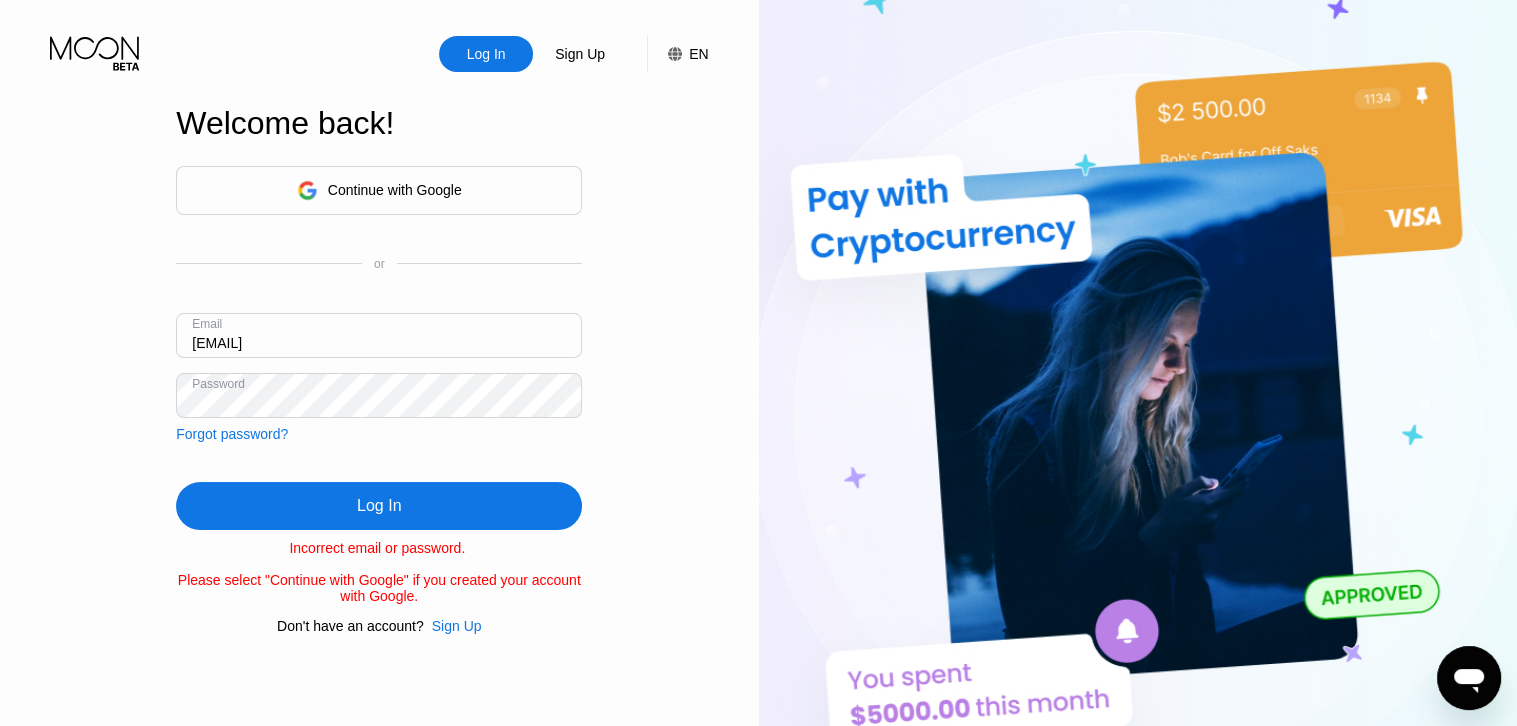 drag, startPoint x: 332, startPoint y: 336, endPoint x: 195, endPoint y: 339, distance: 137.03284 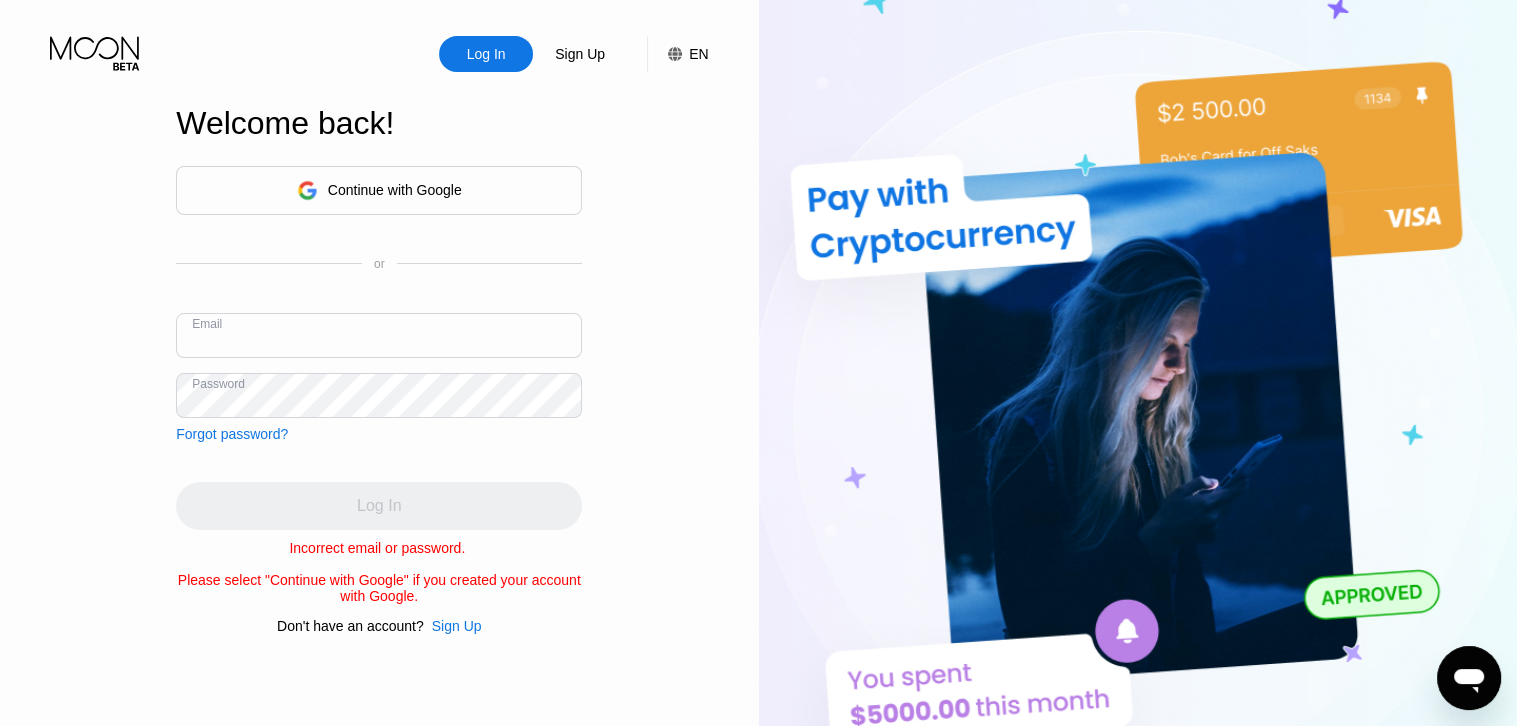 type 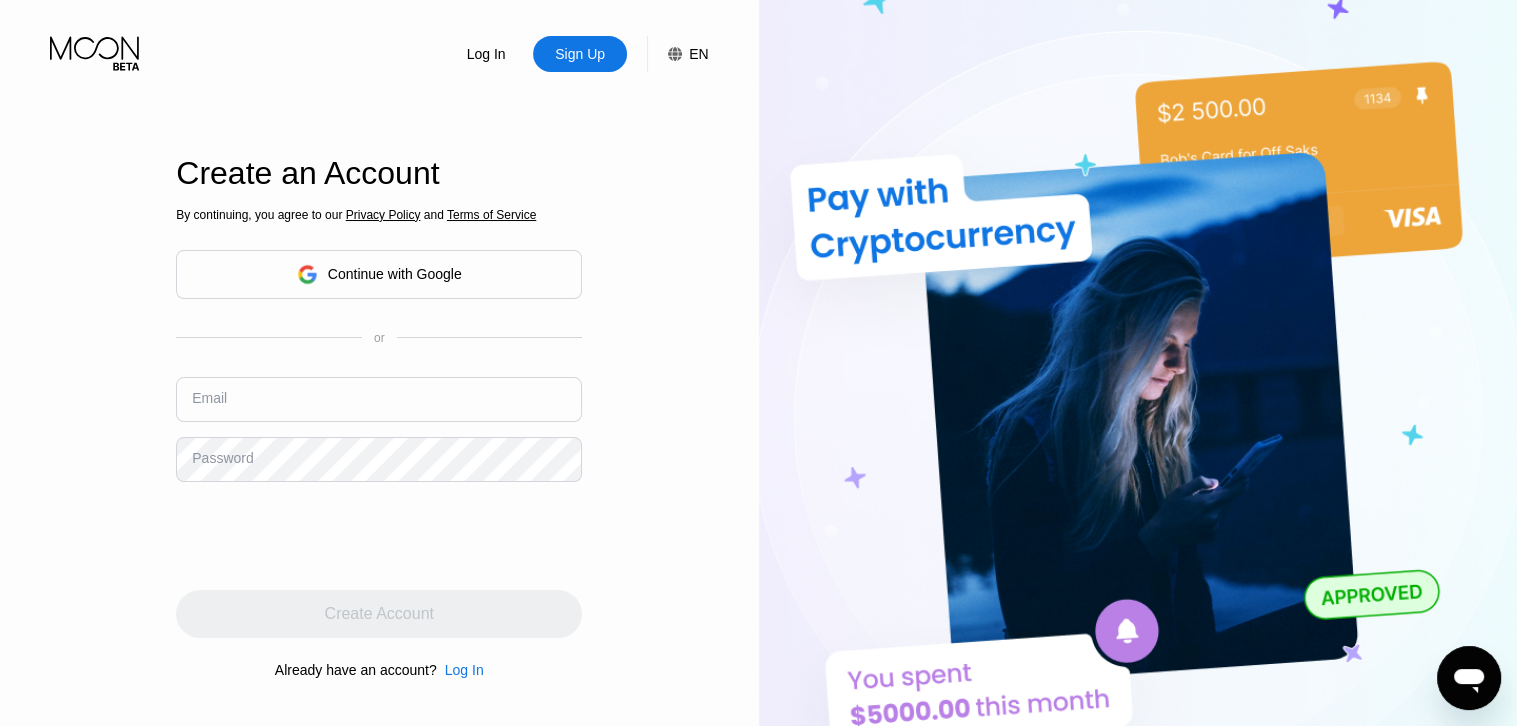 click at bounding box center [379, 399] 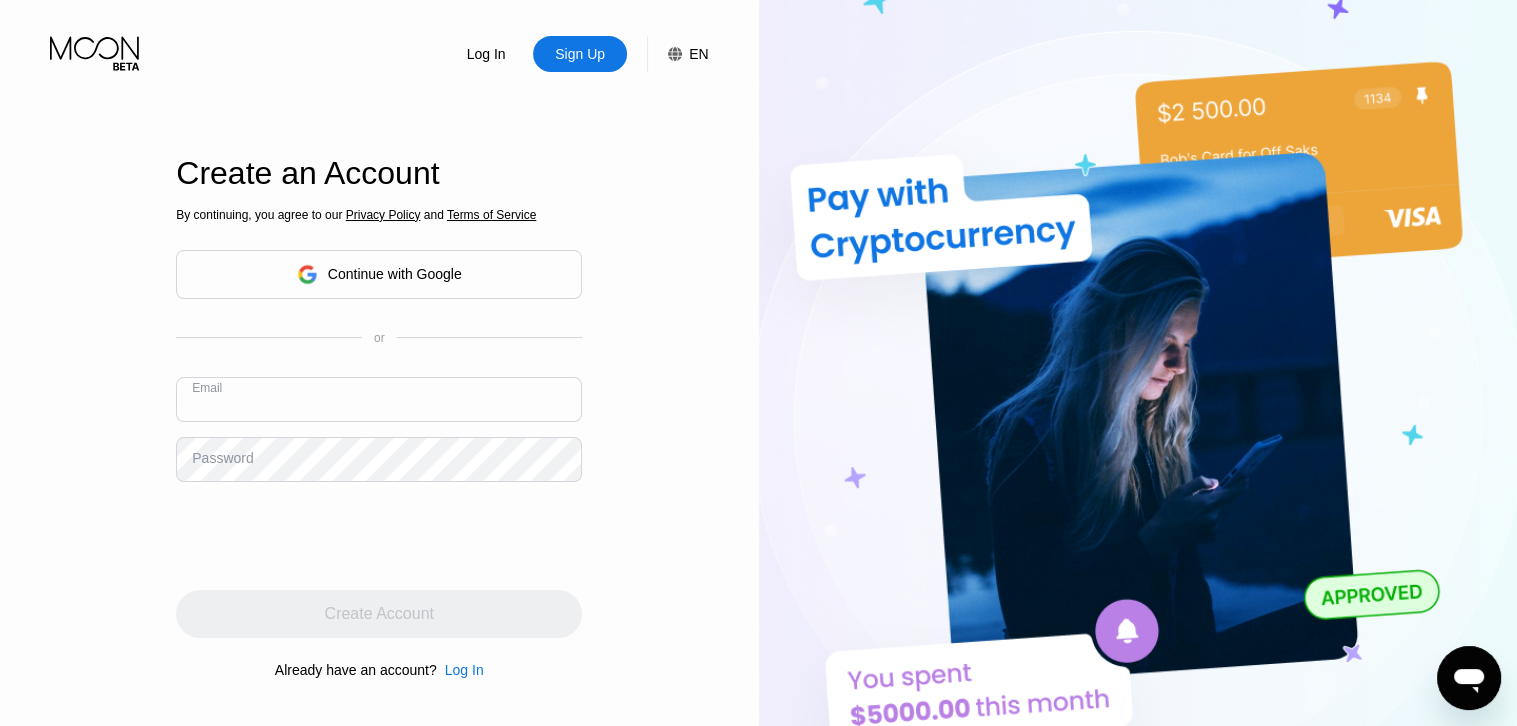 paste on "cardcat@[EXAMPLE.COM]" 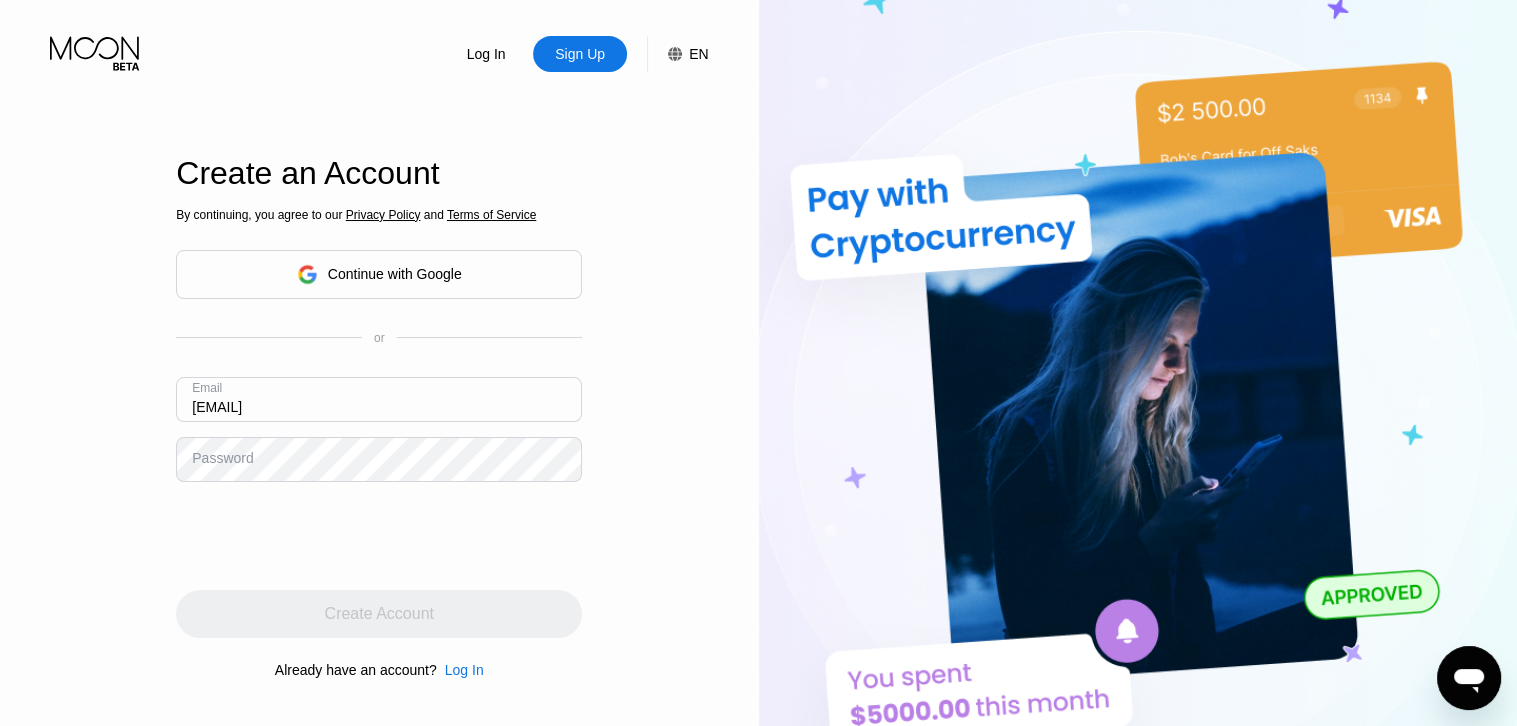 type on "cardcat@[EXAMPLE.COM]" 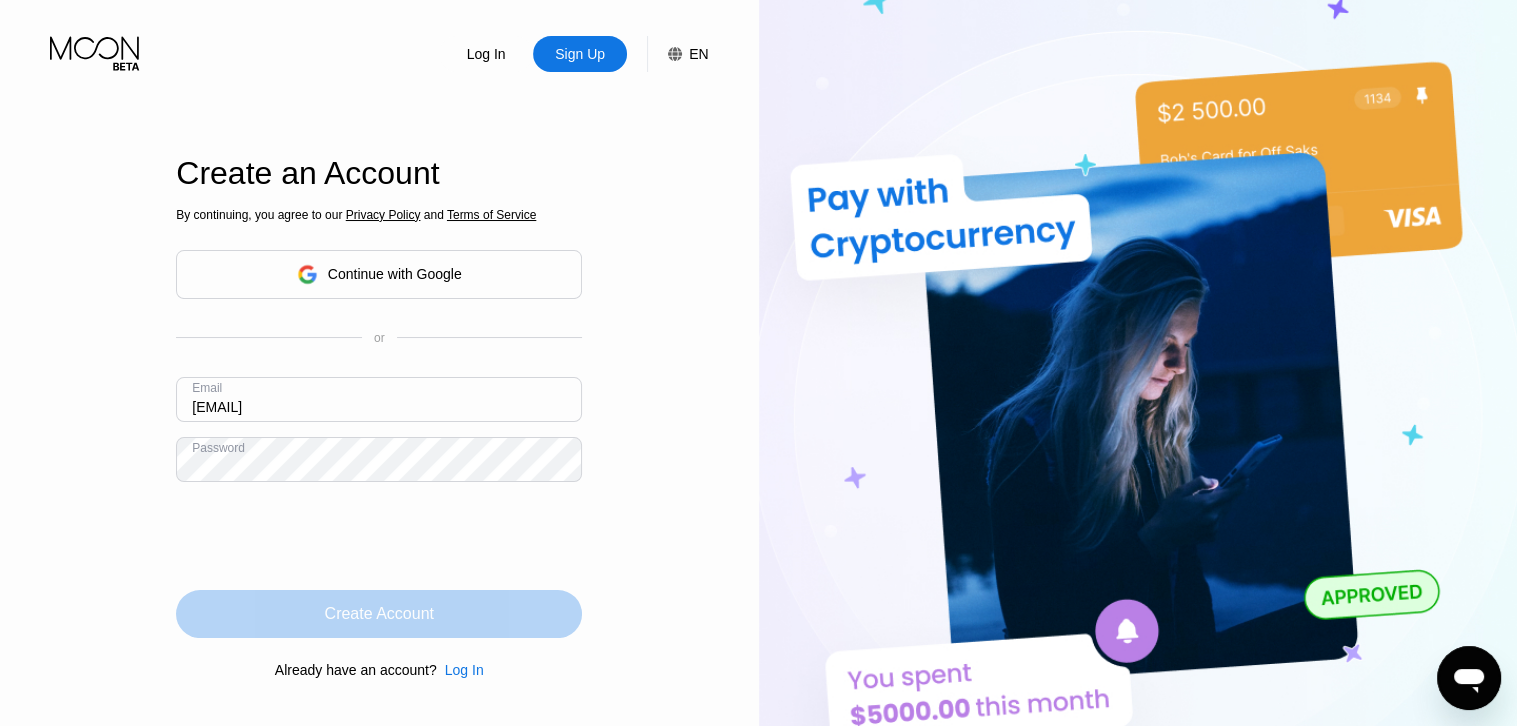 click on "Create Account" at bounding box center (379, 614) 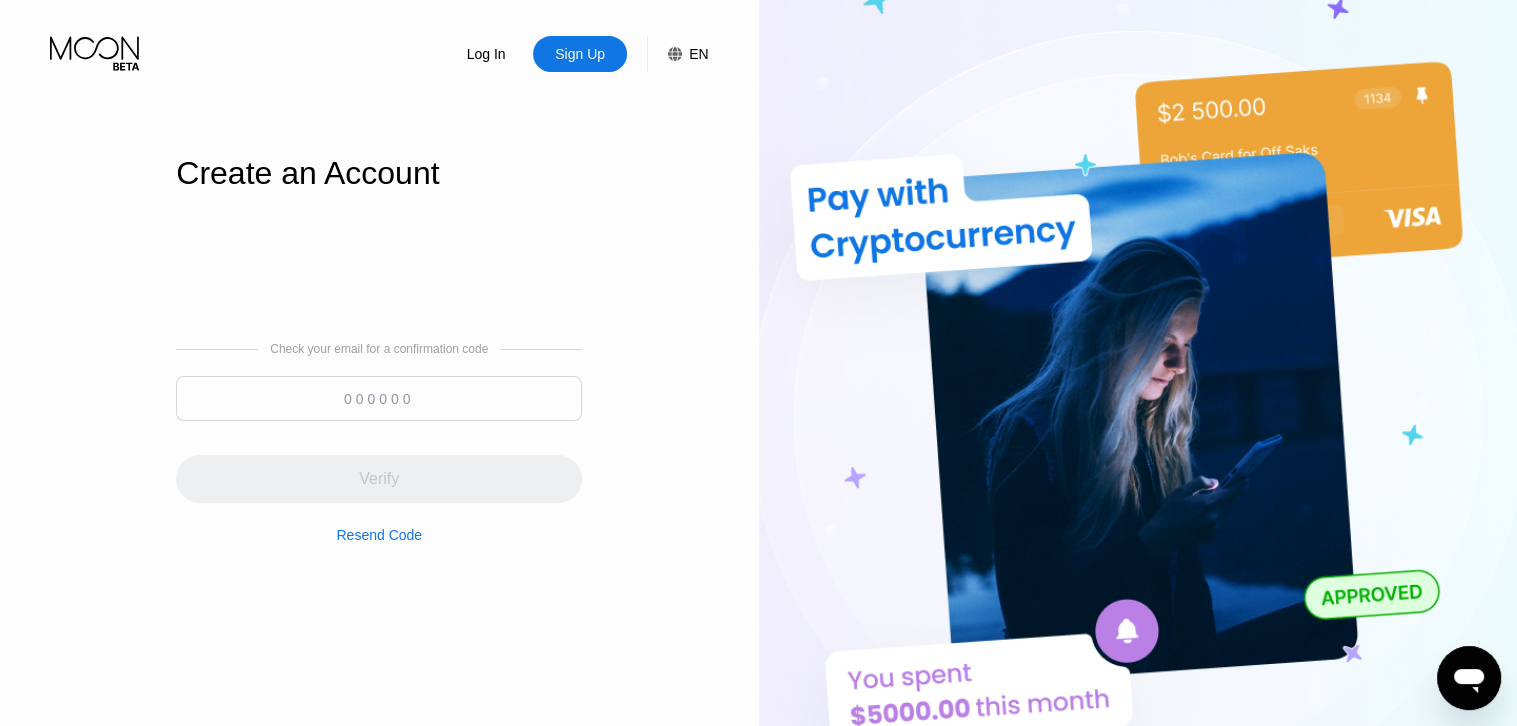 click at bounding box center [379, 398] 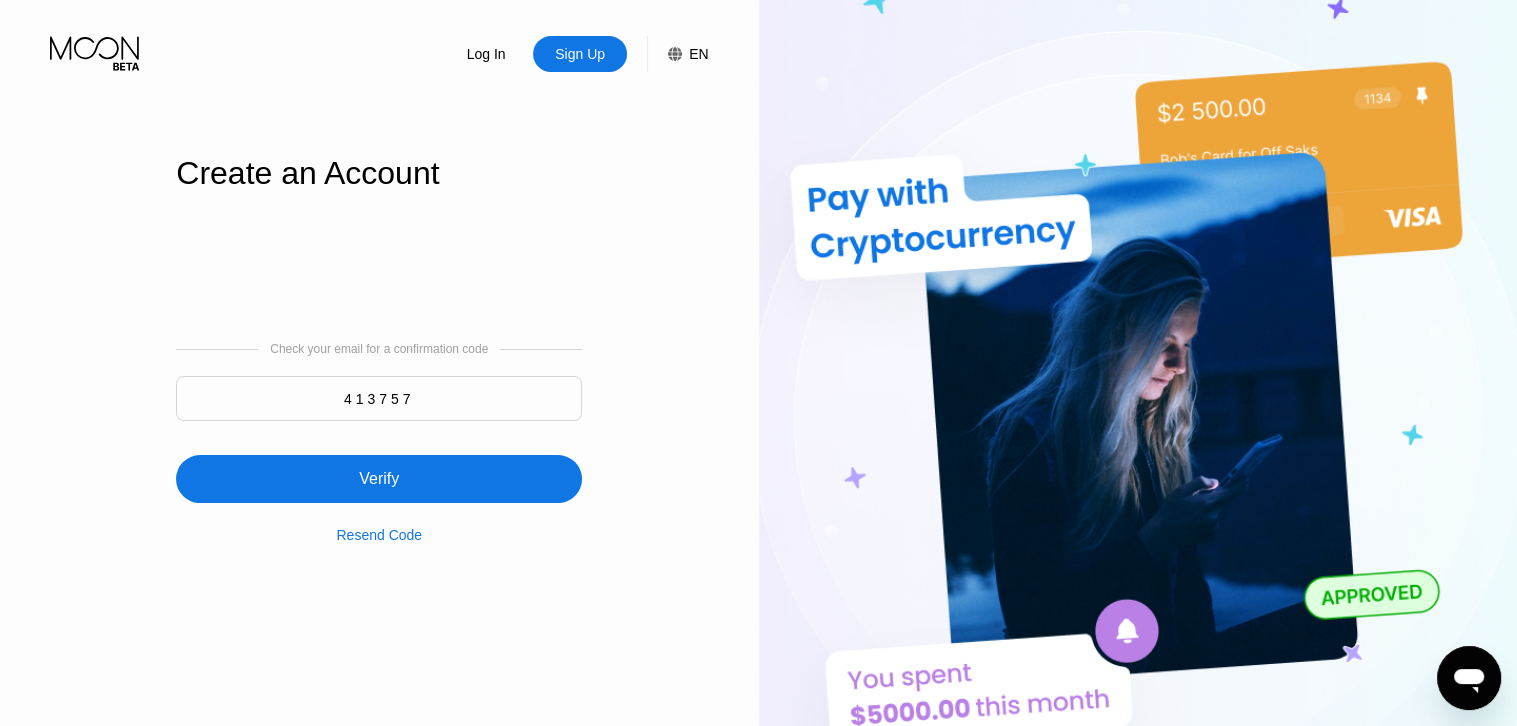type on "413757" 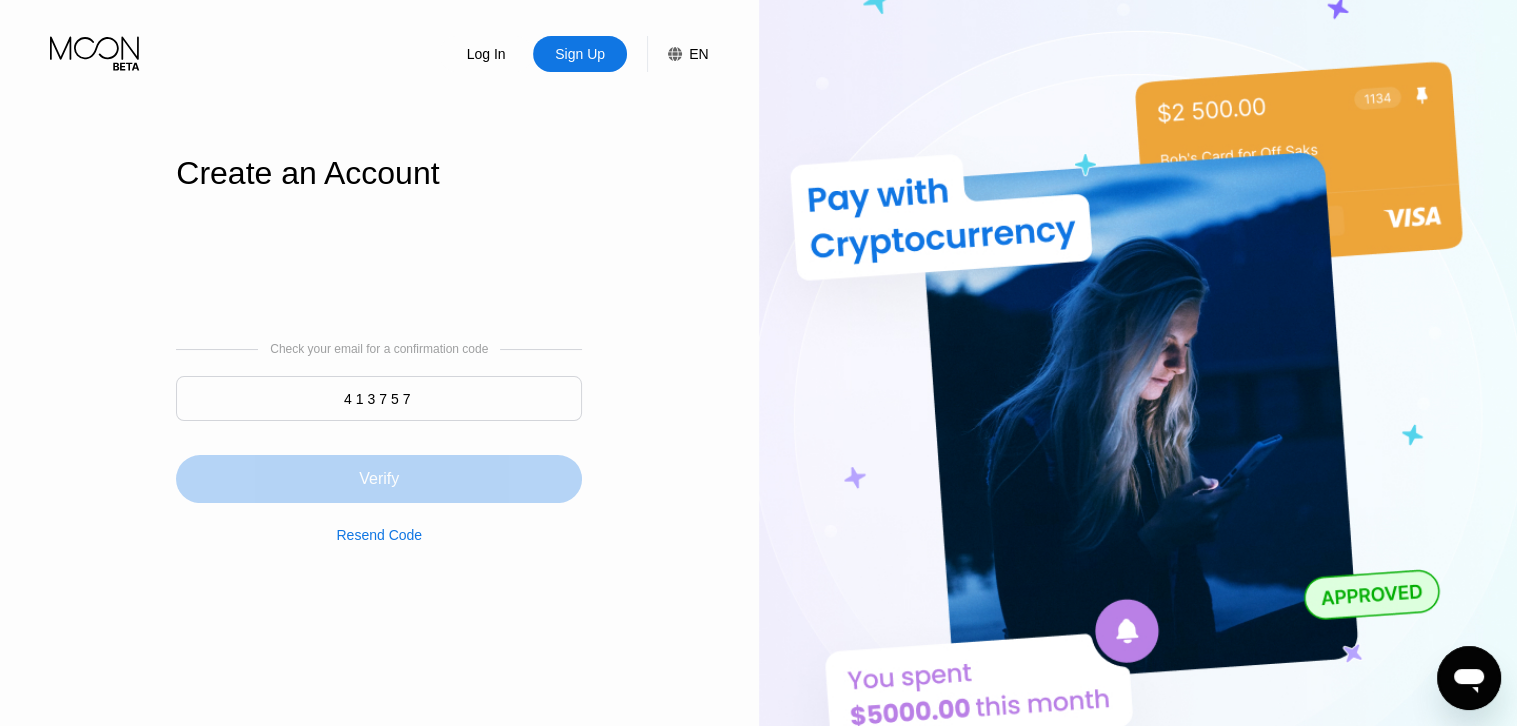 click on "Verify" at bounding box center (379, 479) 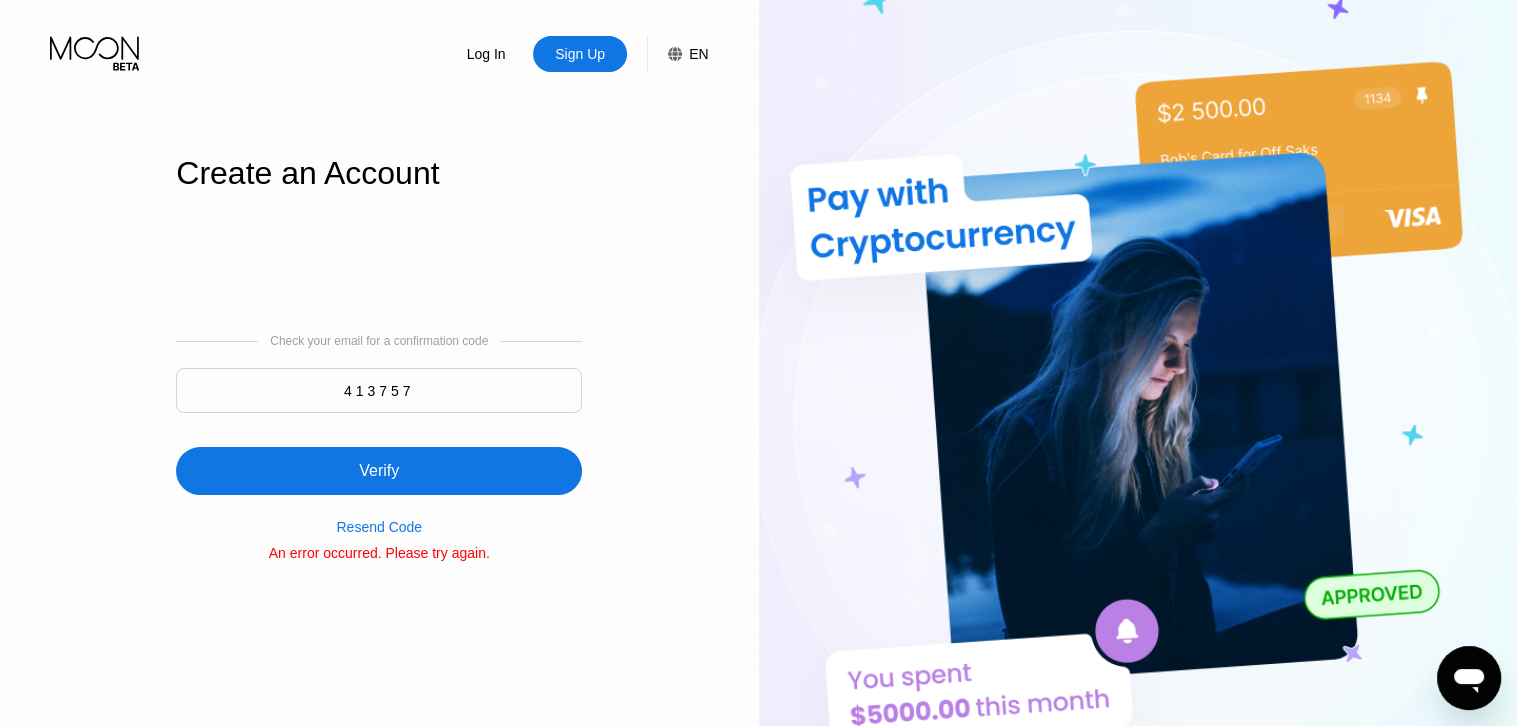 click on "Verify" at bounding box center [379, 471] 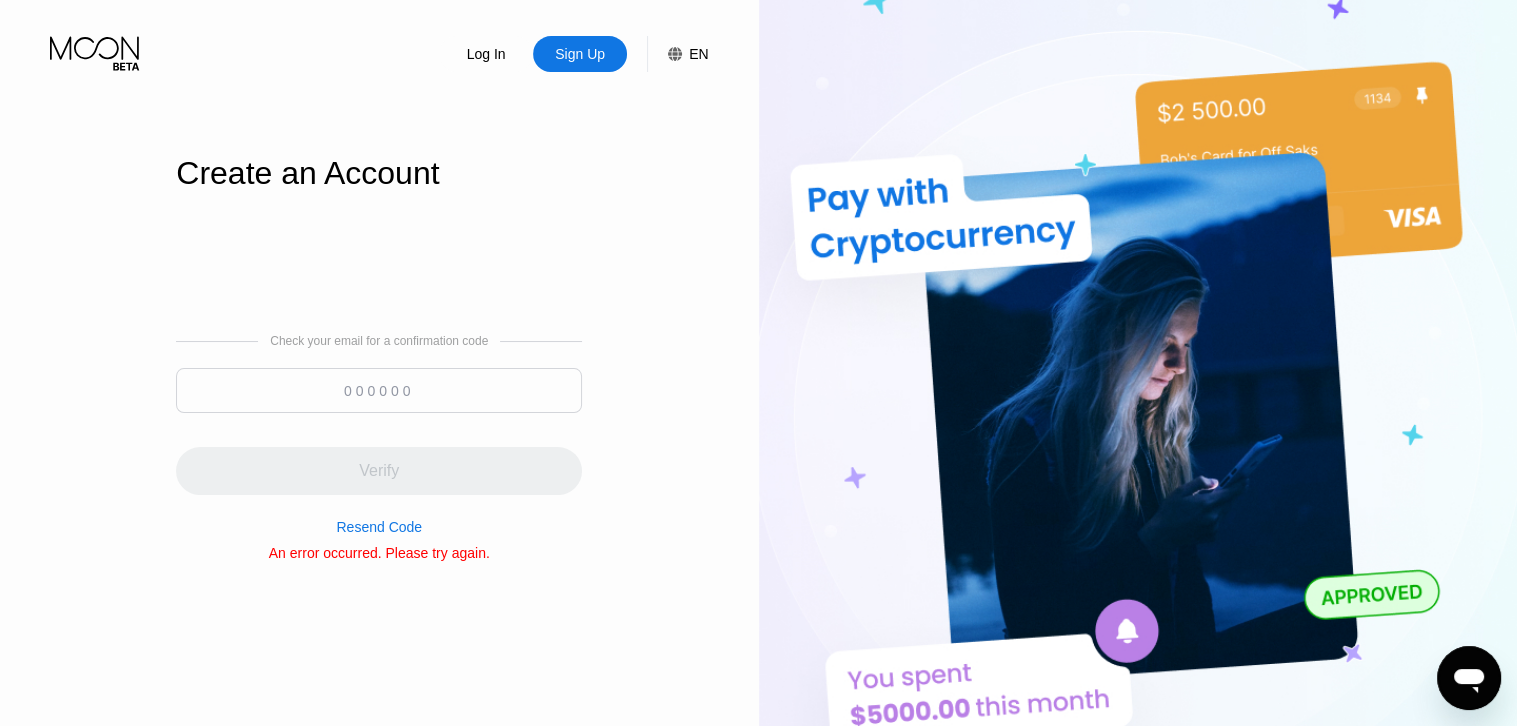 paste on "445954" 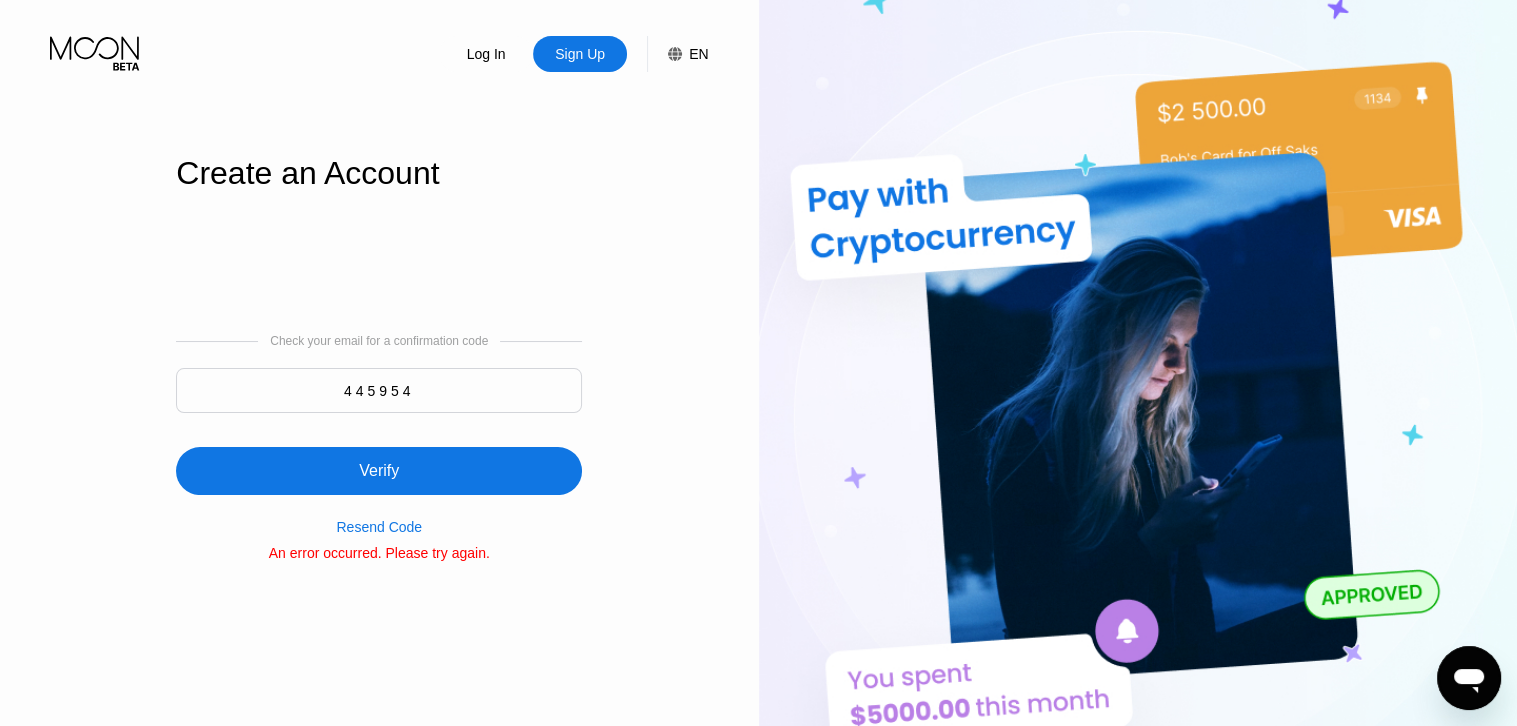 type on "445954" 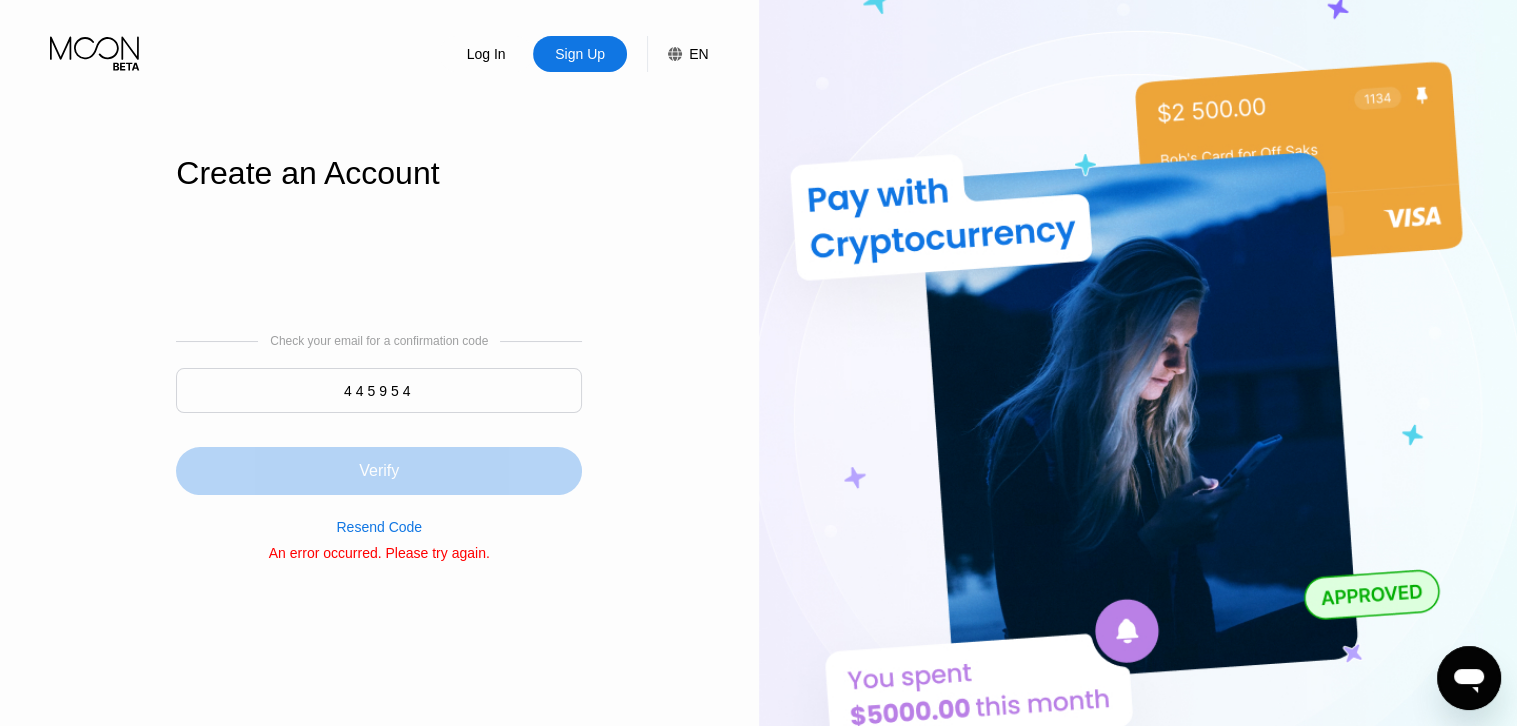 click on "Verify" at bounding box center (379, 471) 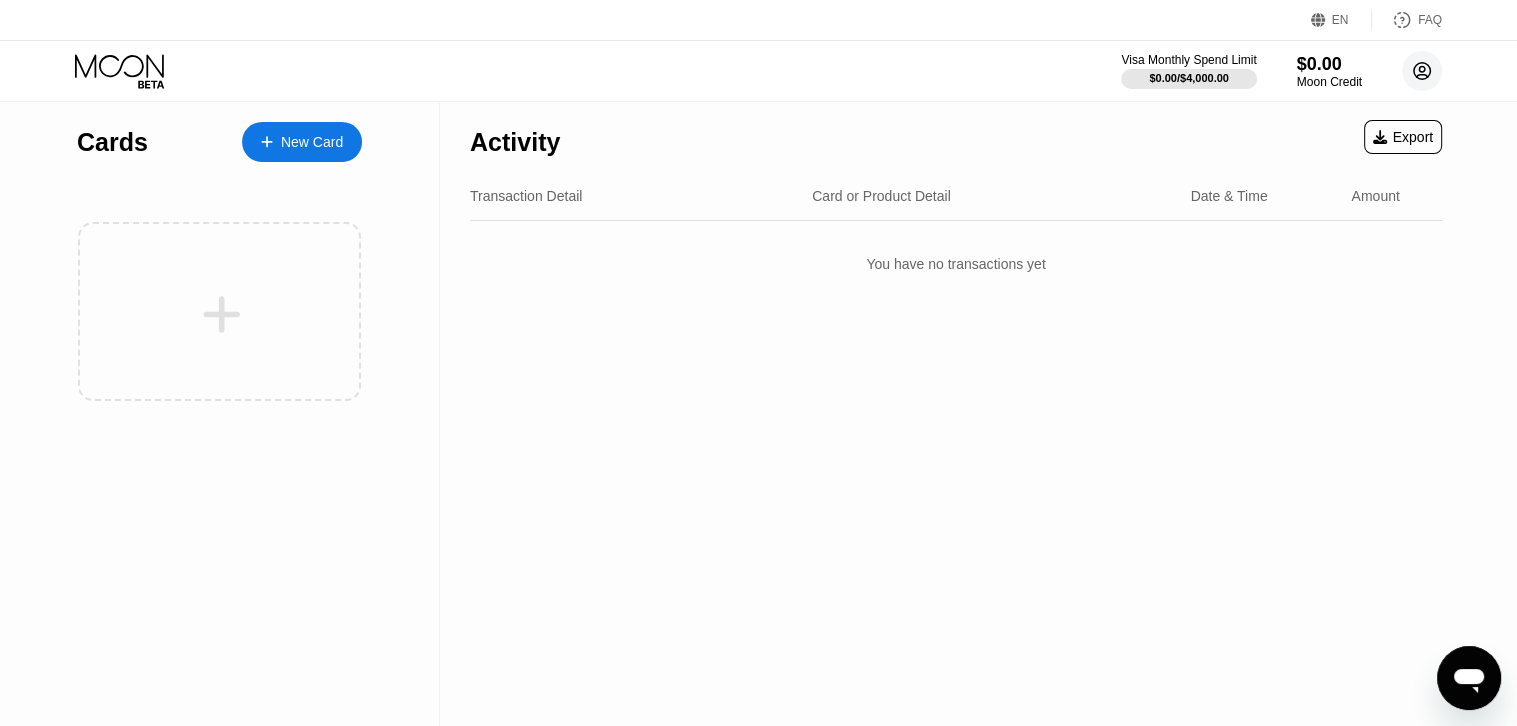 click 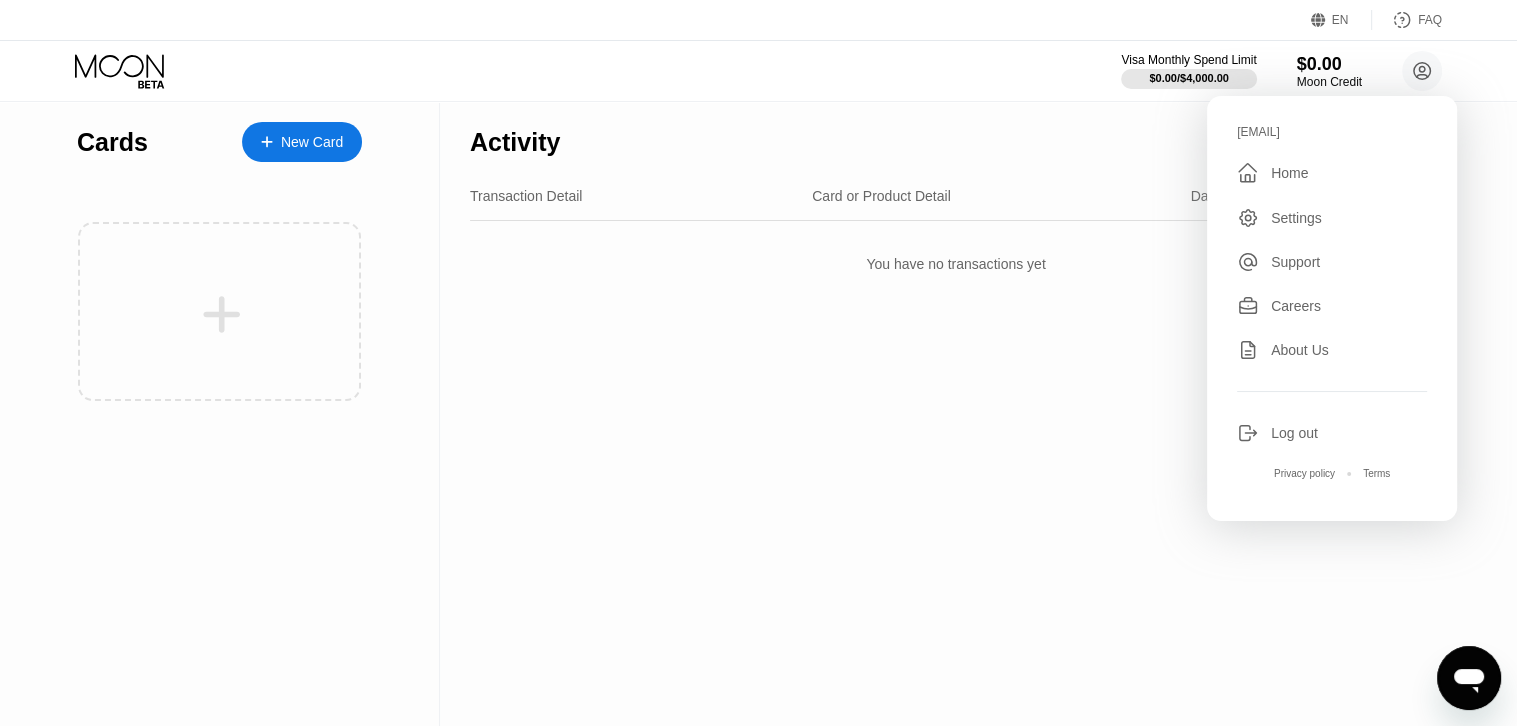 click on "New Card" at bounding box center (312, 142) 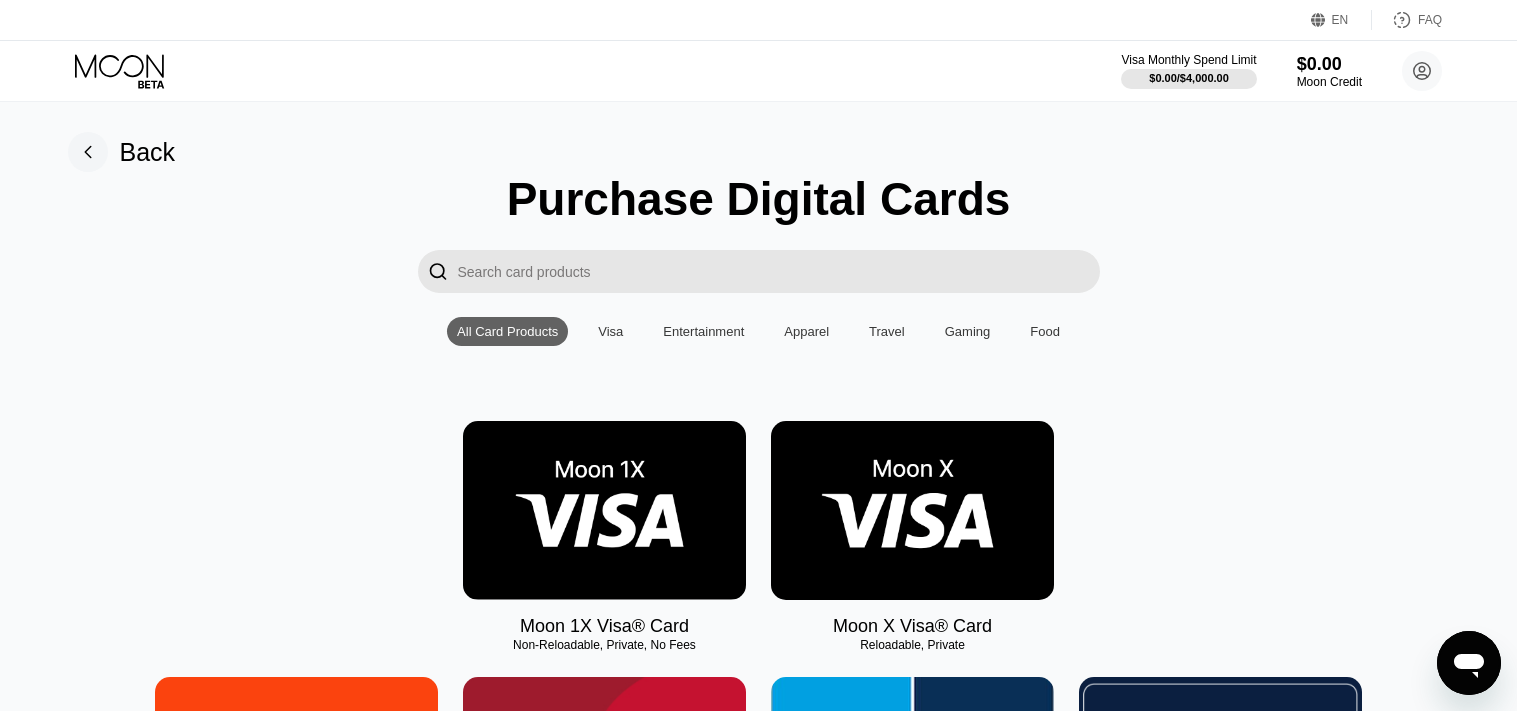 scroll, scrollTop: 0, scrollLeft: 0, axis: both 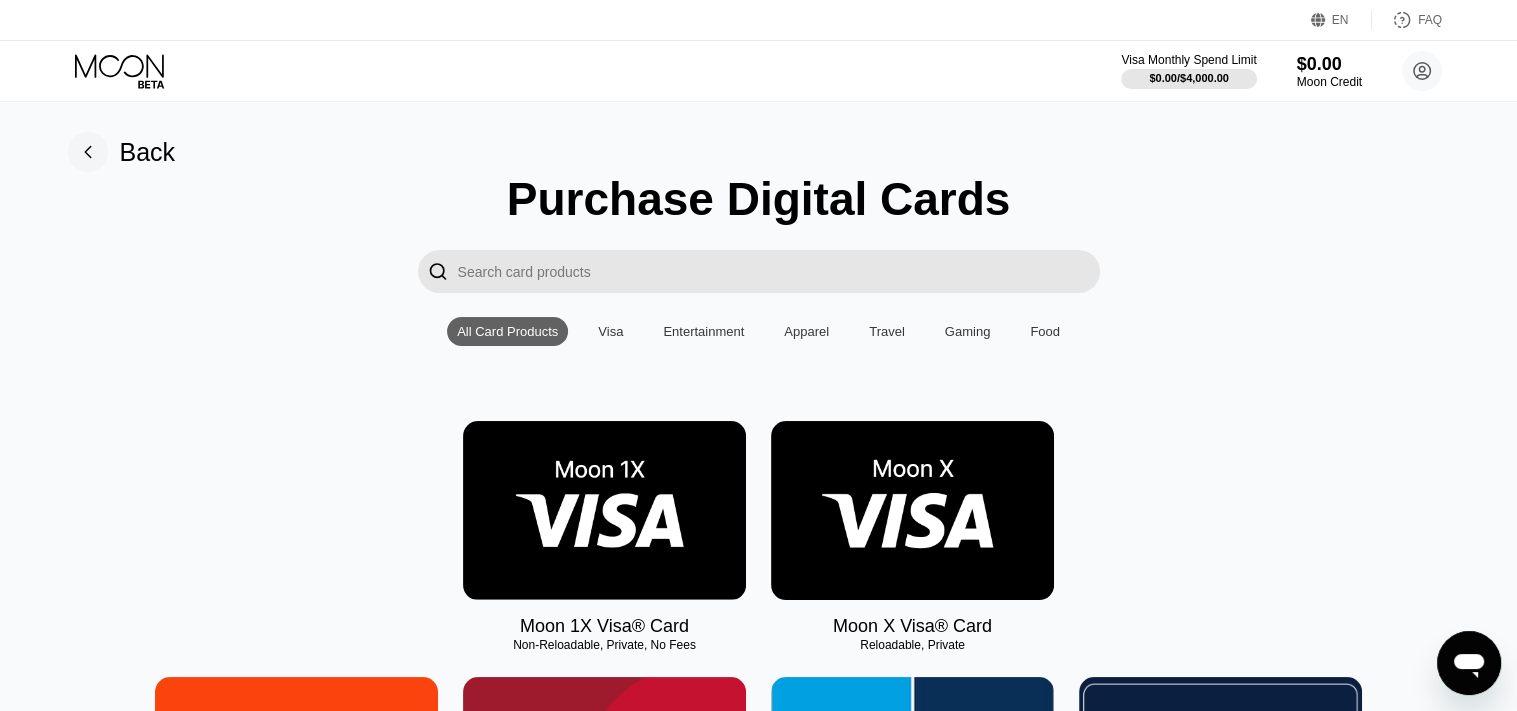 click at bounding box center [912, 510] 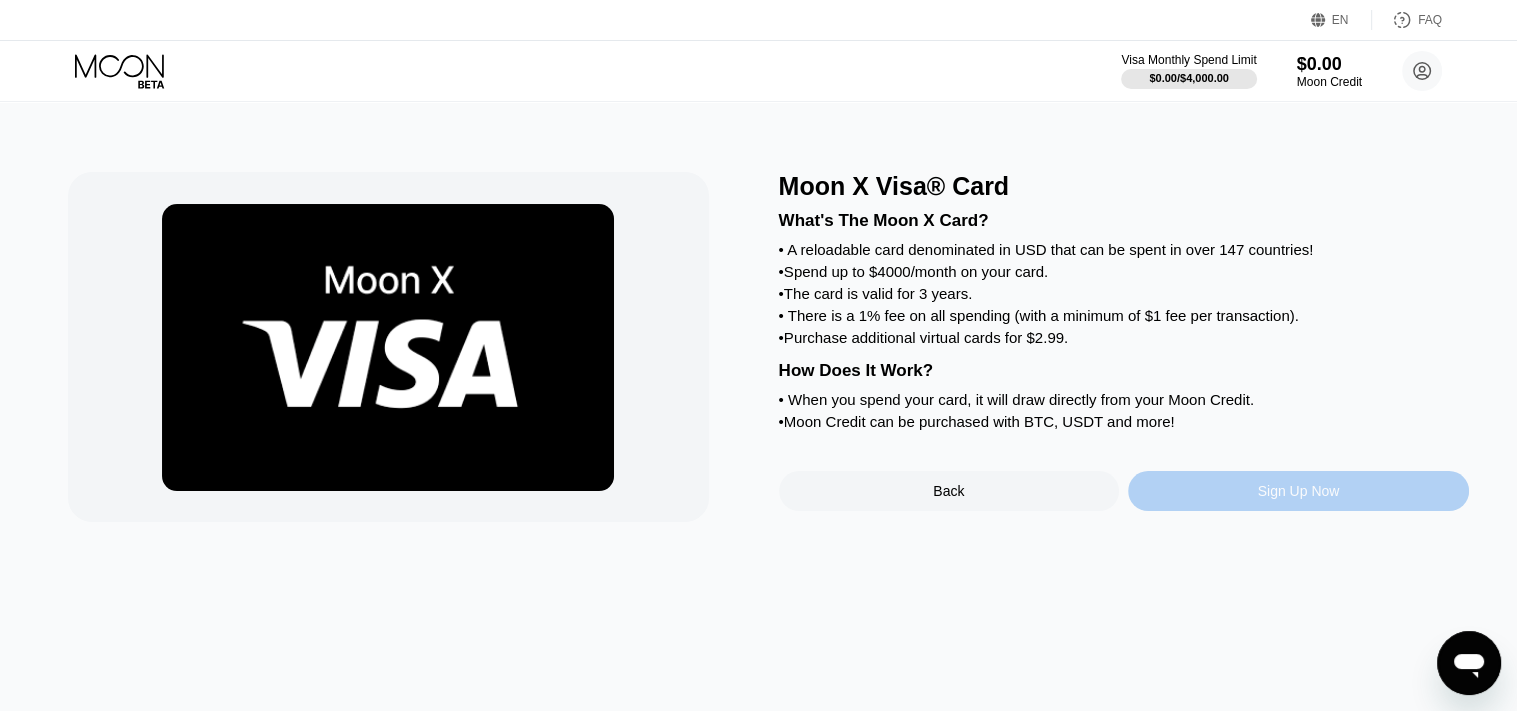 click on "Sign Up Now" at bounding box center (1298, 491) 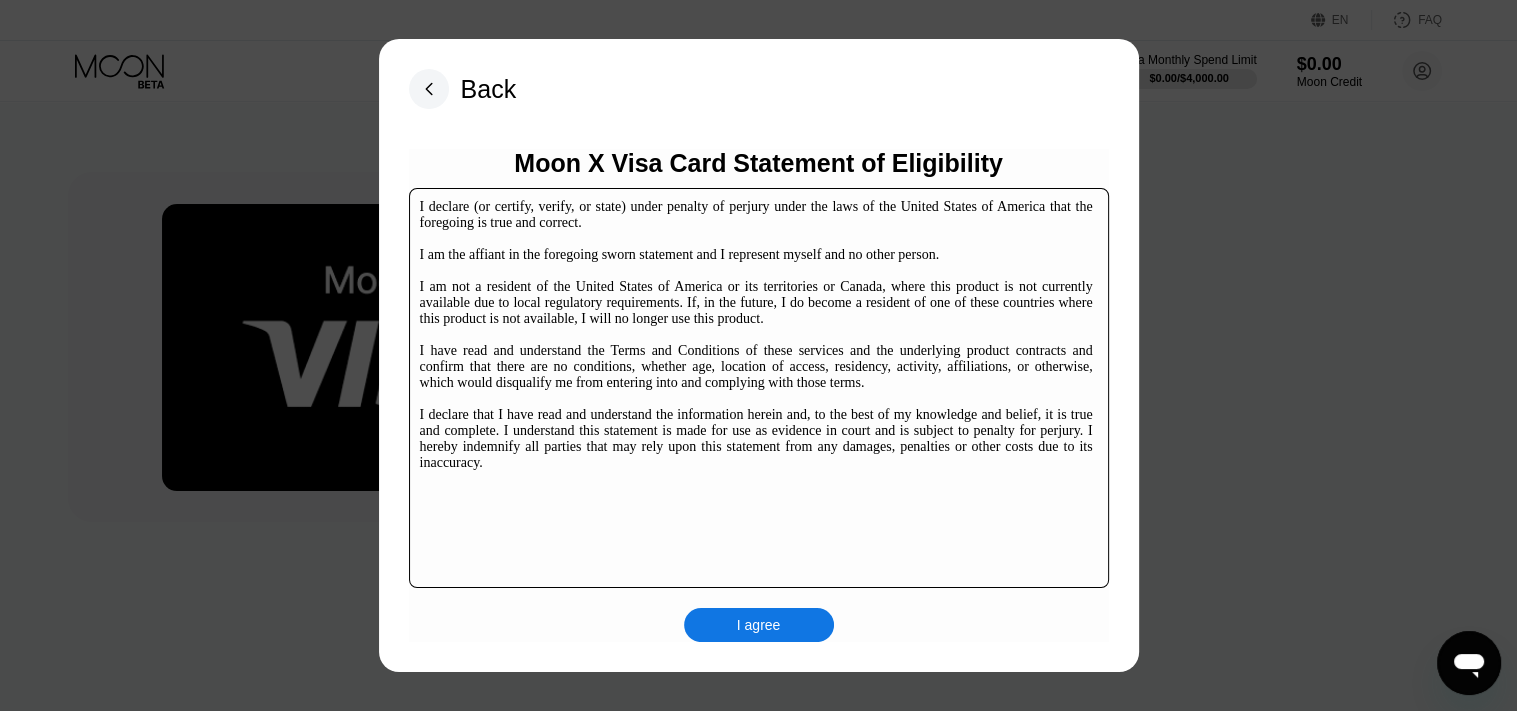 click on "I agree" at bounding box center (759, 625) 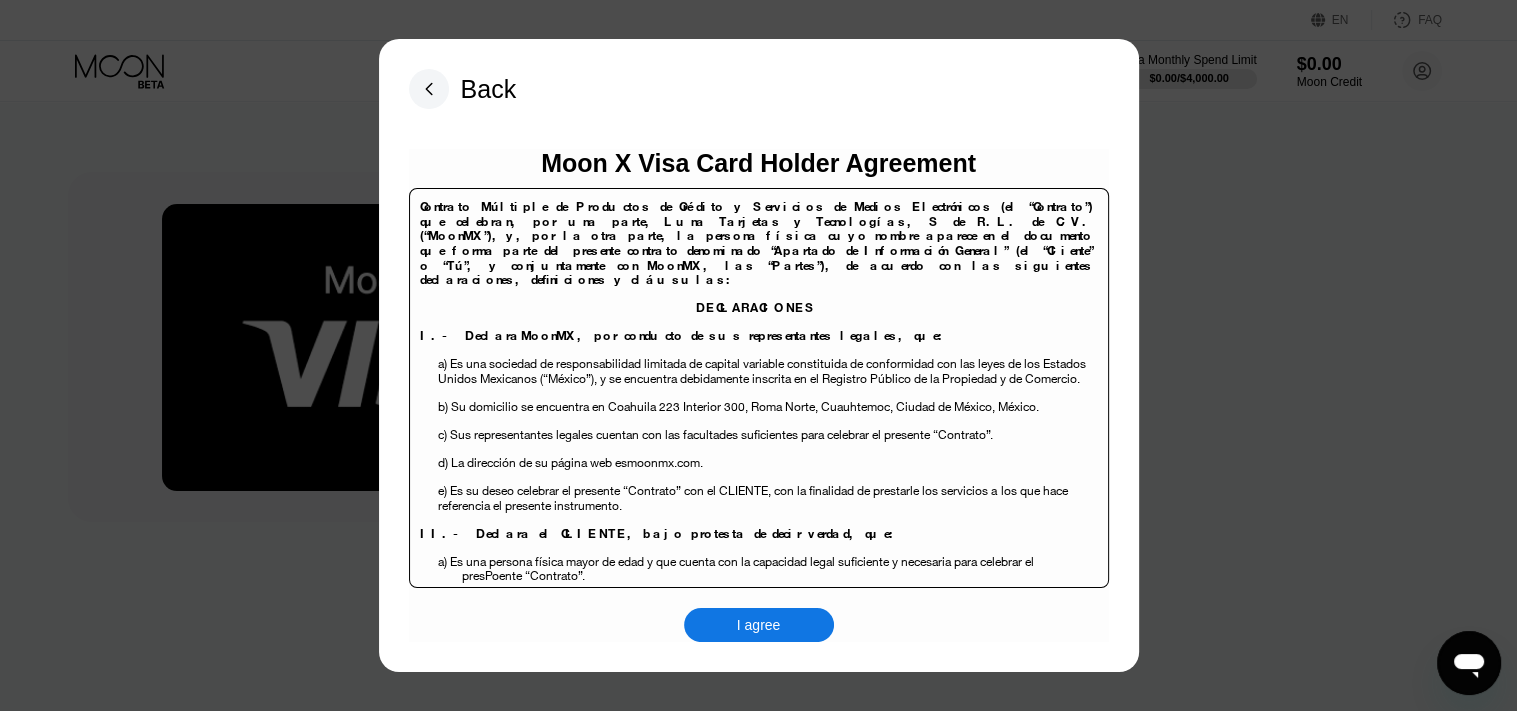 click on "I agree" at bounding box center [759, 625] 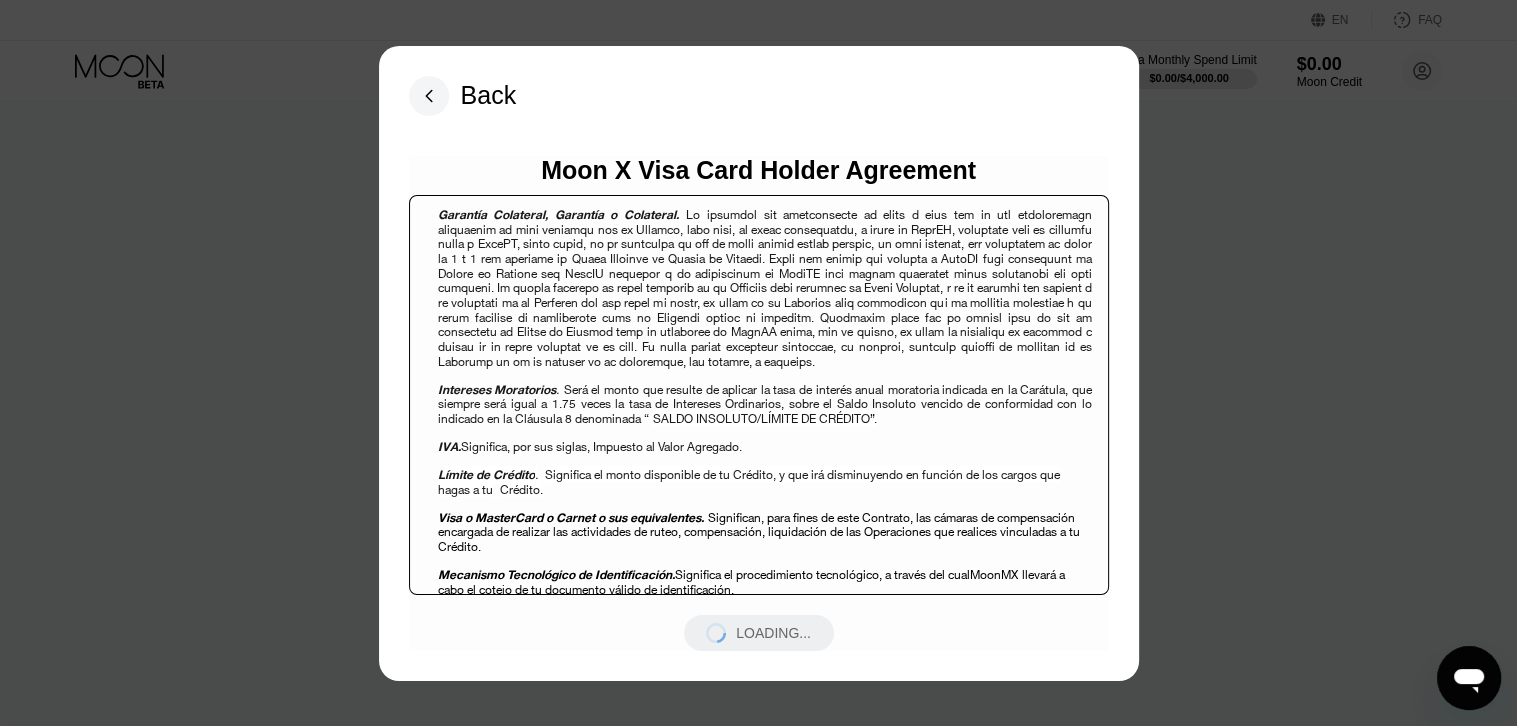 scroll, scrollTop: 1700, scrollLeft: 0, axis: vertical 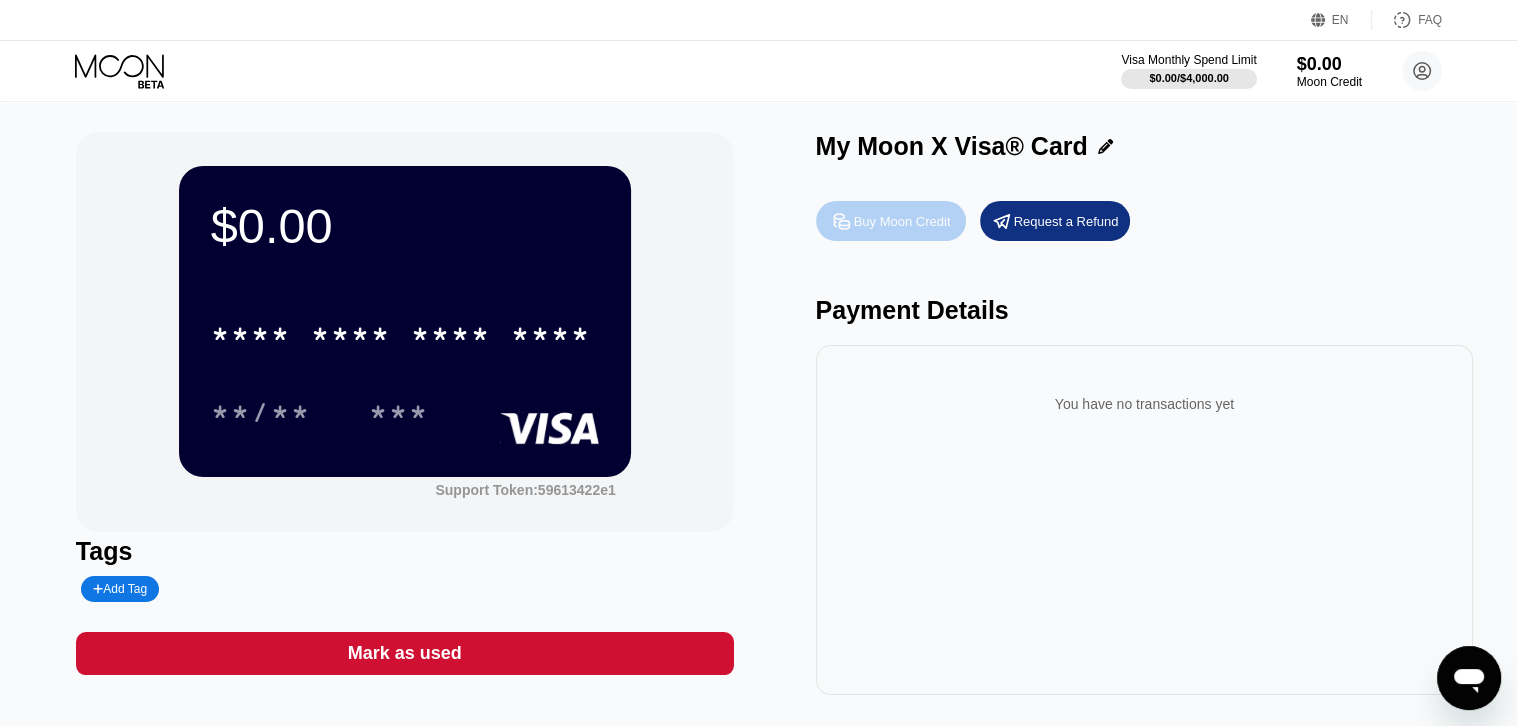 click on "Buy Moon Credit" at bounding box center [902, 221] 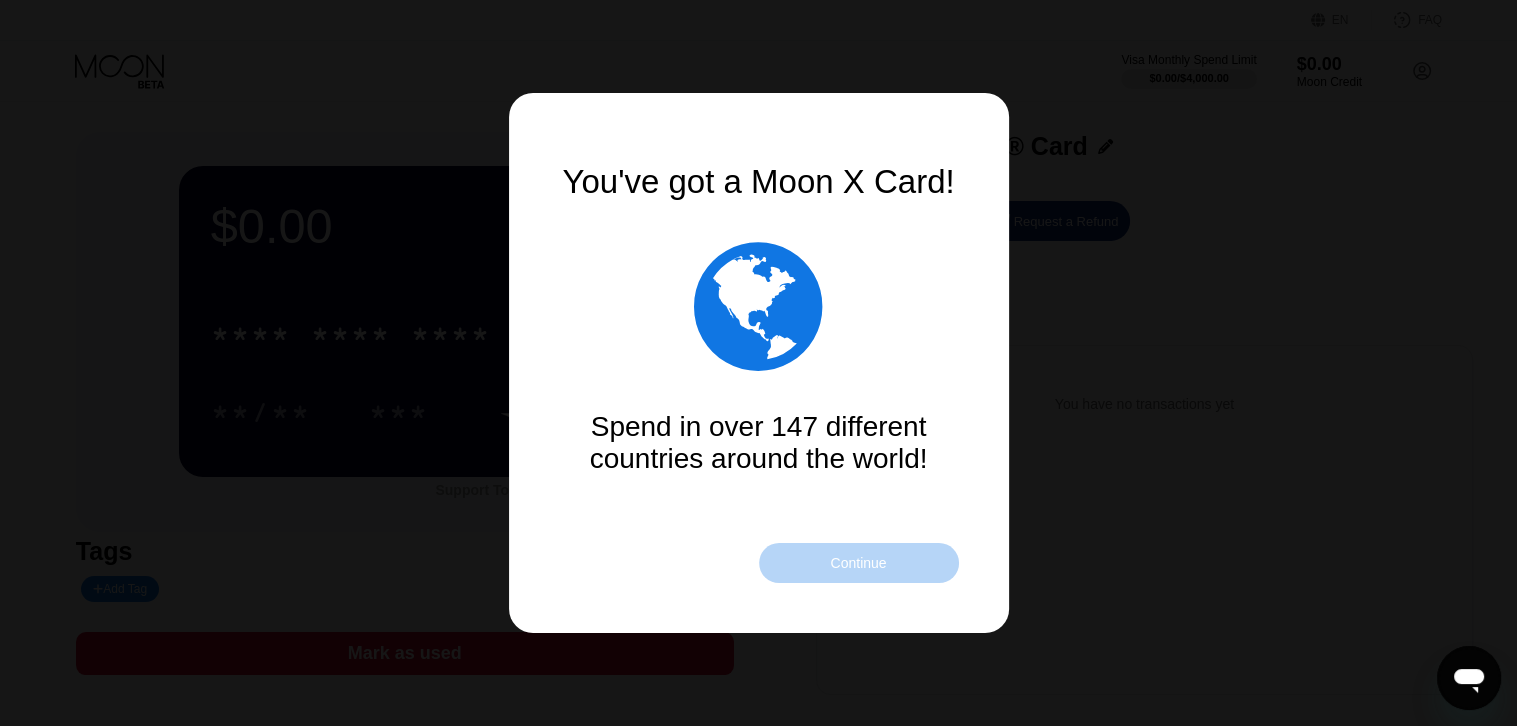 click on "Continue" at bounding box center [858, 563] 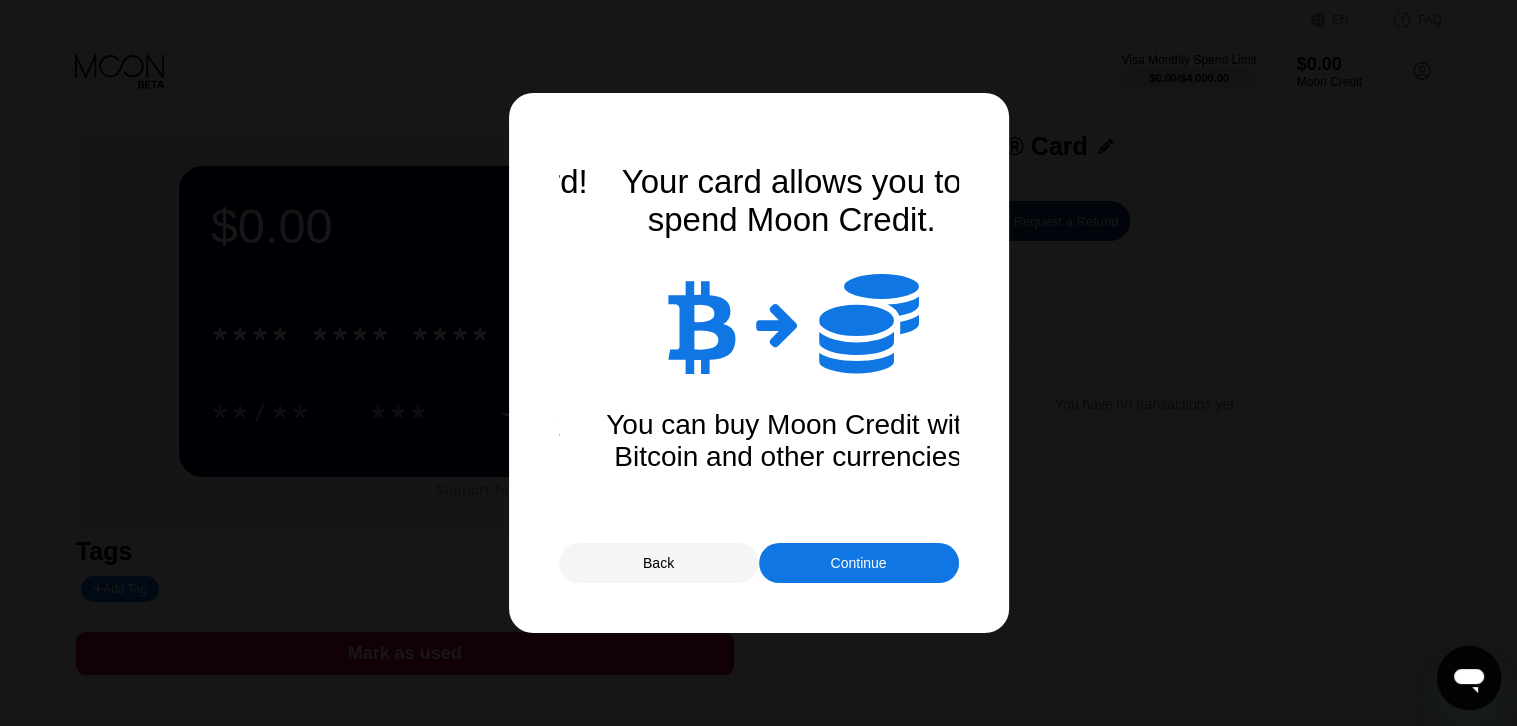 click on "Continue" at bounding box center (858, 563) 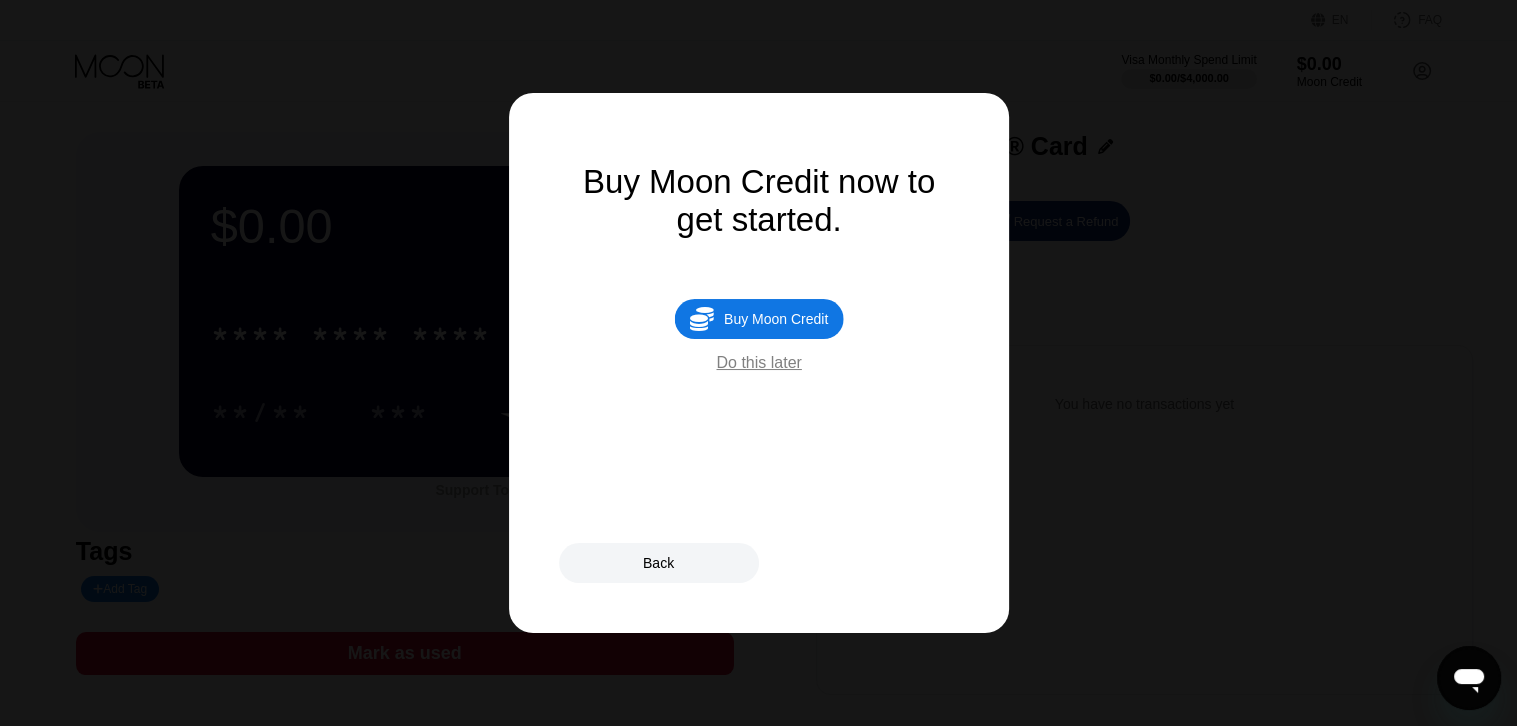 click on "Do this later" at bounding box center (758, 363) 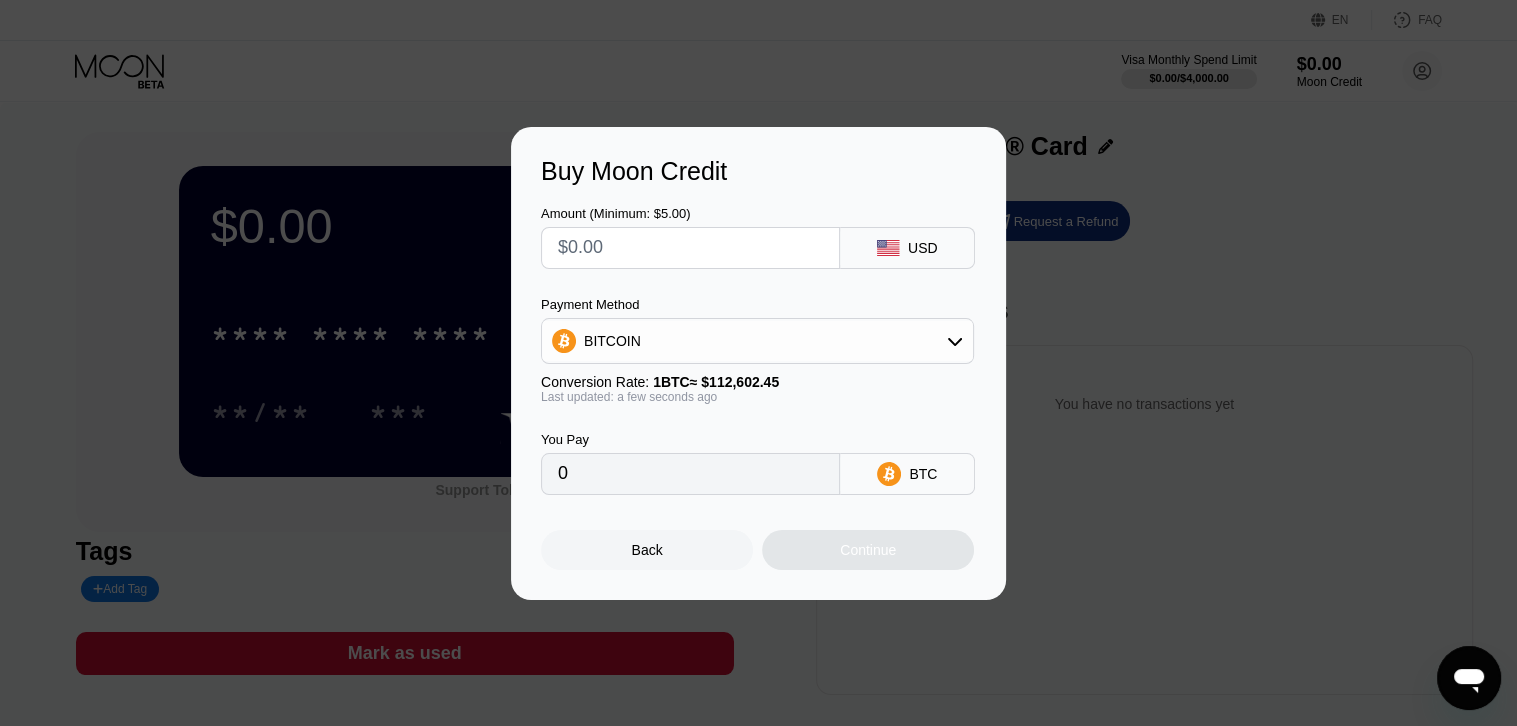click at bounding box center [690, 248] 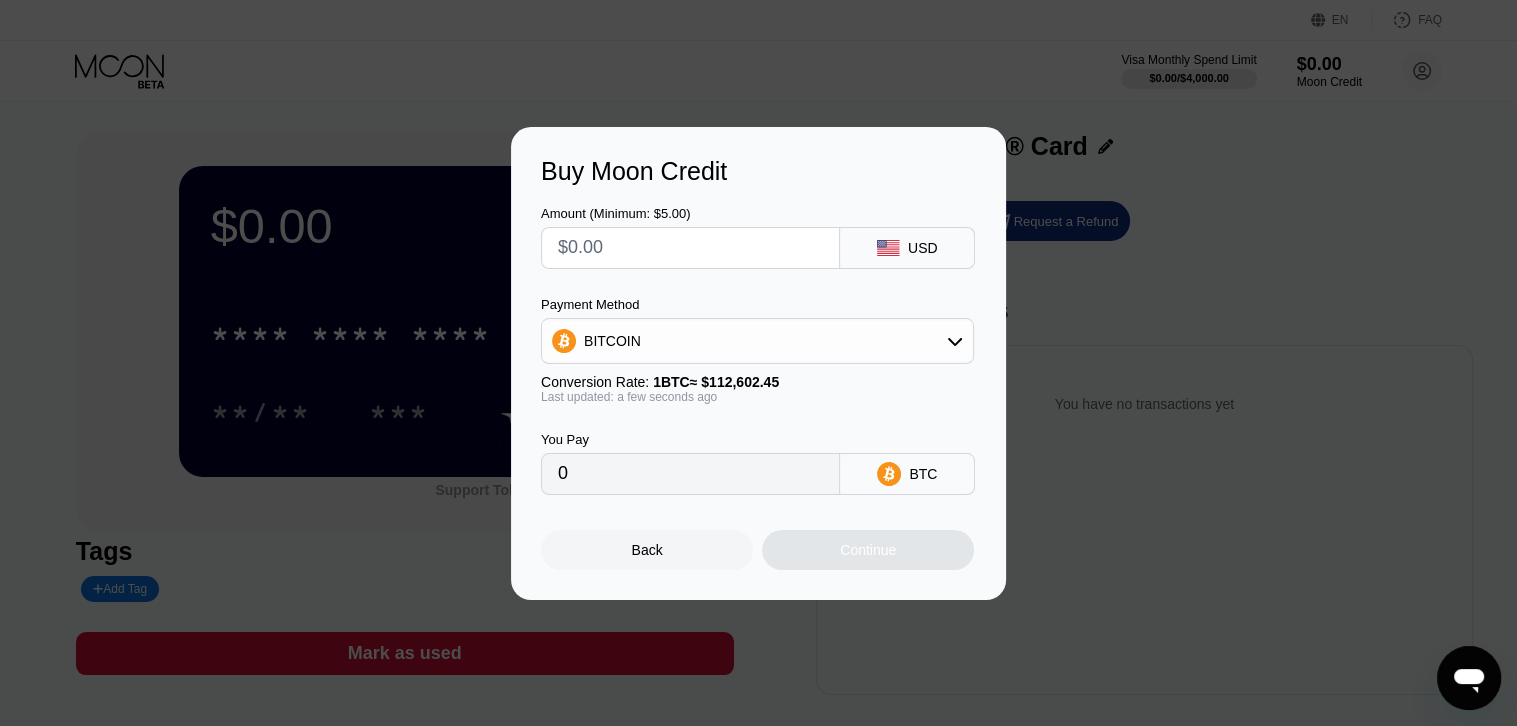 type on "$2" 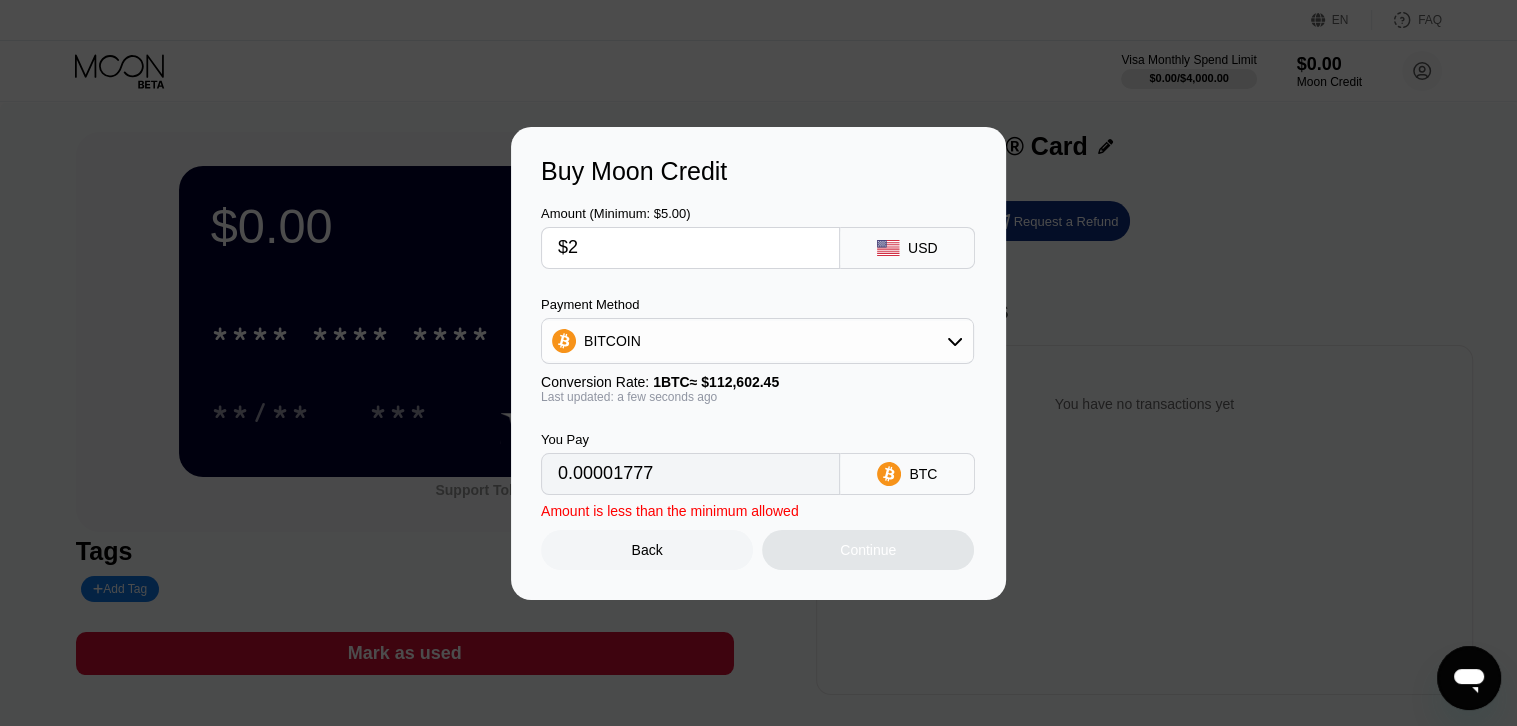 type on "0.00001777" 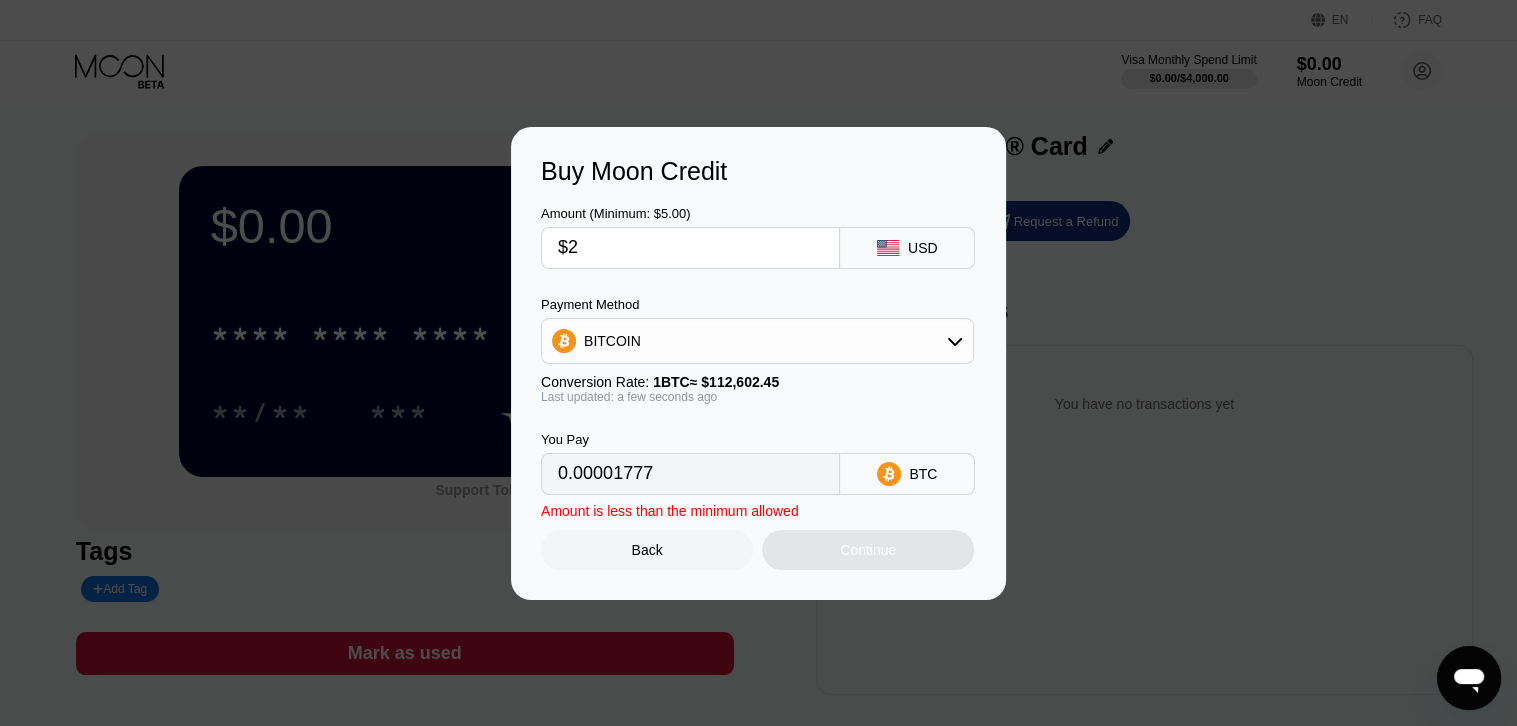 type on "$20" 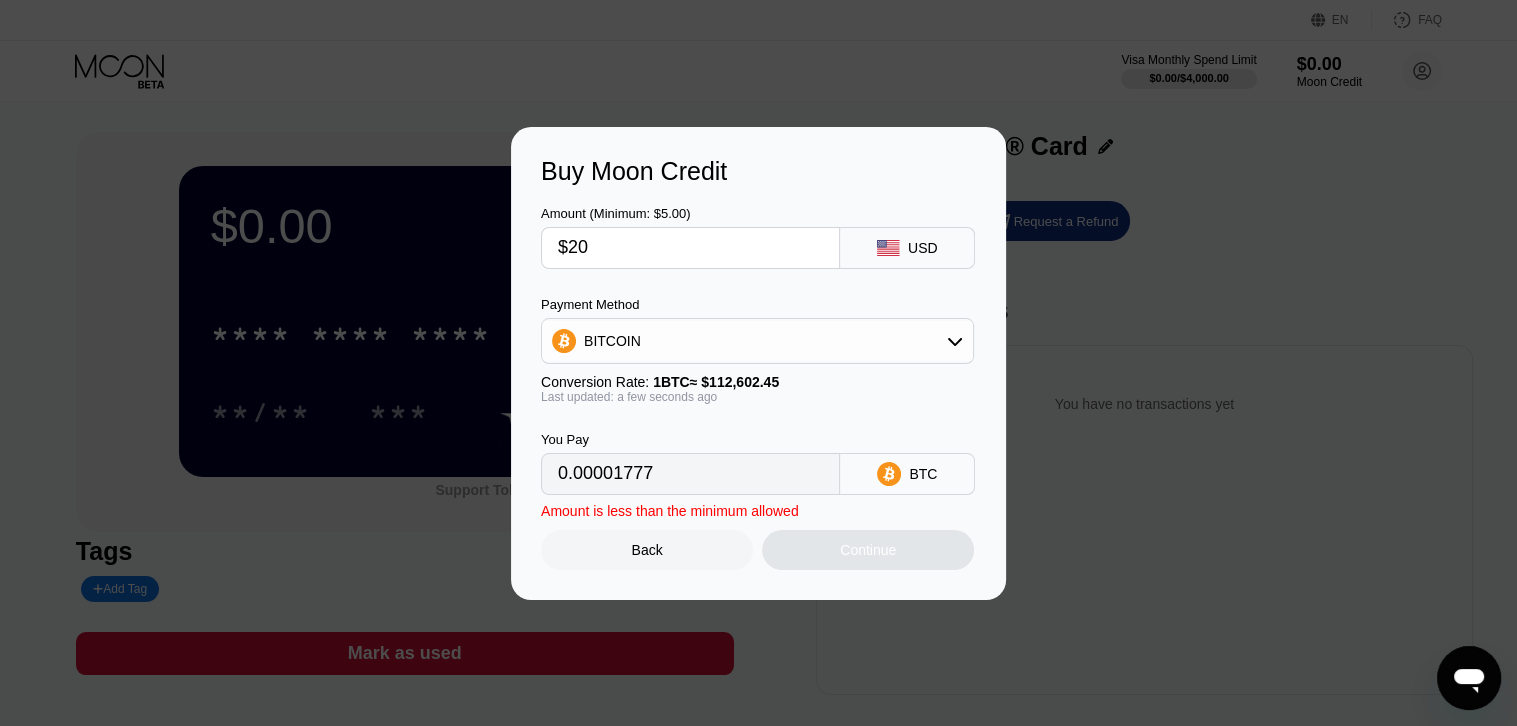 type on "0.00017762" 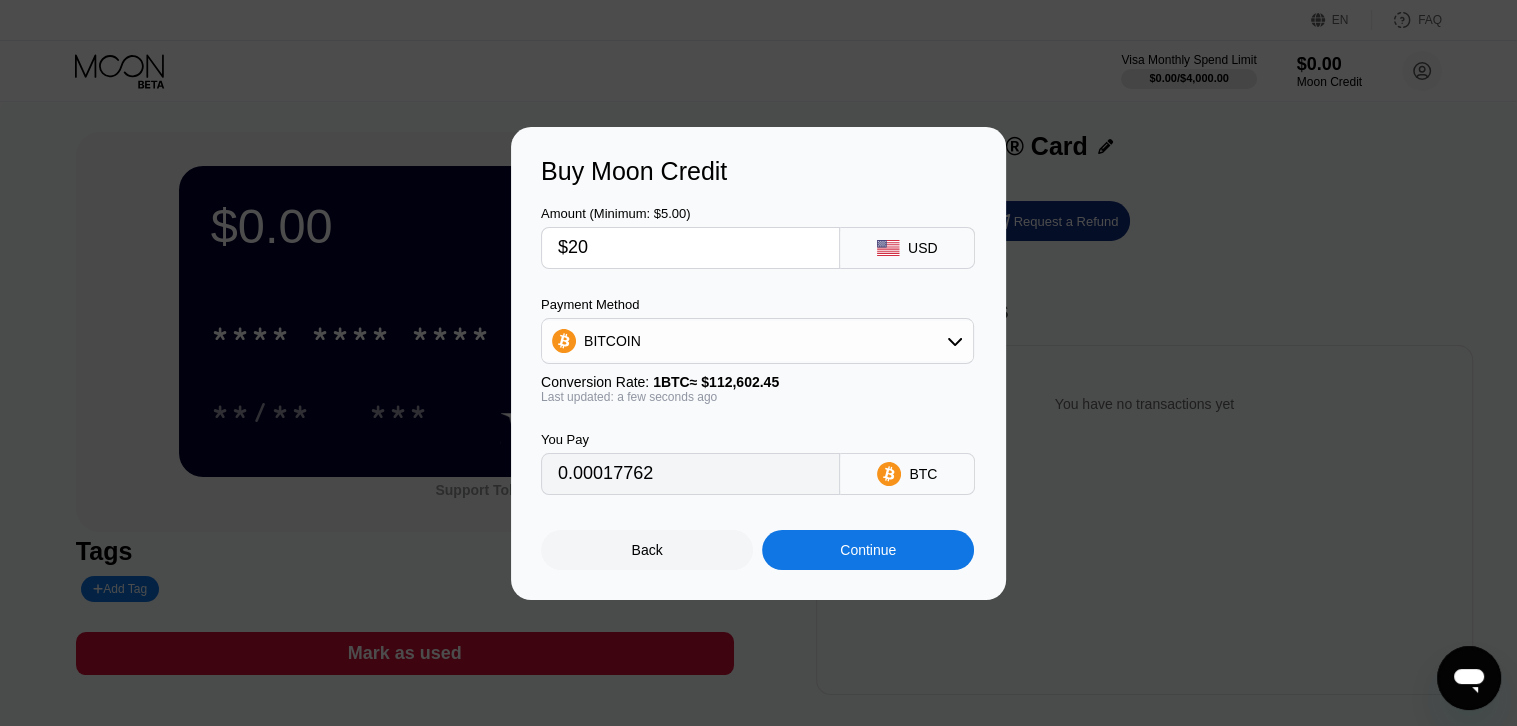 drag, startPoint x: 589, startPoint y: 254, endPoint x: 558, endPoint y: 253, distance: 31.016125 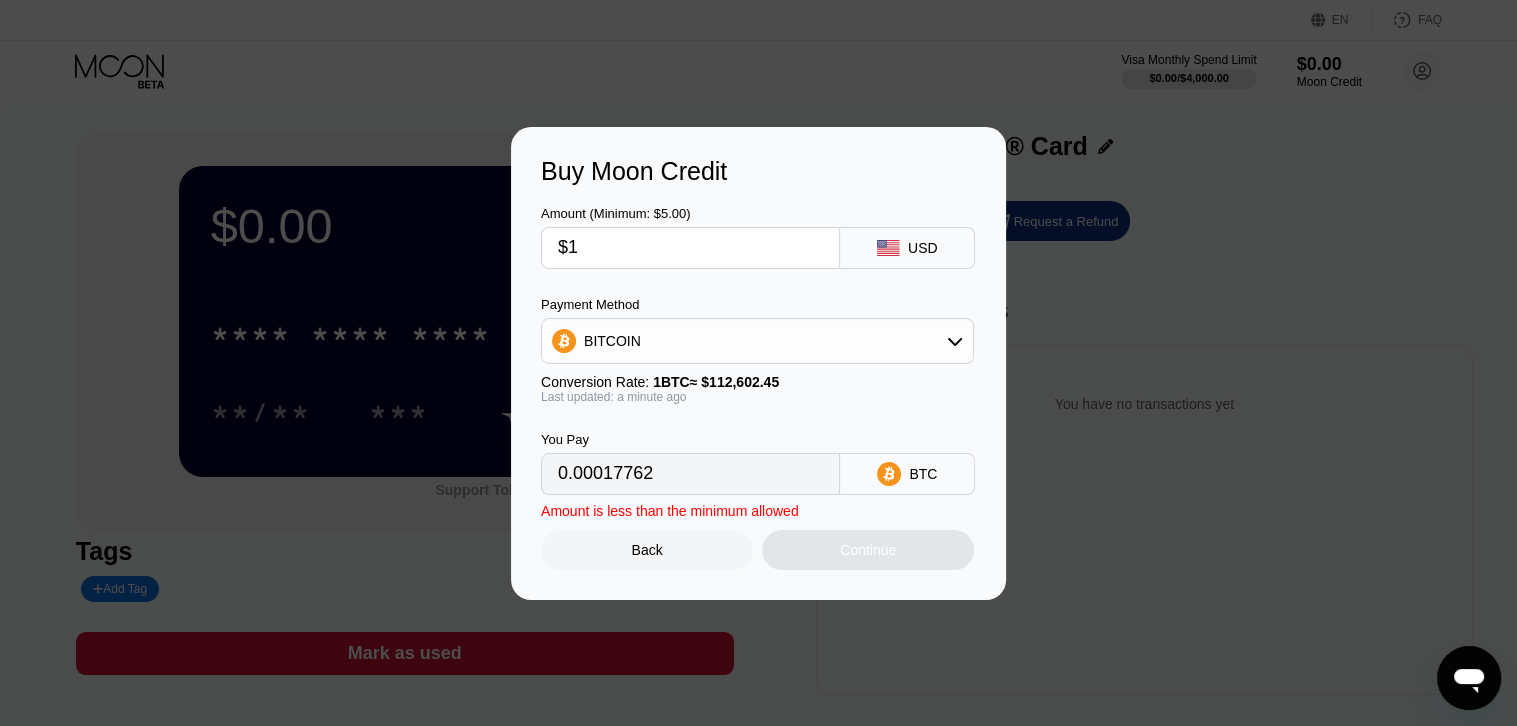 type on "0.00000889" 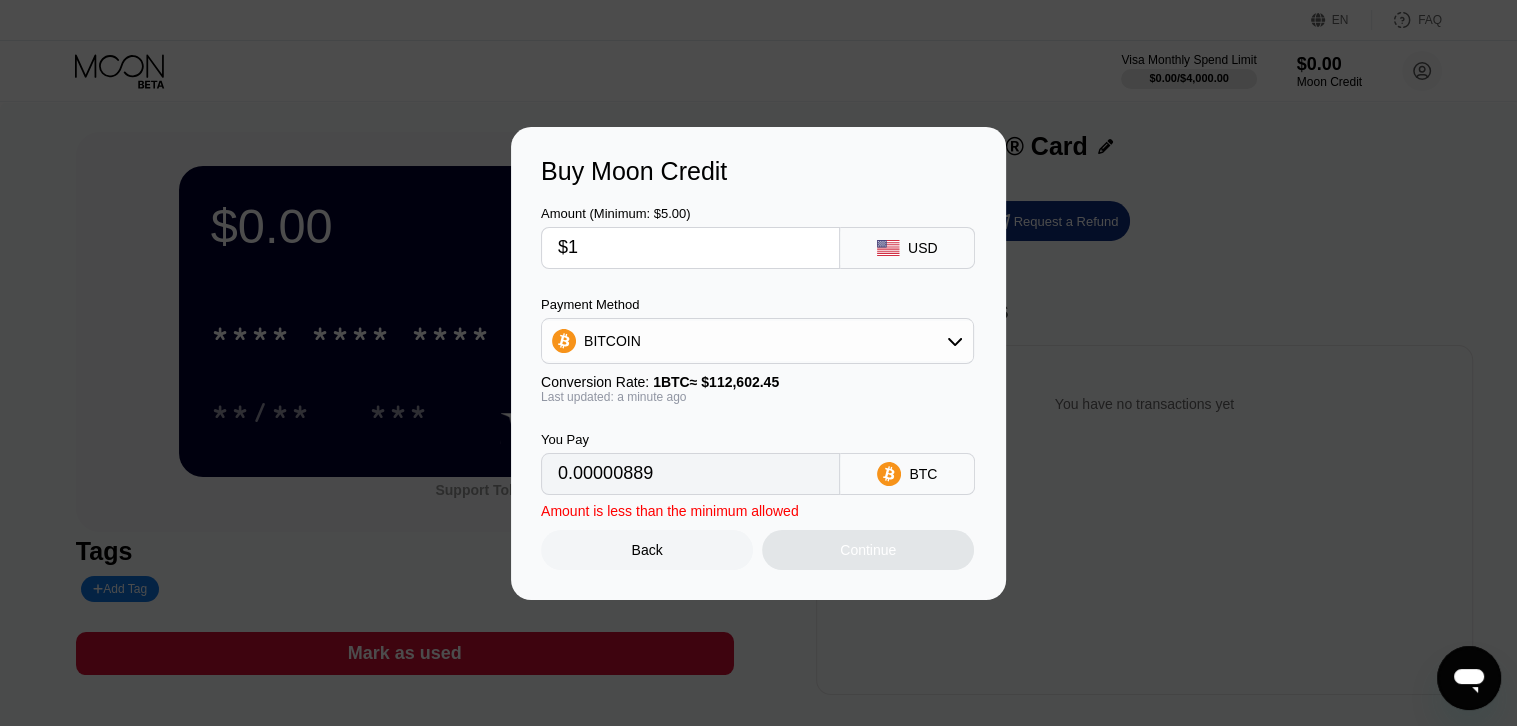 type on "$15" 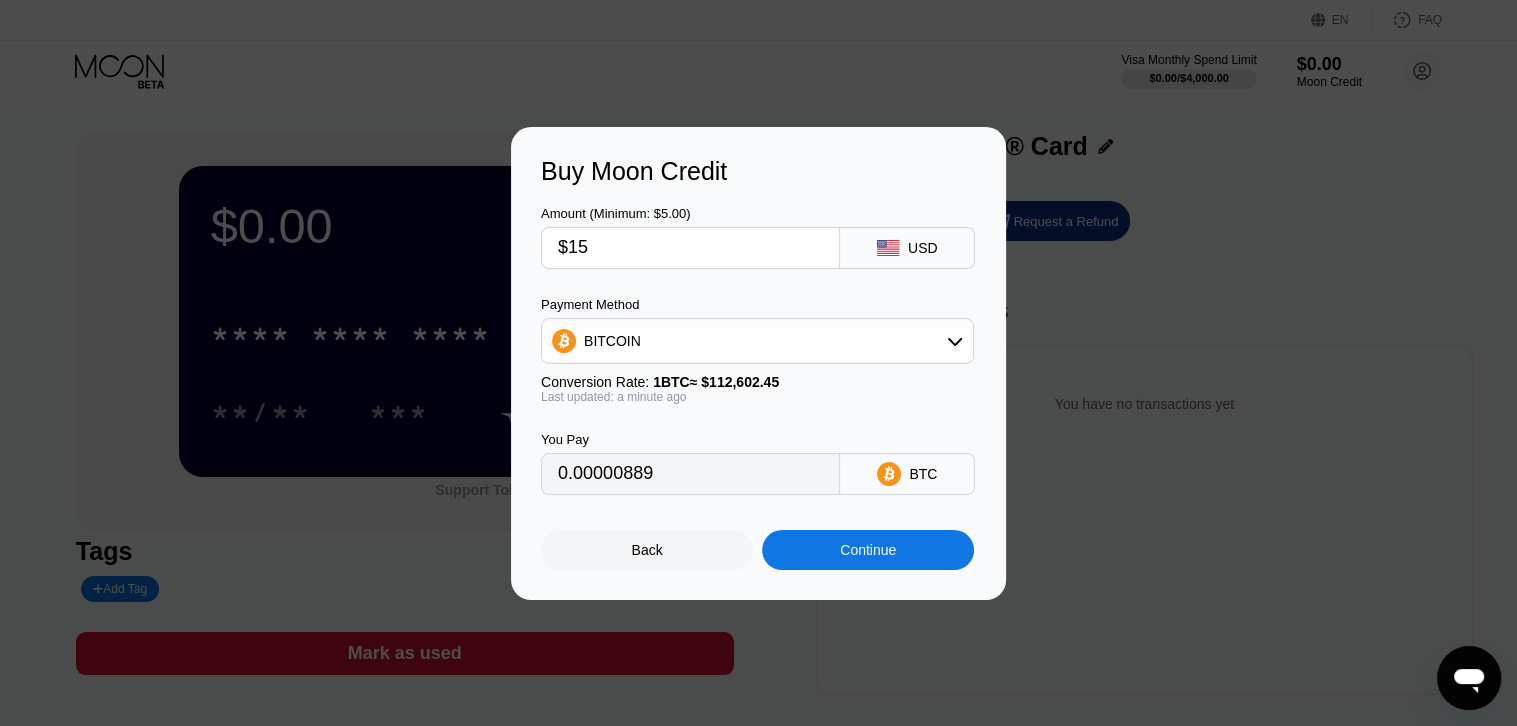 type on "0.00013322" 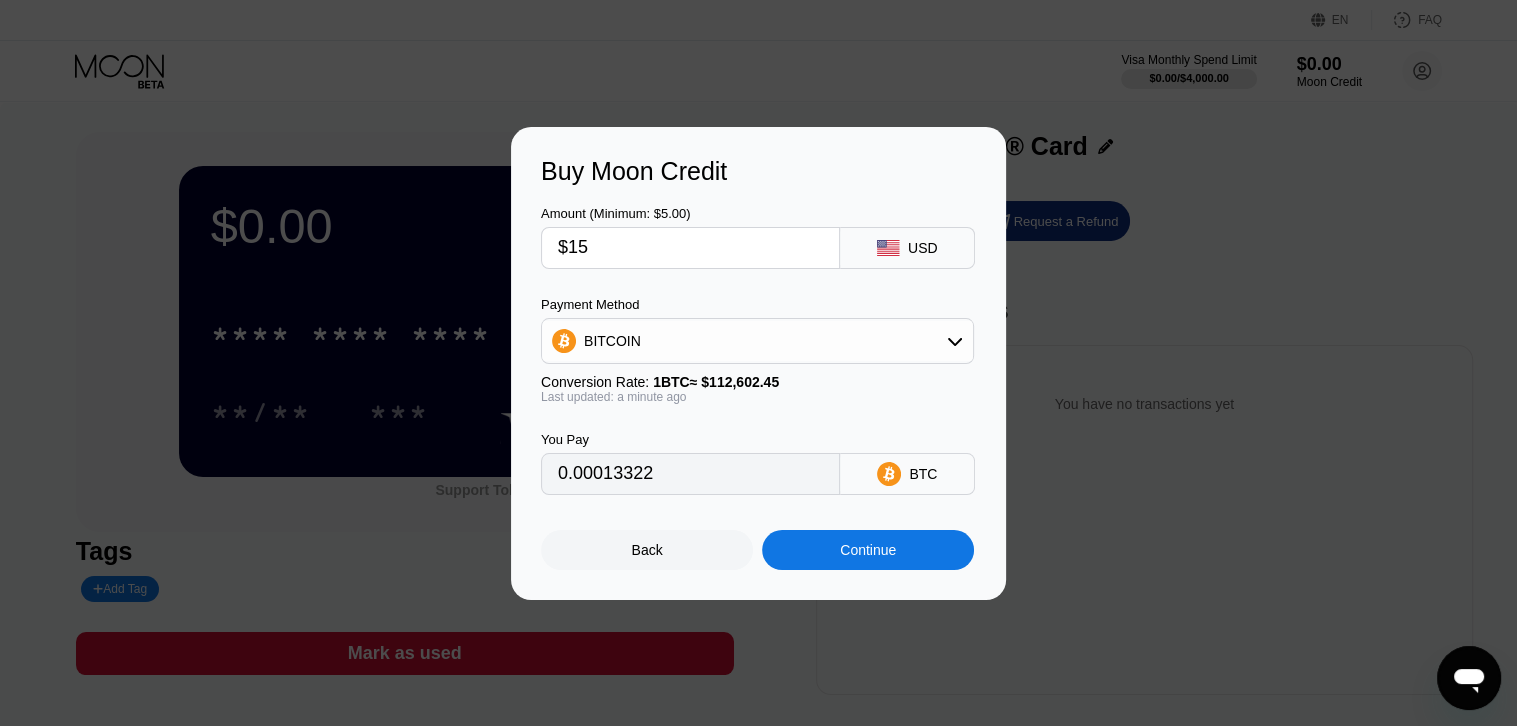 type on "$1" 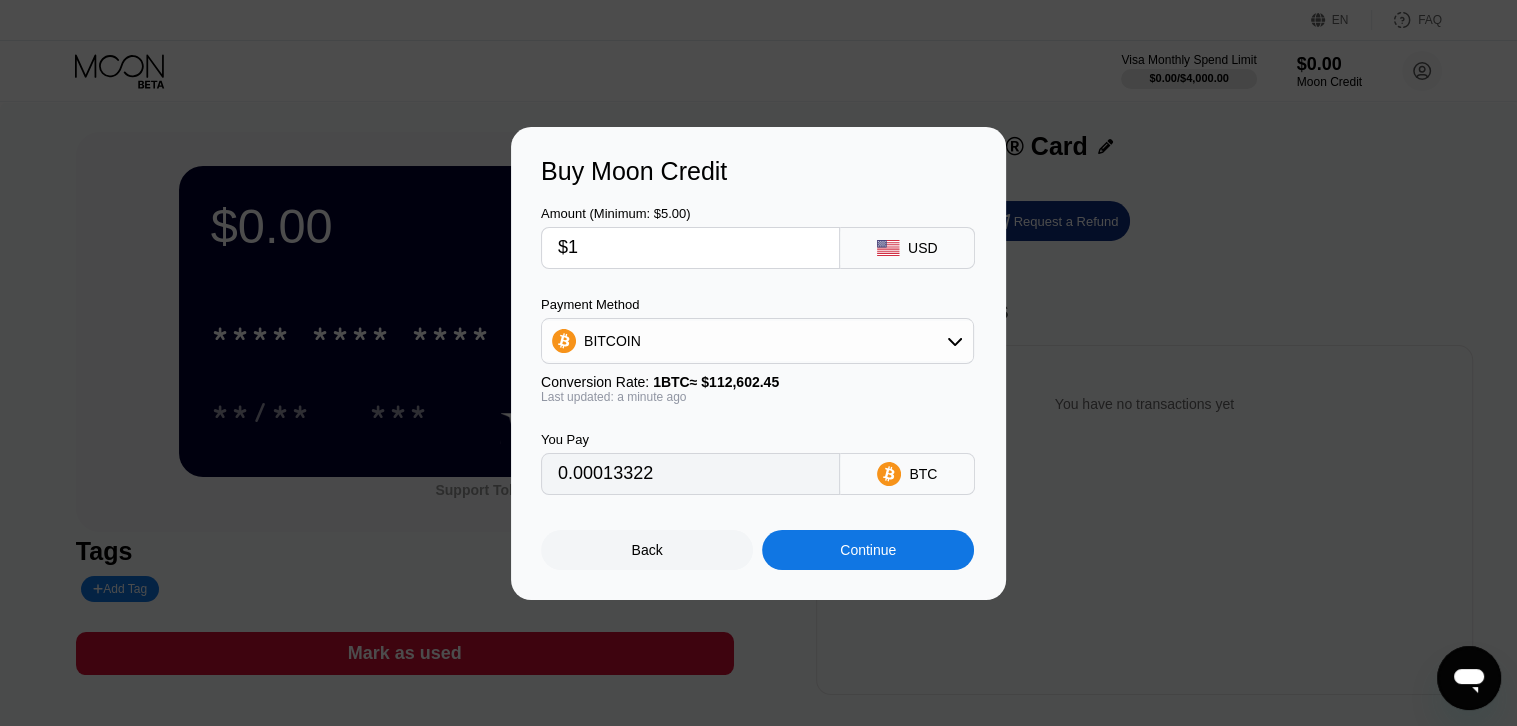 type on "0.00000889" 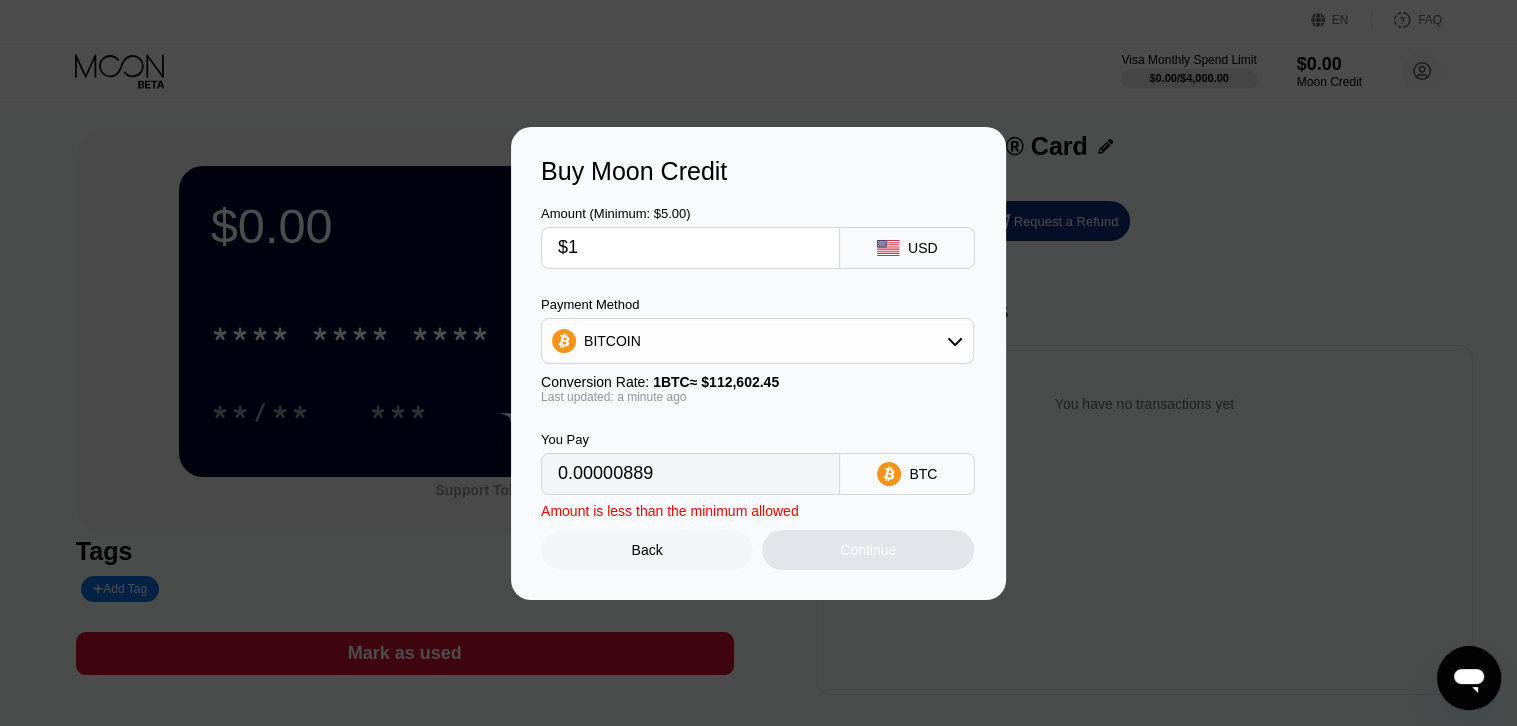 type on "$18" 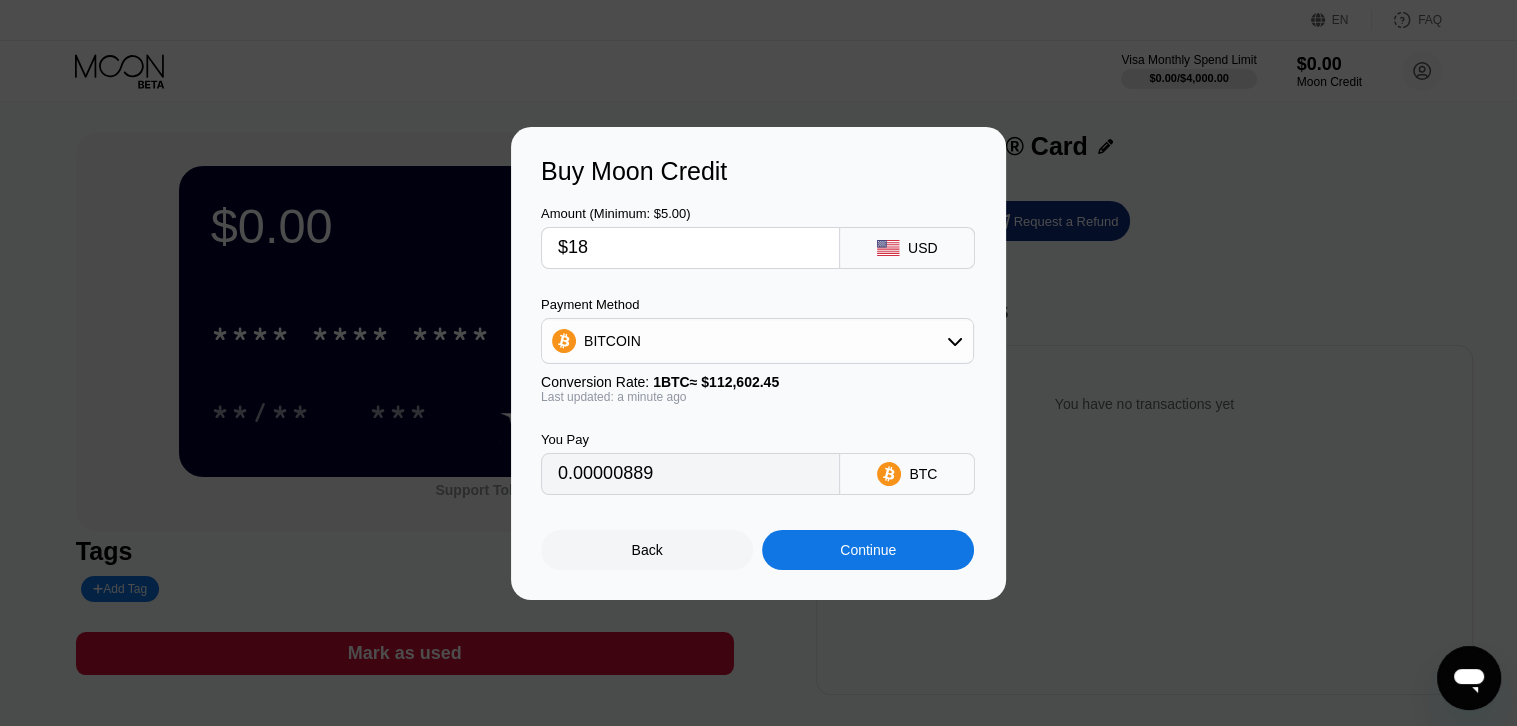 type on "0.00015986" 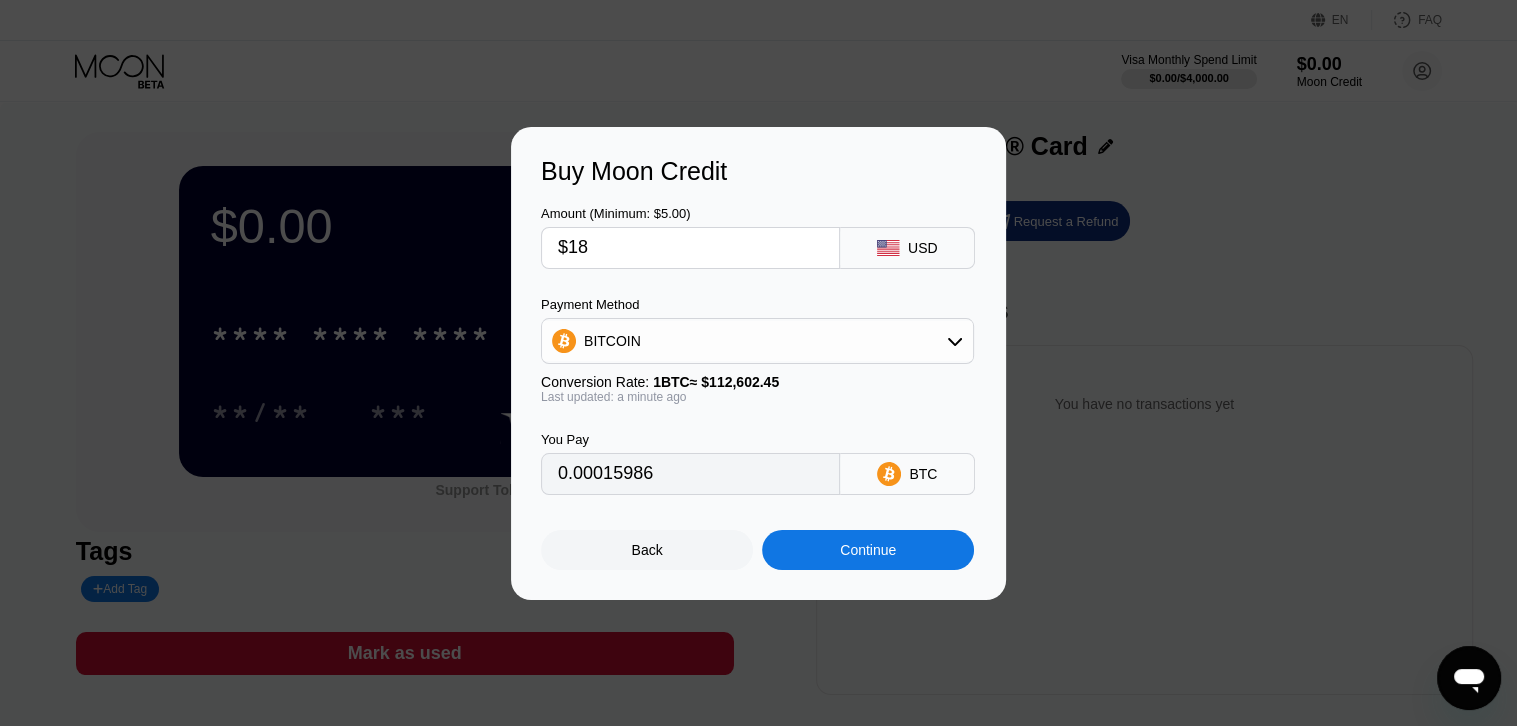 type on "$18" 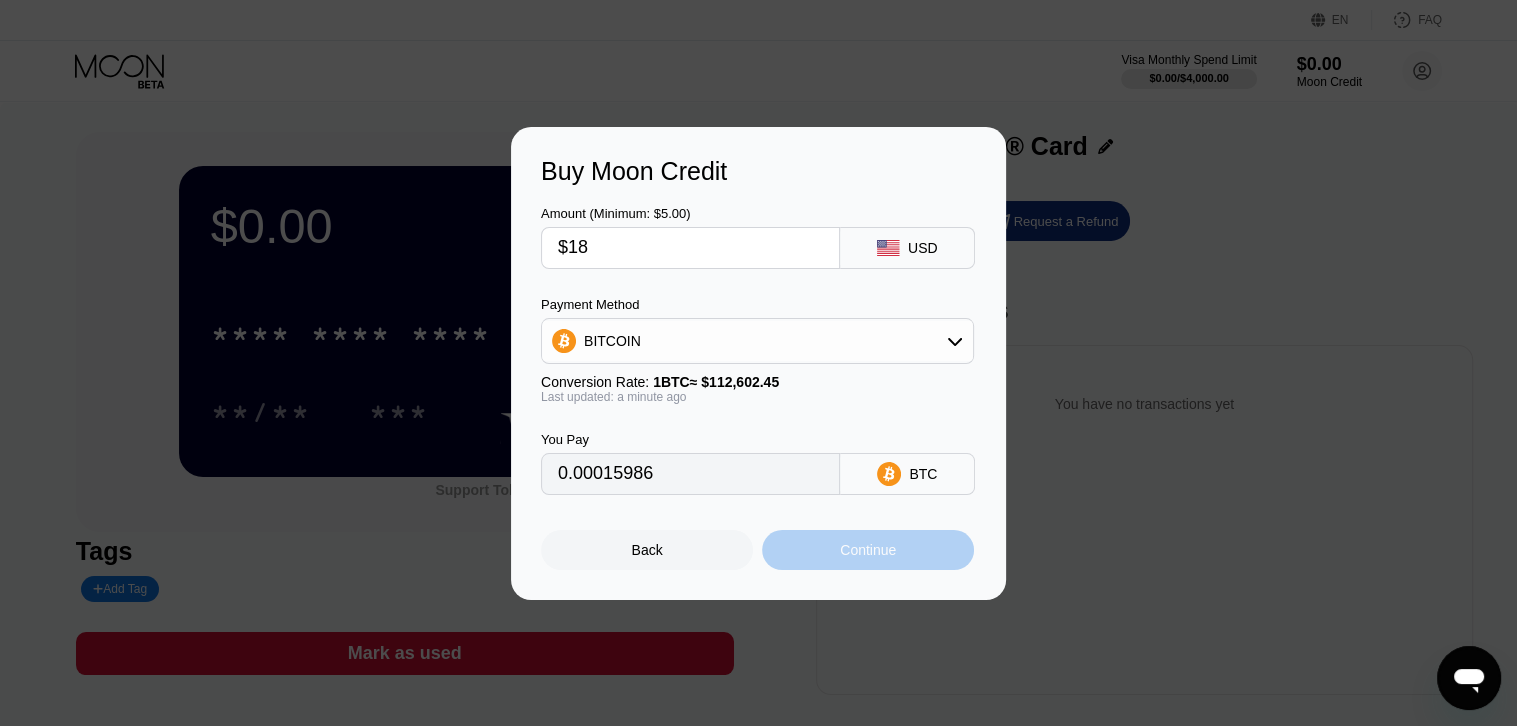 click on "Continue" at bounding box center [868, 550] 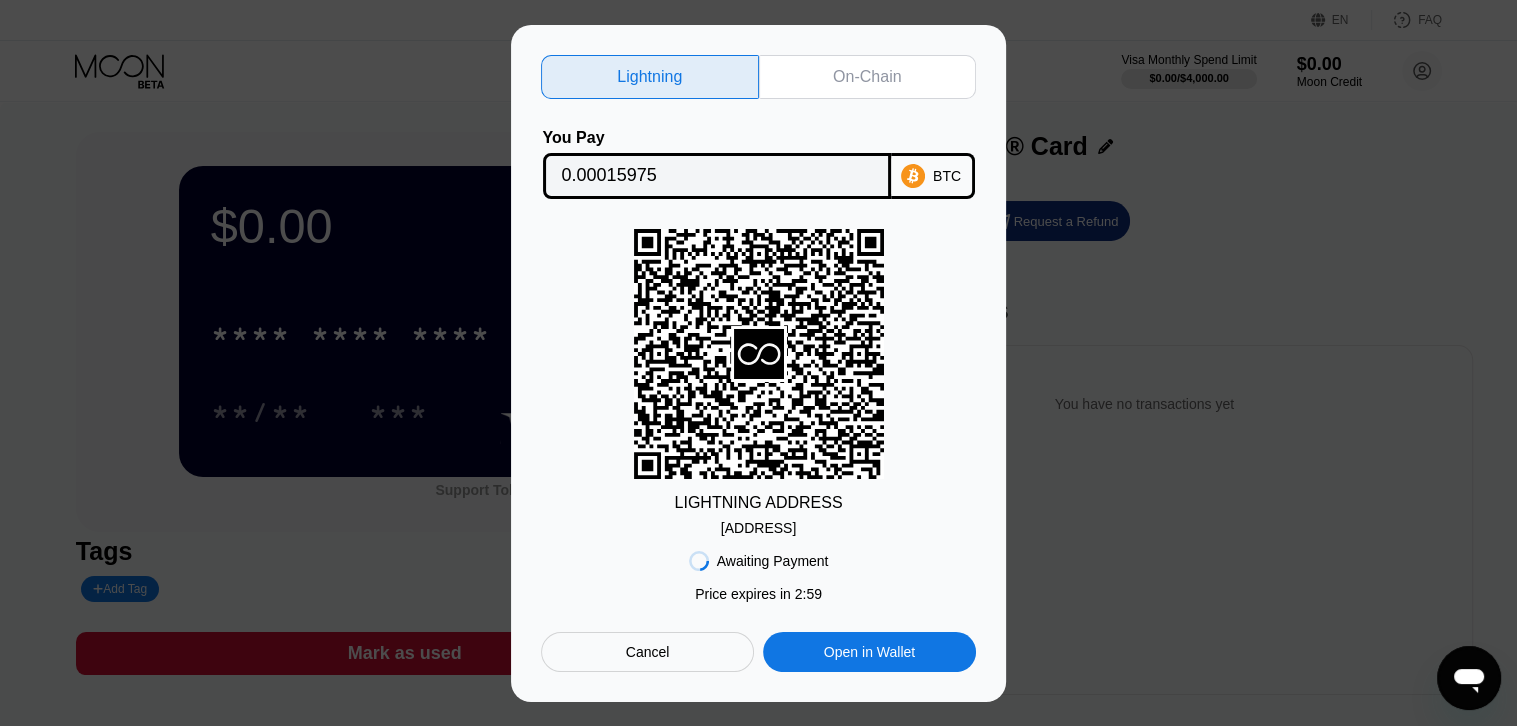 click on "On-Chain" at bounding box center [867, 77] 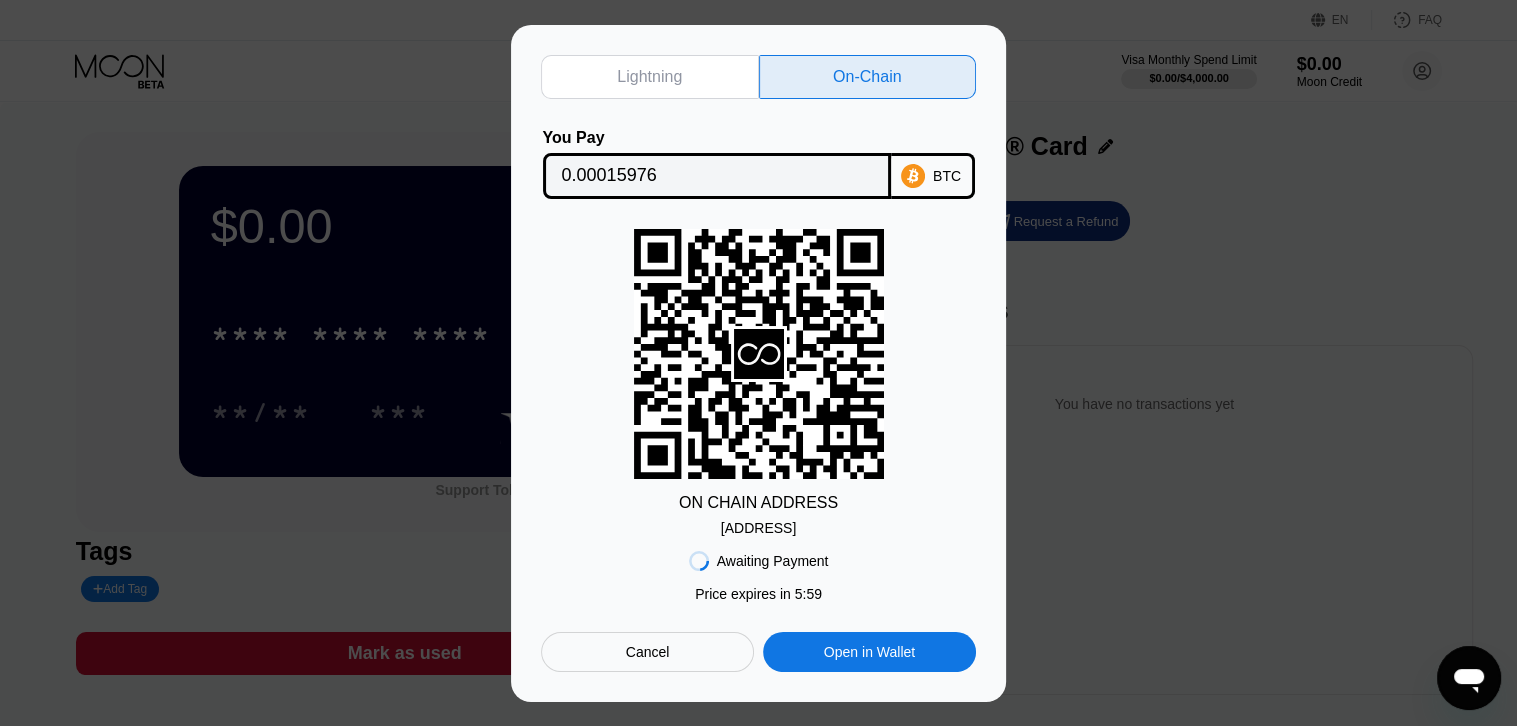 click on "0.00015976" at bounding box center [717, 176] 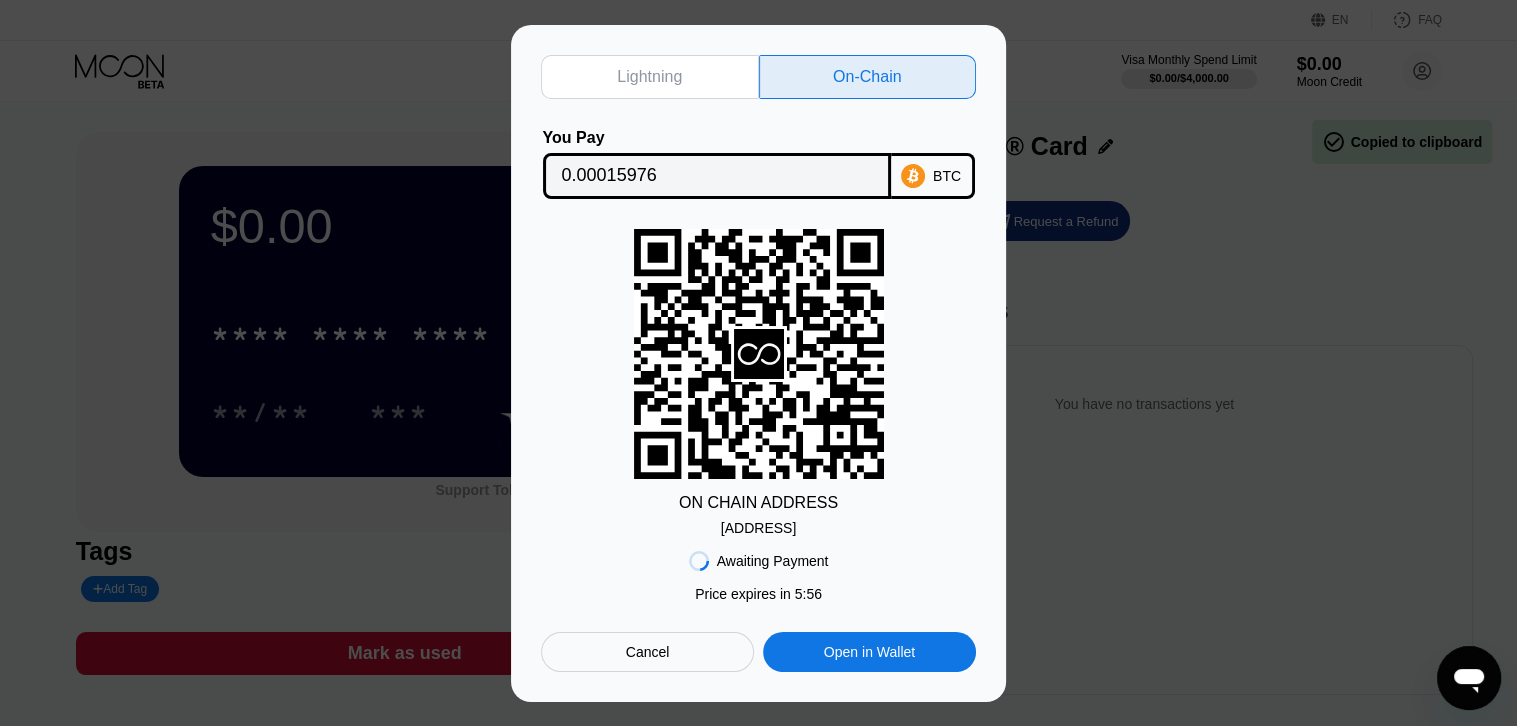 click on "bc1qzsd97ljgpua...p579nx4vd42na7x" at bounding box center (758, 528) 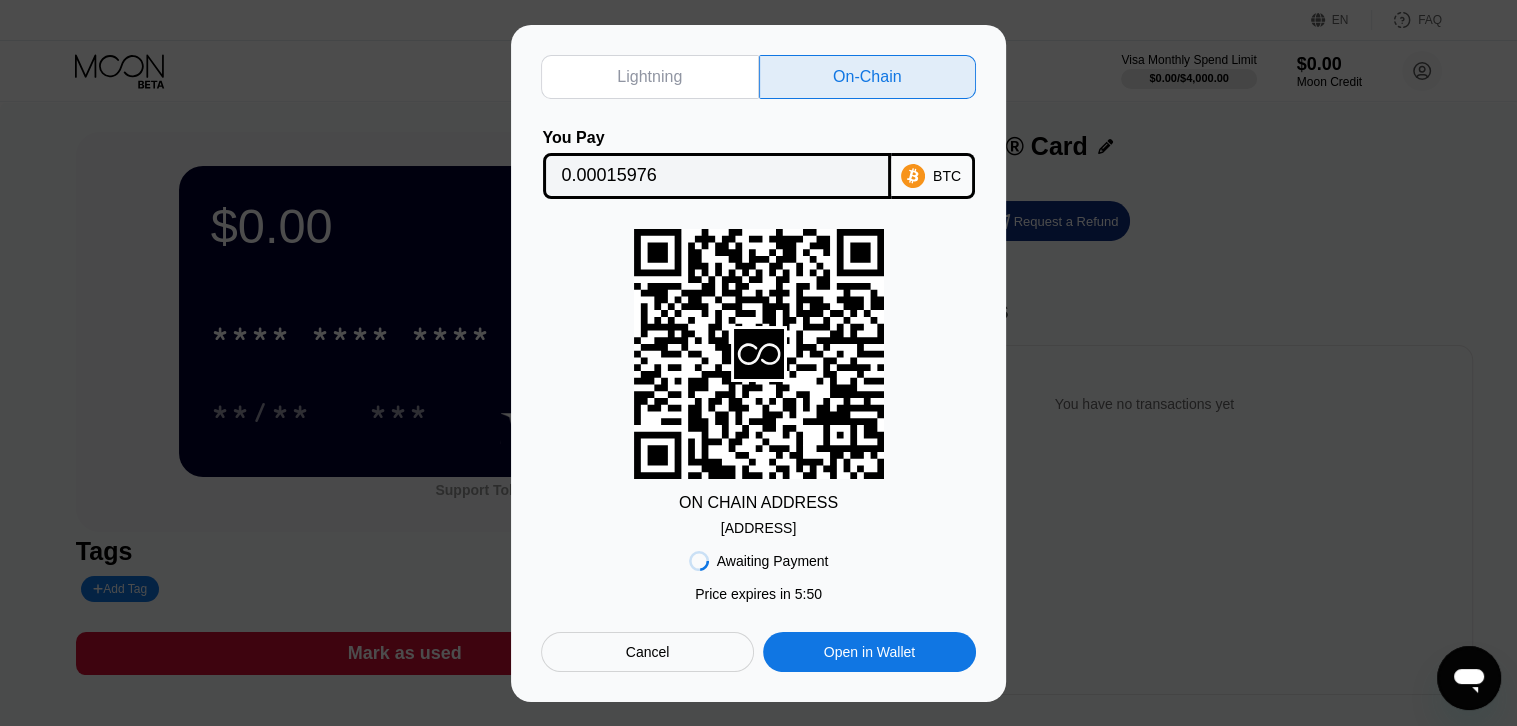 click on "0.00015976" at bounding box center [717, 176] 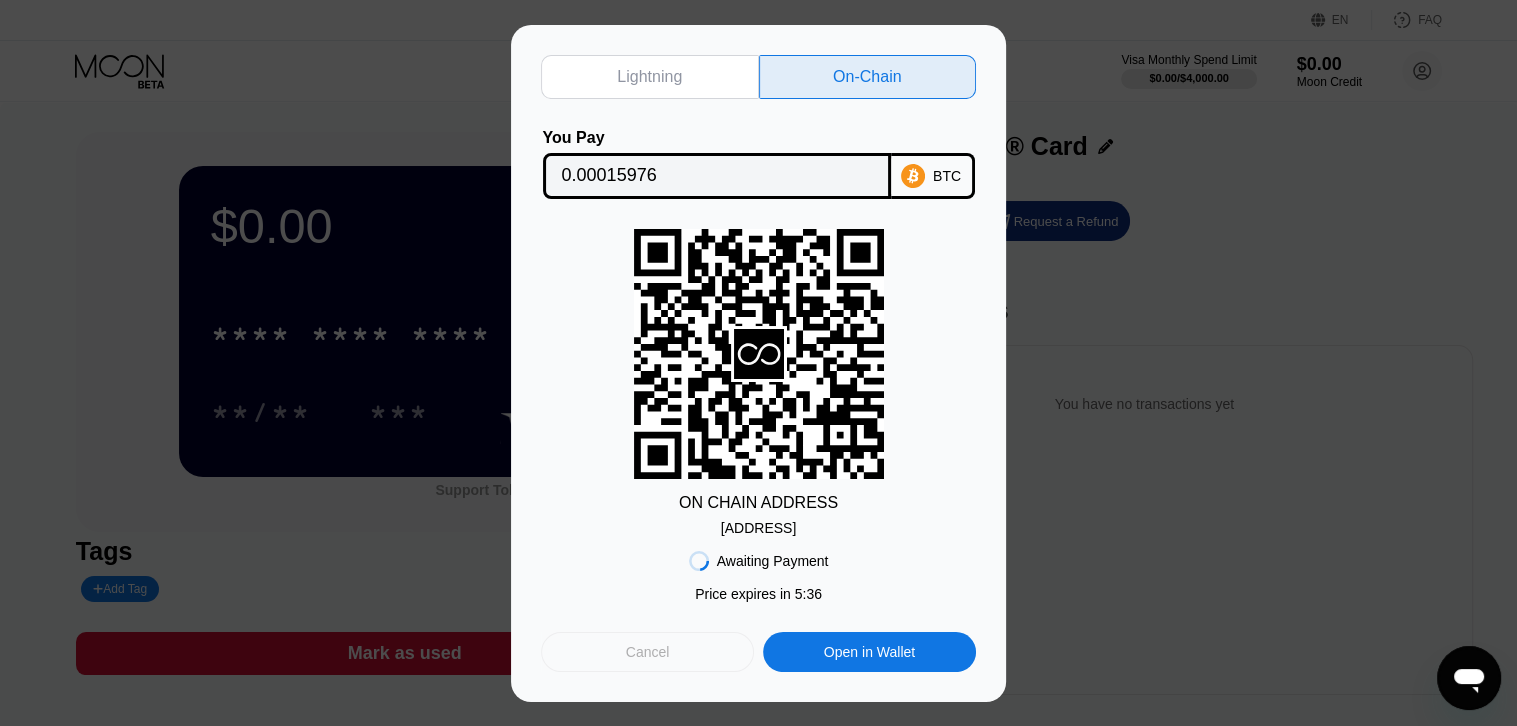 click on "Cancel" at bounding box center [648, 652] 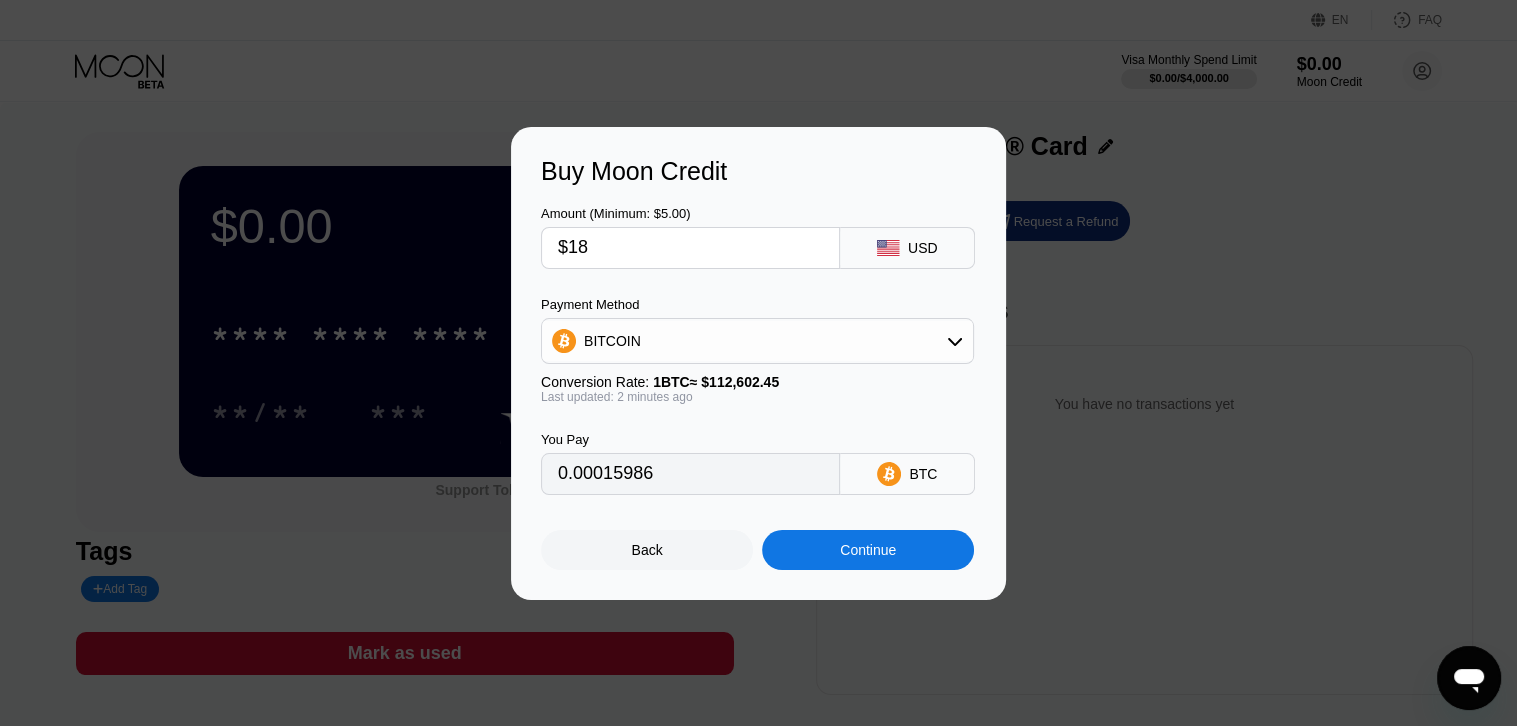 click on "$18" at bounding box center (690, 248) 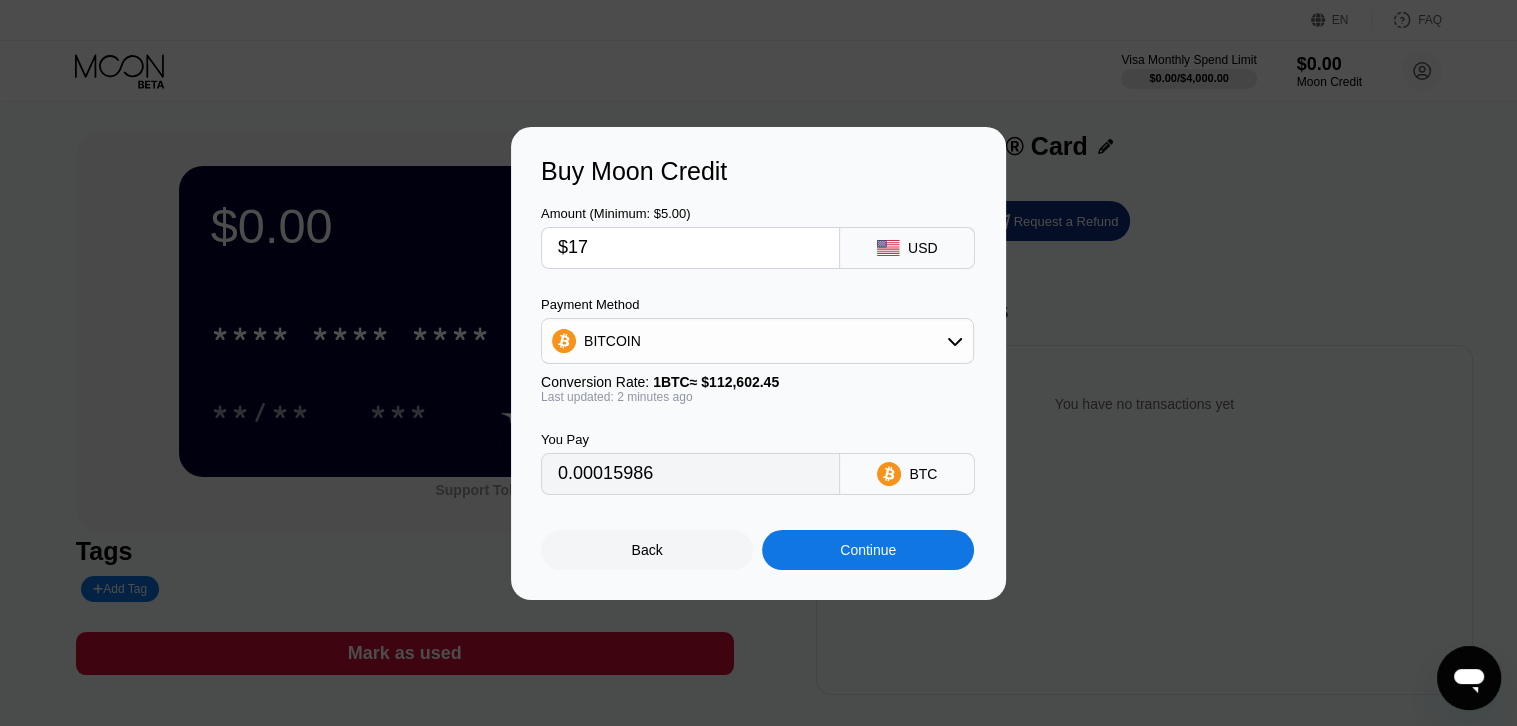 type on "0.00015098" 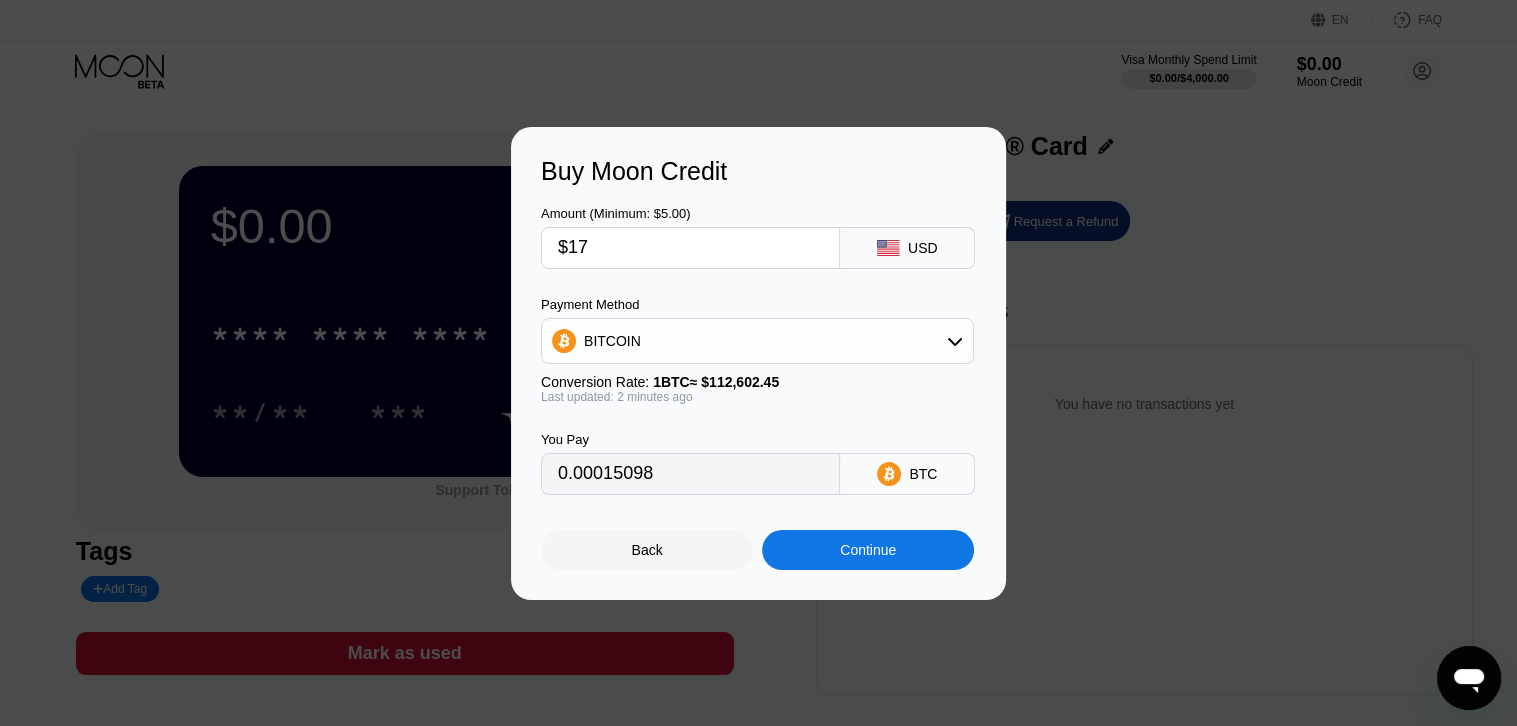 type on "$17" 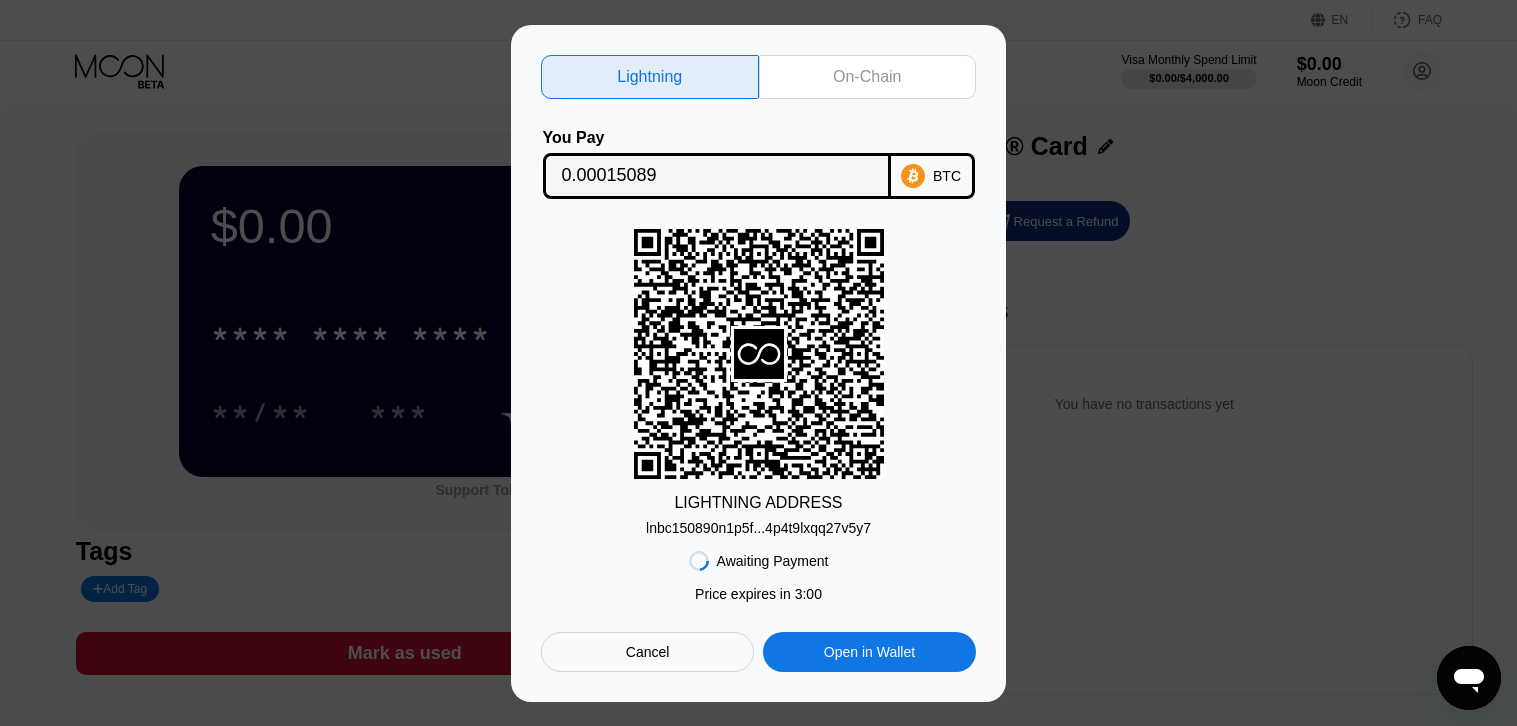 scroll, scrollTop: 0, scrollLeft: 0, axis: both 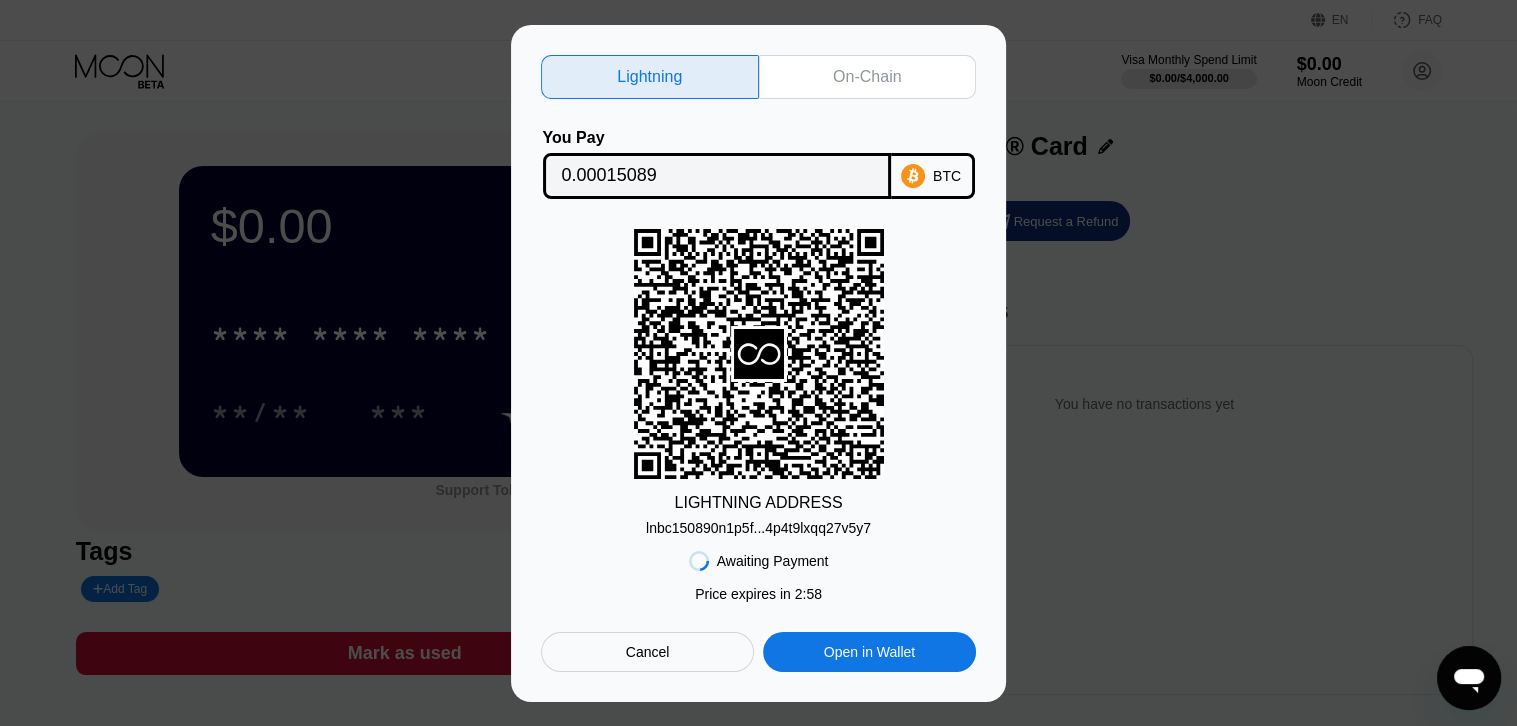 click on "lnbc150890n1p5f...4p4t9lxqq27v5y7" at bounding box center [758, 528] 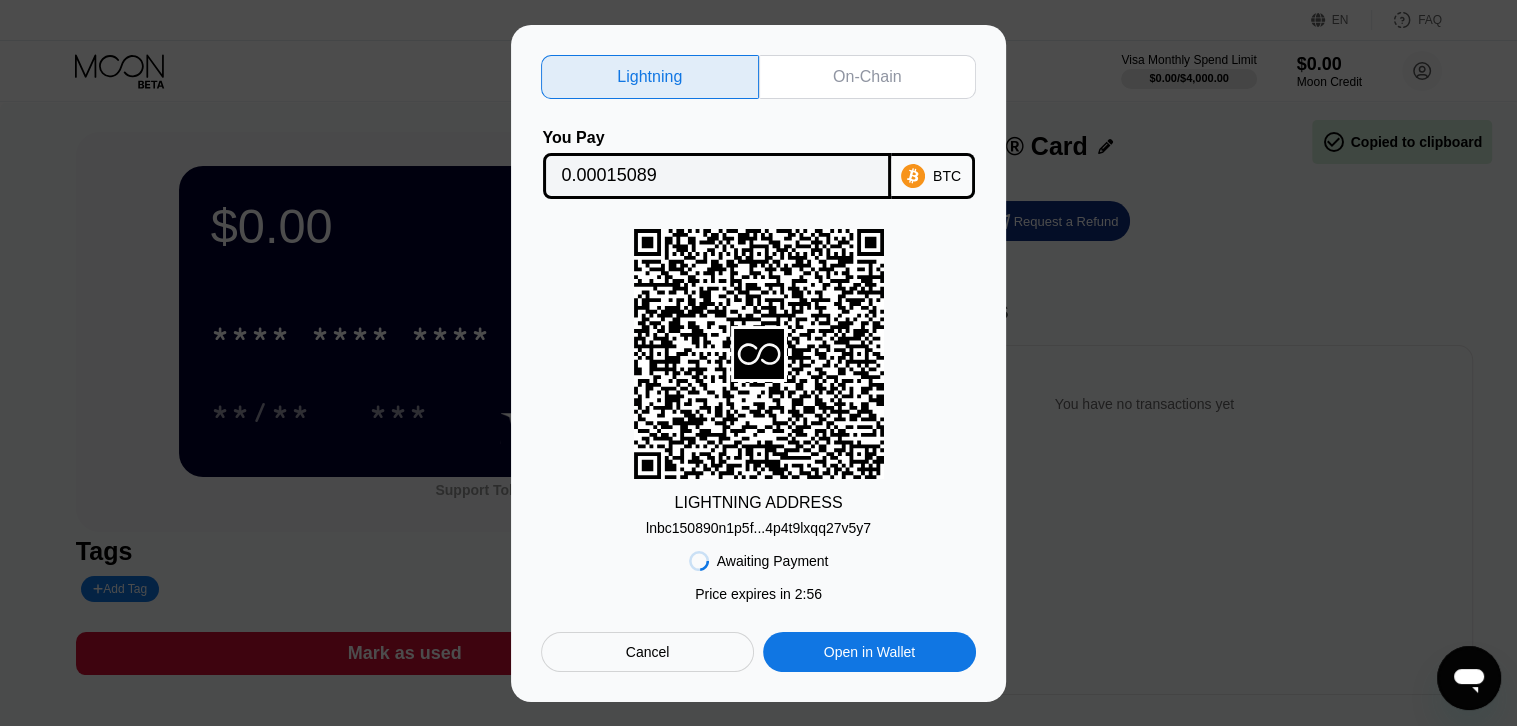 click on "On-Chain" at bounding box center (867, 77) 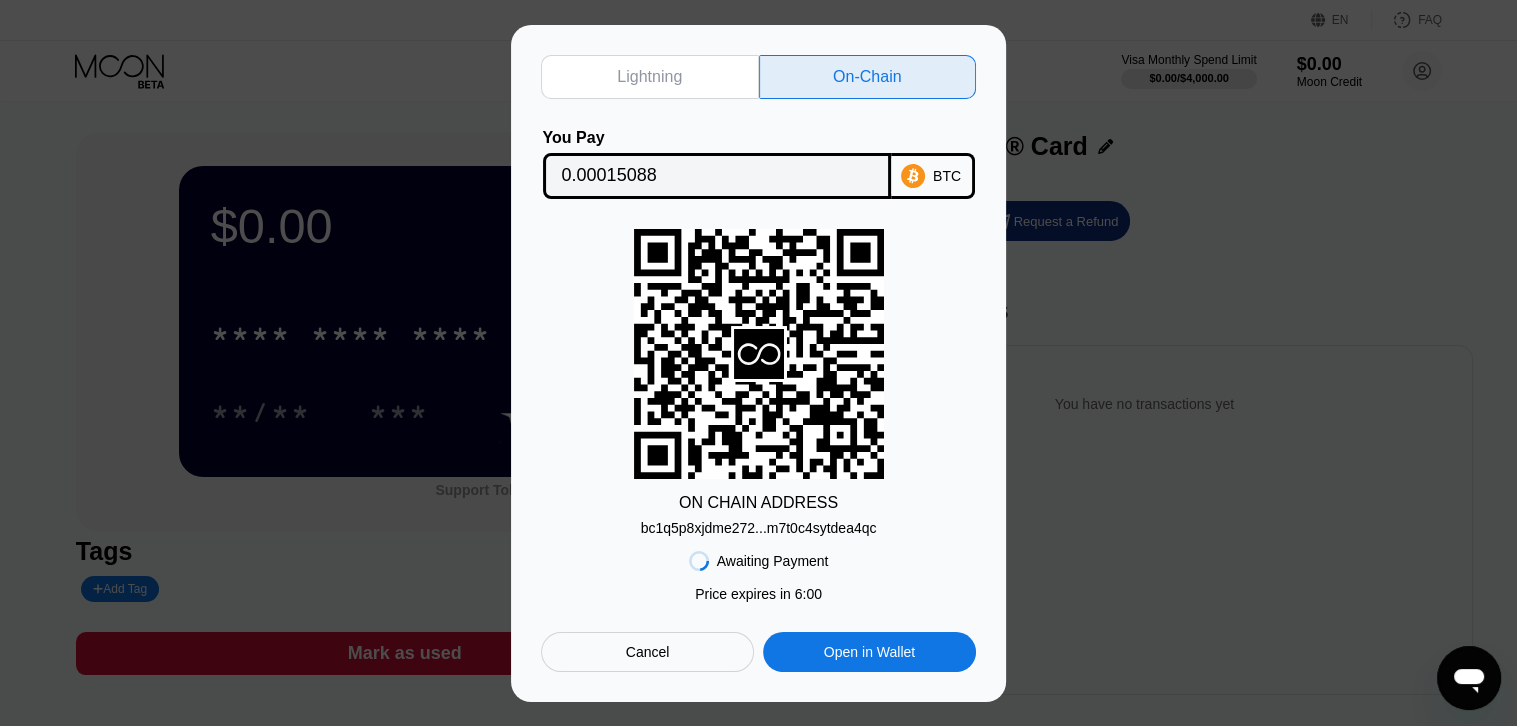 click on "bc1q5p8xjdme272...m7t0c4sytdea4qc" at bounding box center (759, 528) 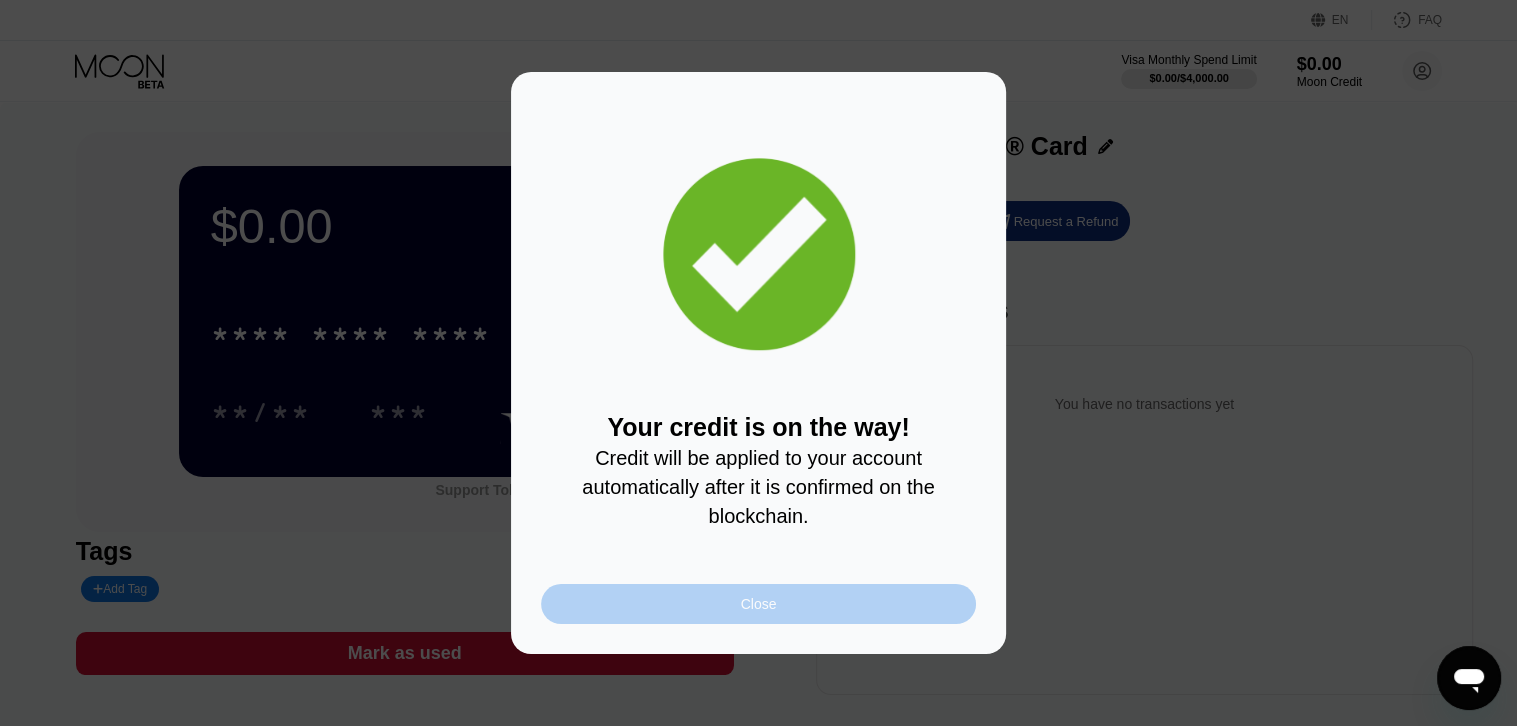 click on "Close" at bounding box center [758, 604] 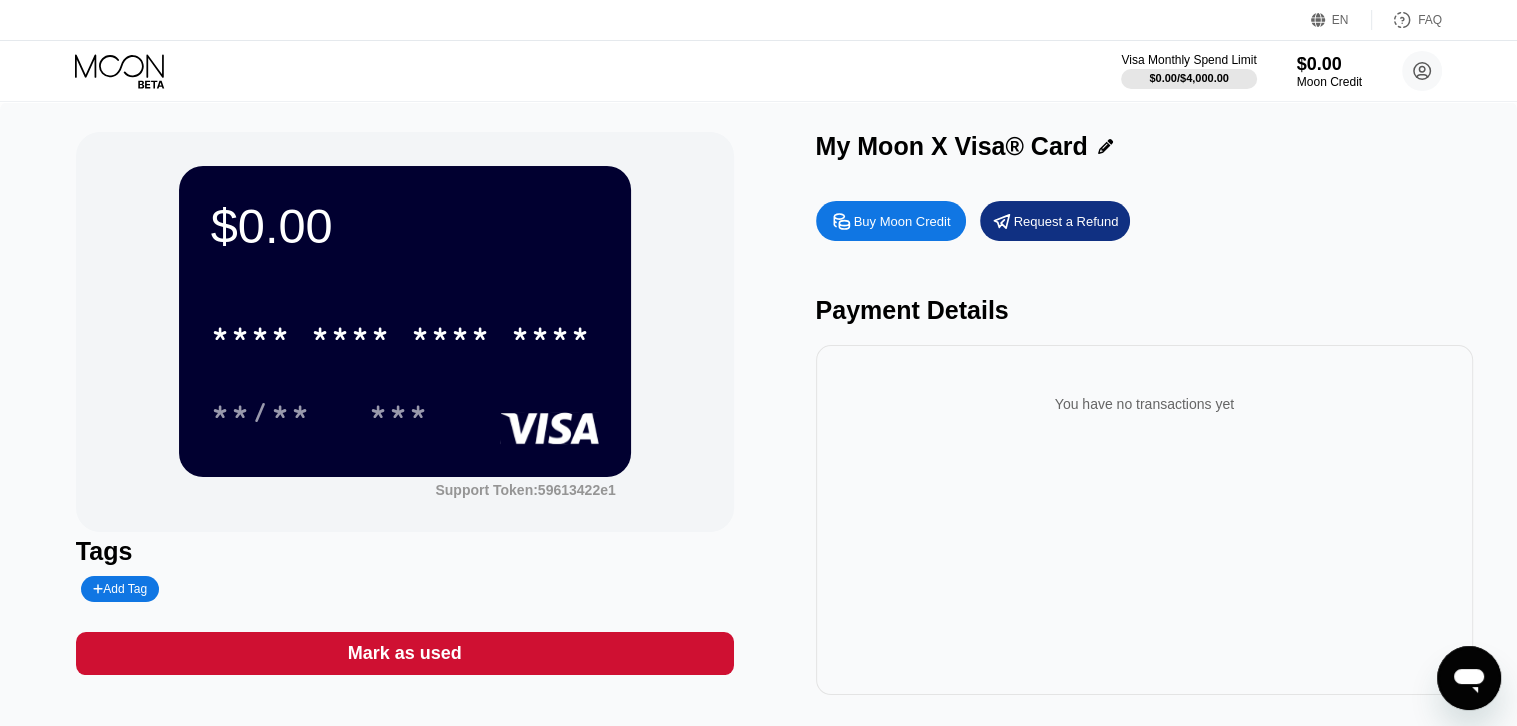 click on "$0.00 * * * * * * * * * * * * **** **/** *** Support Token:  59613422e1 Tags  Add Tag Mark as used My Moon X Visa® Card Buy Moon Credit Request a Refund Payment Details You have no transactions yet" at bounding box center [758, 423] 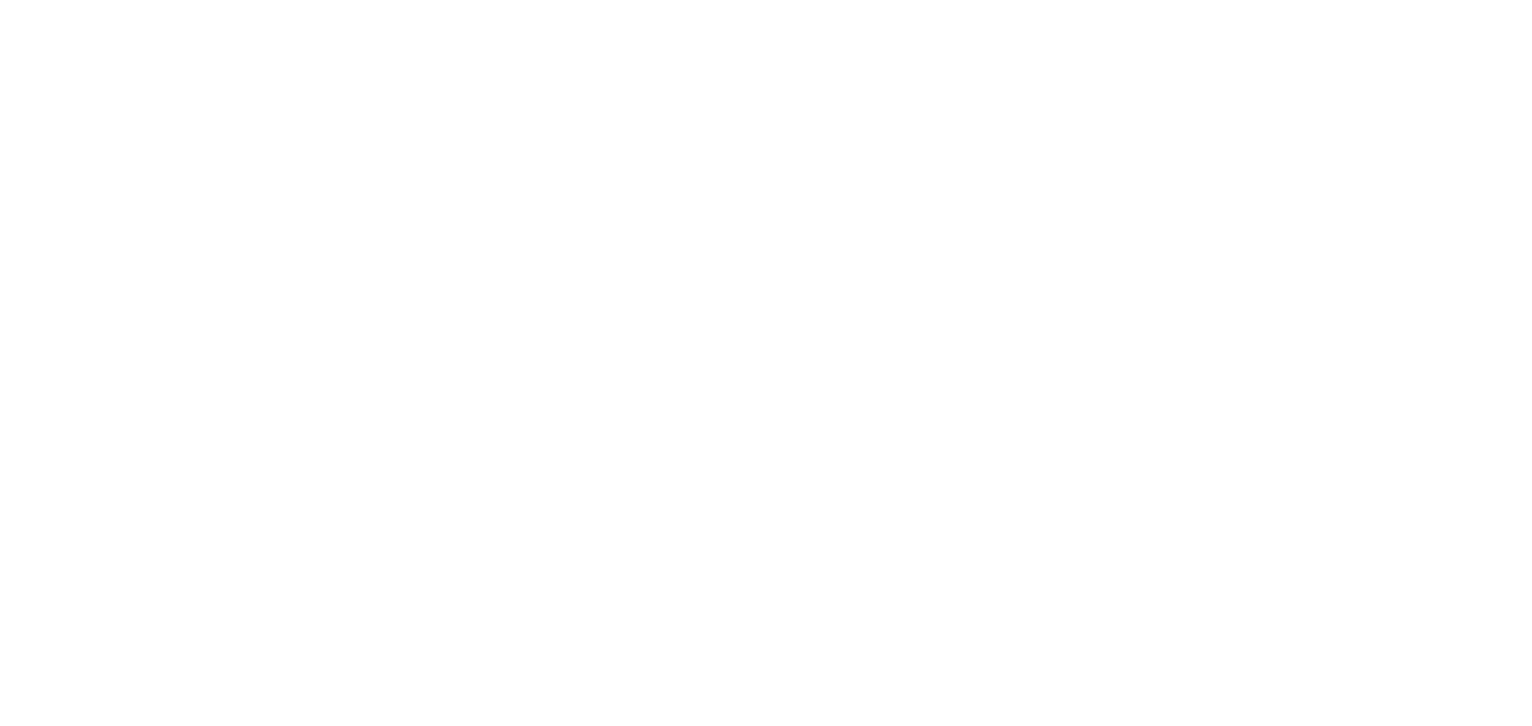 scroll, scrollTop: 0, scrollLeft: 0, axis: both 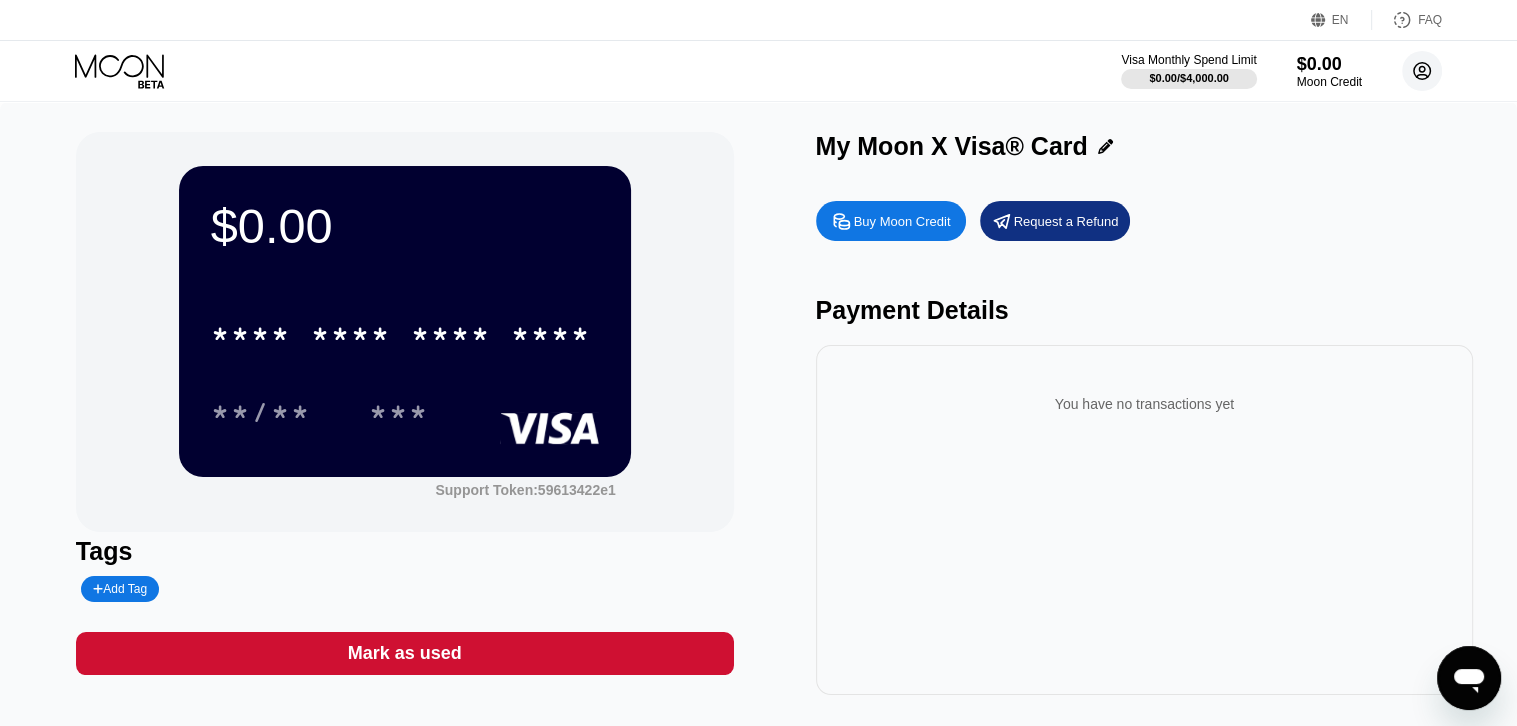click 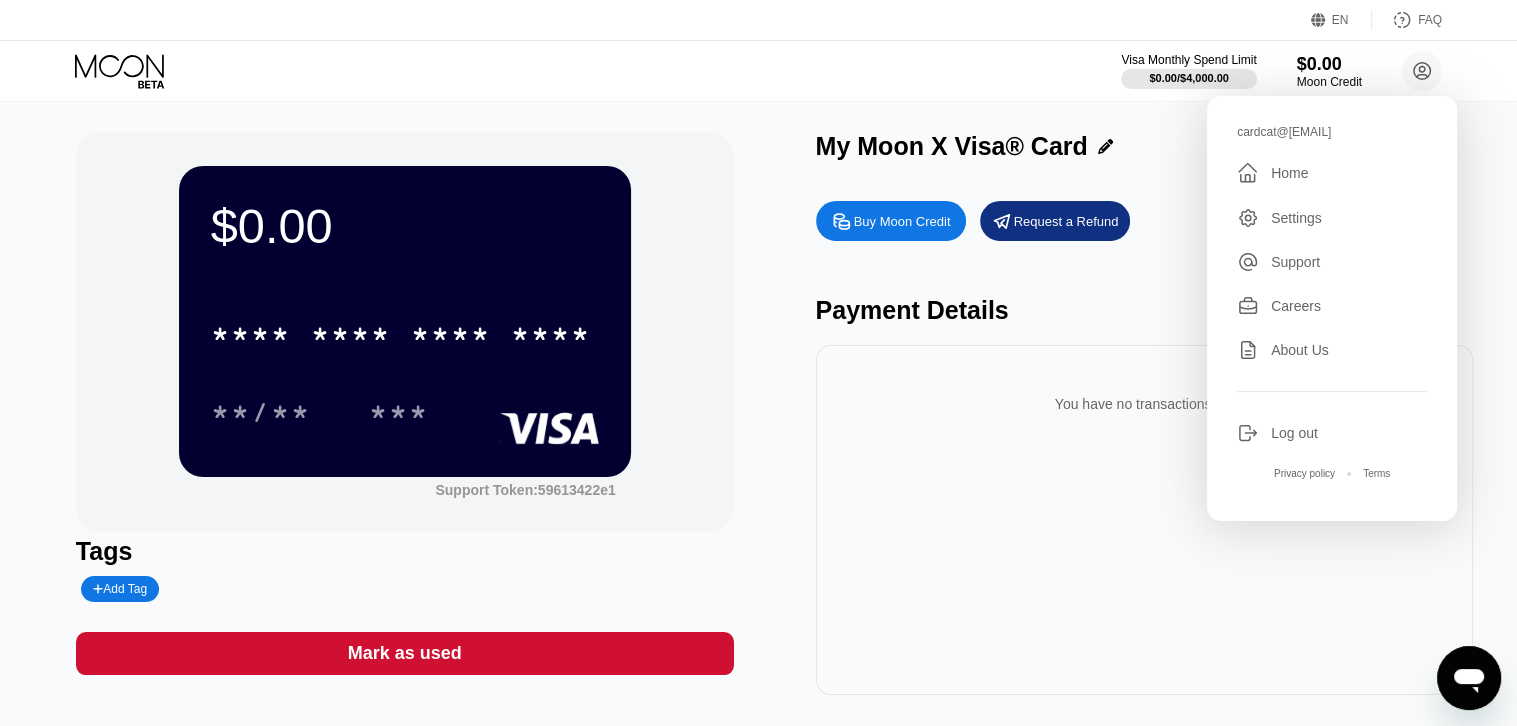 click on "$0.00 * * * * * * * * * * * * **** **/** *** Support Token:  59613422e1" at bounding box center (405, 332) 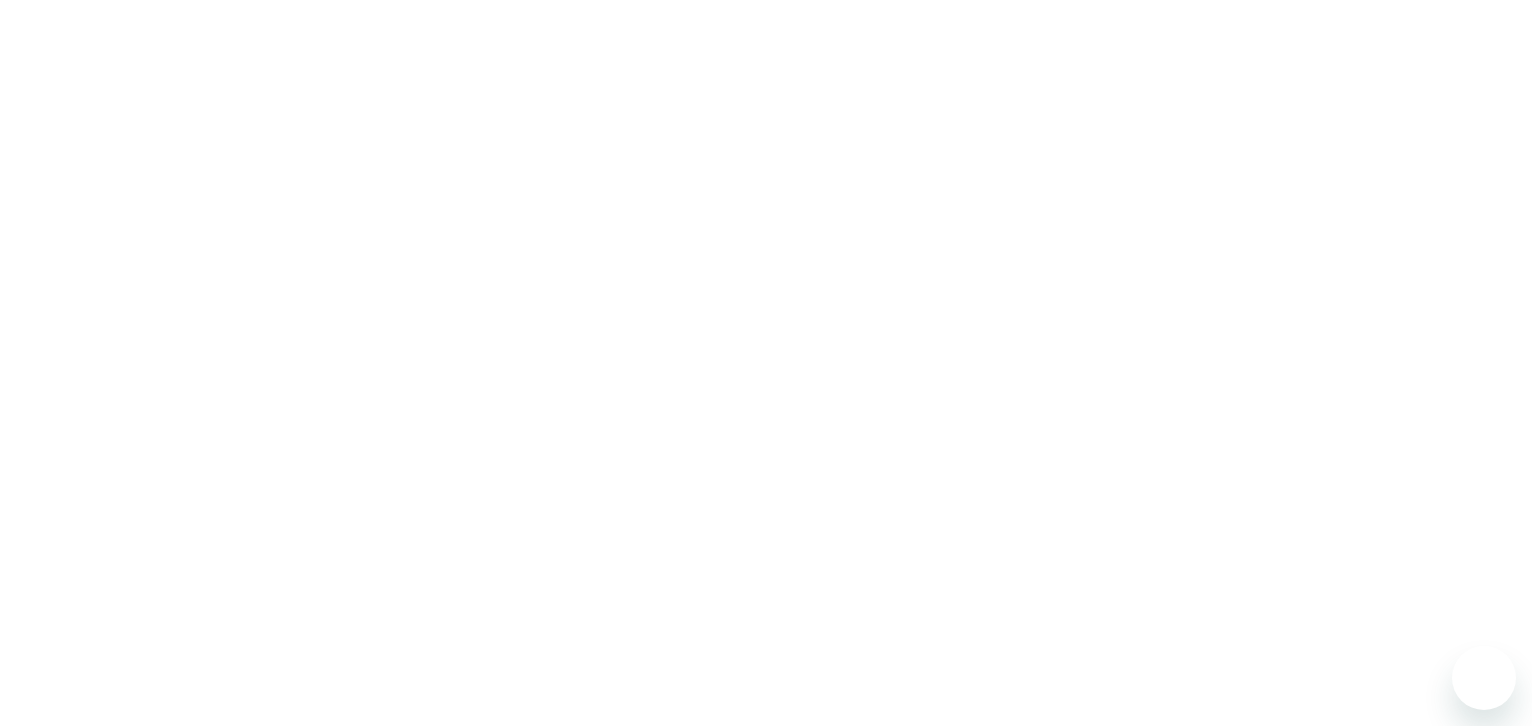 scroll, scrollTop: 0, scrollLeft: 0, axis: both 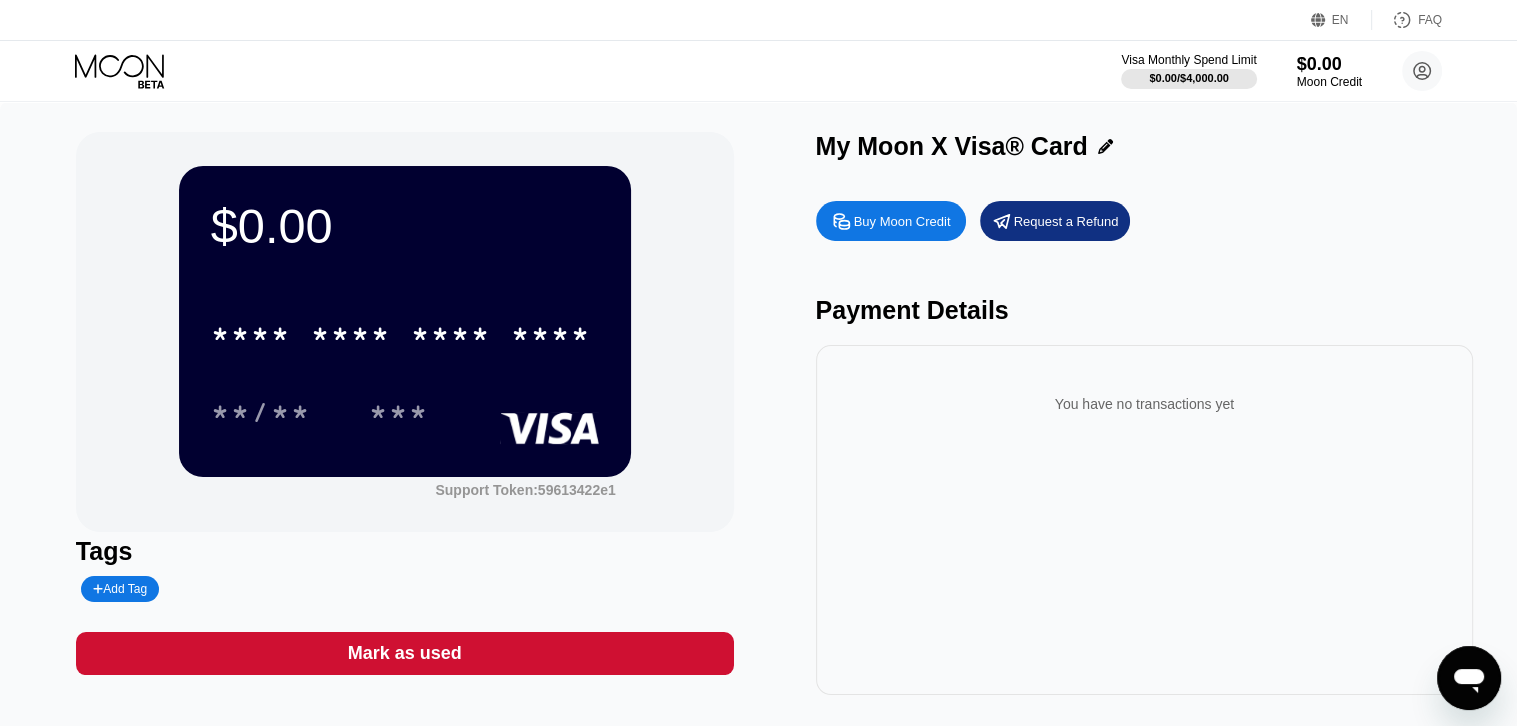 click on "$0.00 * * * * * * * * * * * * **** **/** *** Support Token:  59613422e1 Tags  Add Tag Mark as used My Moon X Visa® Card Buy Moon Credit Request a Refund Payment Details You have no transactions yet" at bounding box center [758, 413] 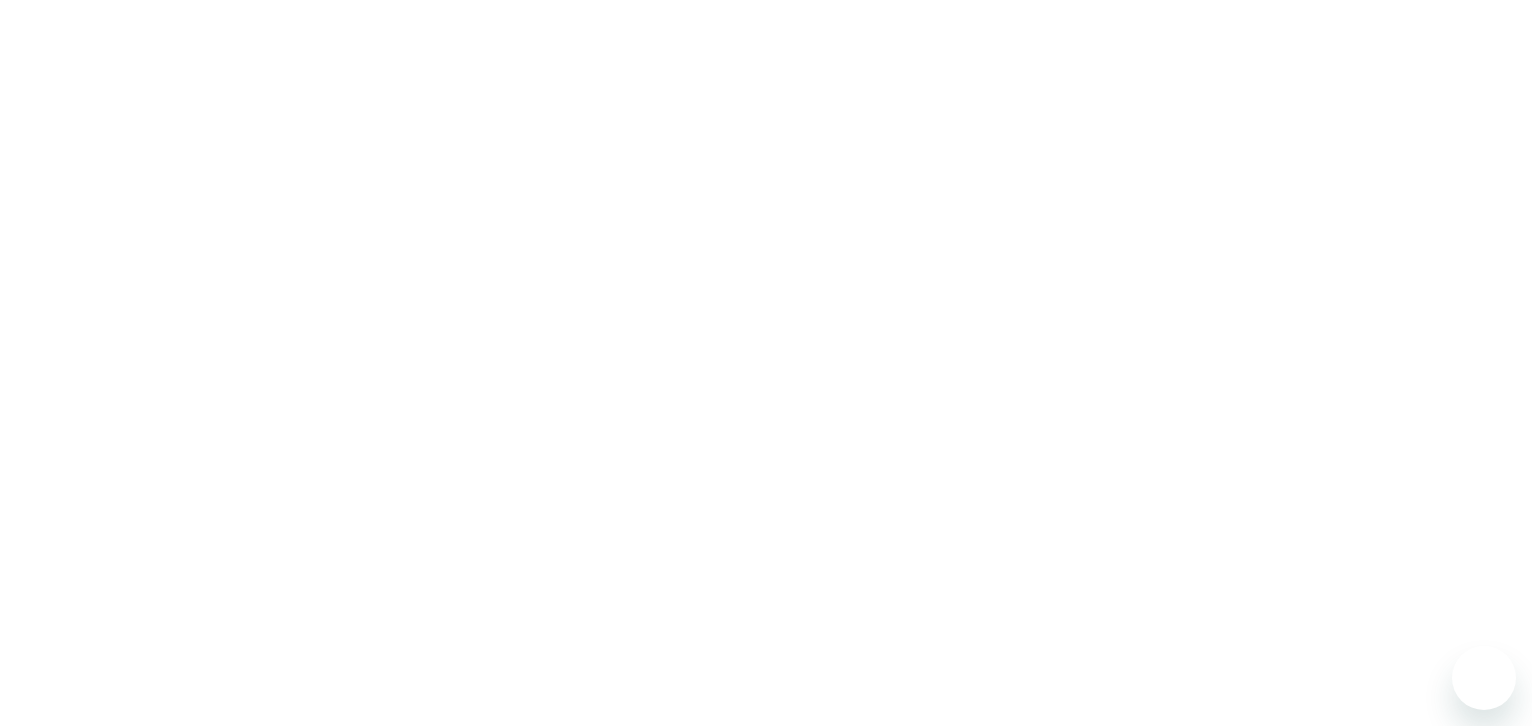 scroll, scrollTop: 0, scrollLeft: 0, axis: both 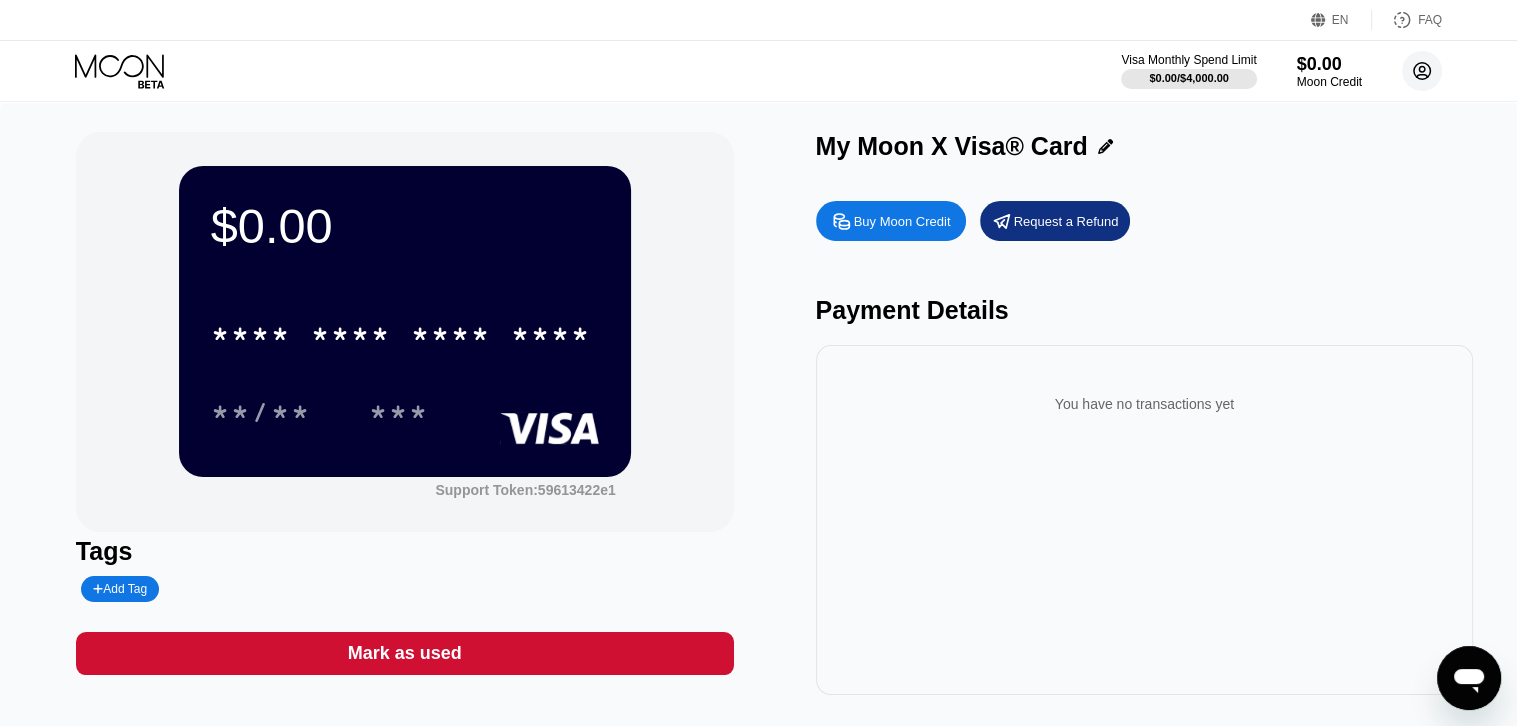 click 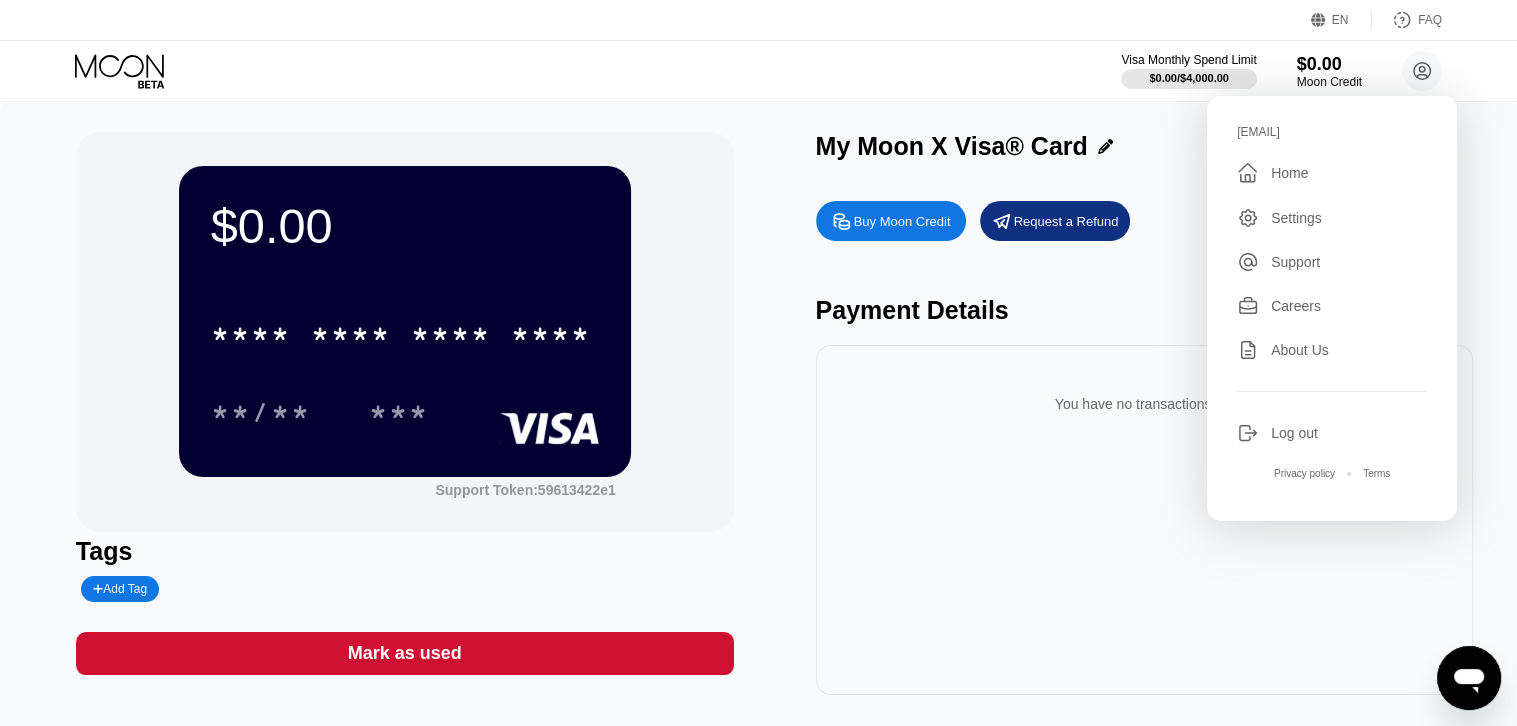 click on " Home" at bounding box center (1332, 173) 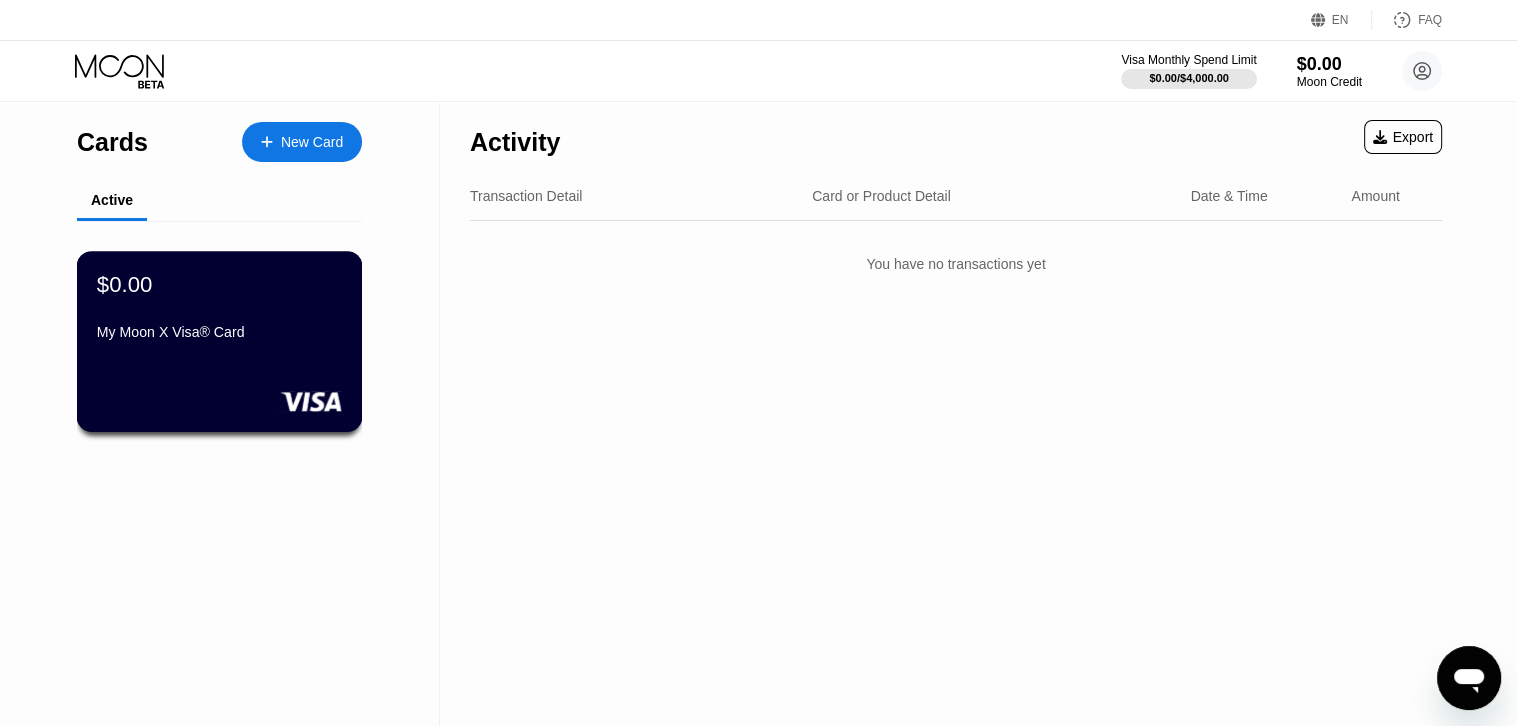 click on "$0.00 My Moon X Visa® Card" at bounding box center (219, 309) 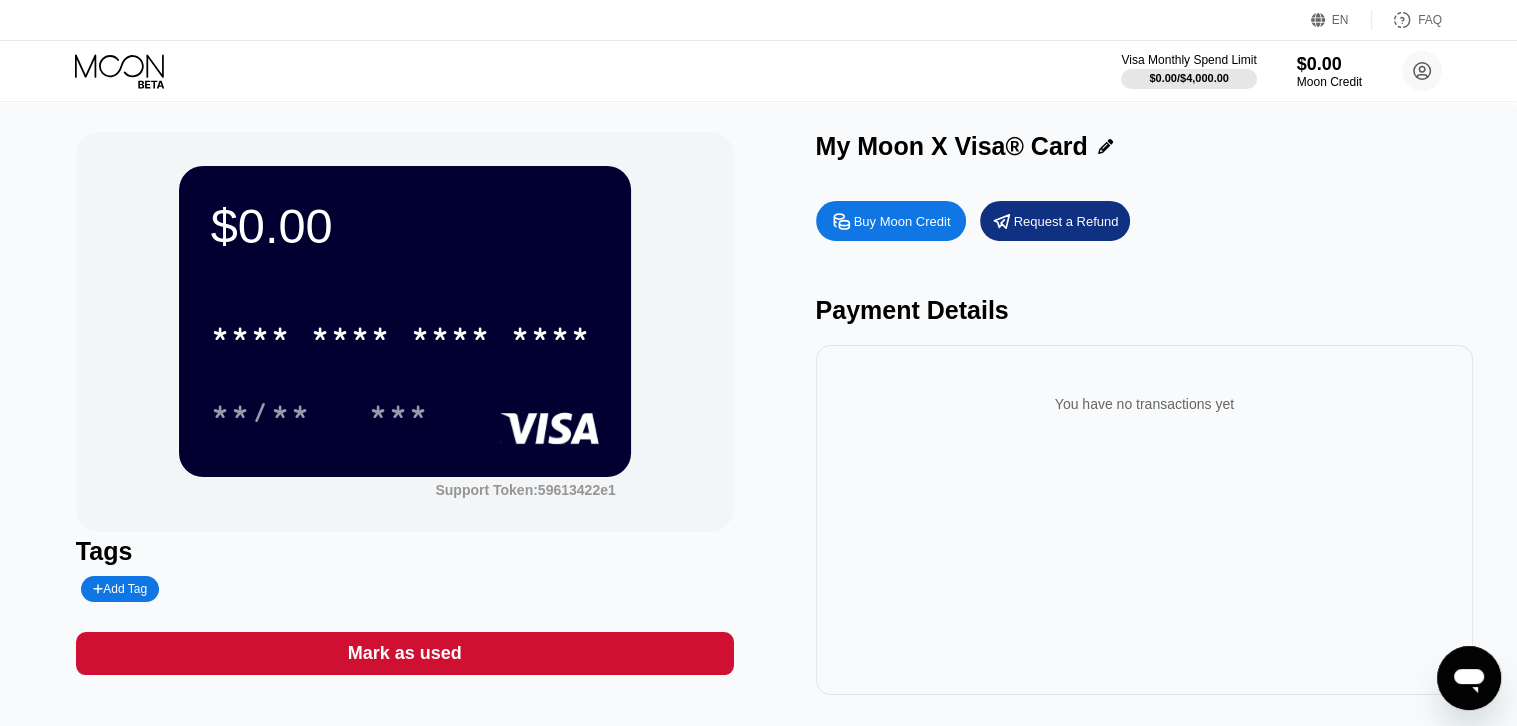 click on "You have no transactions yet" at bounding box center (1145, 520) 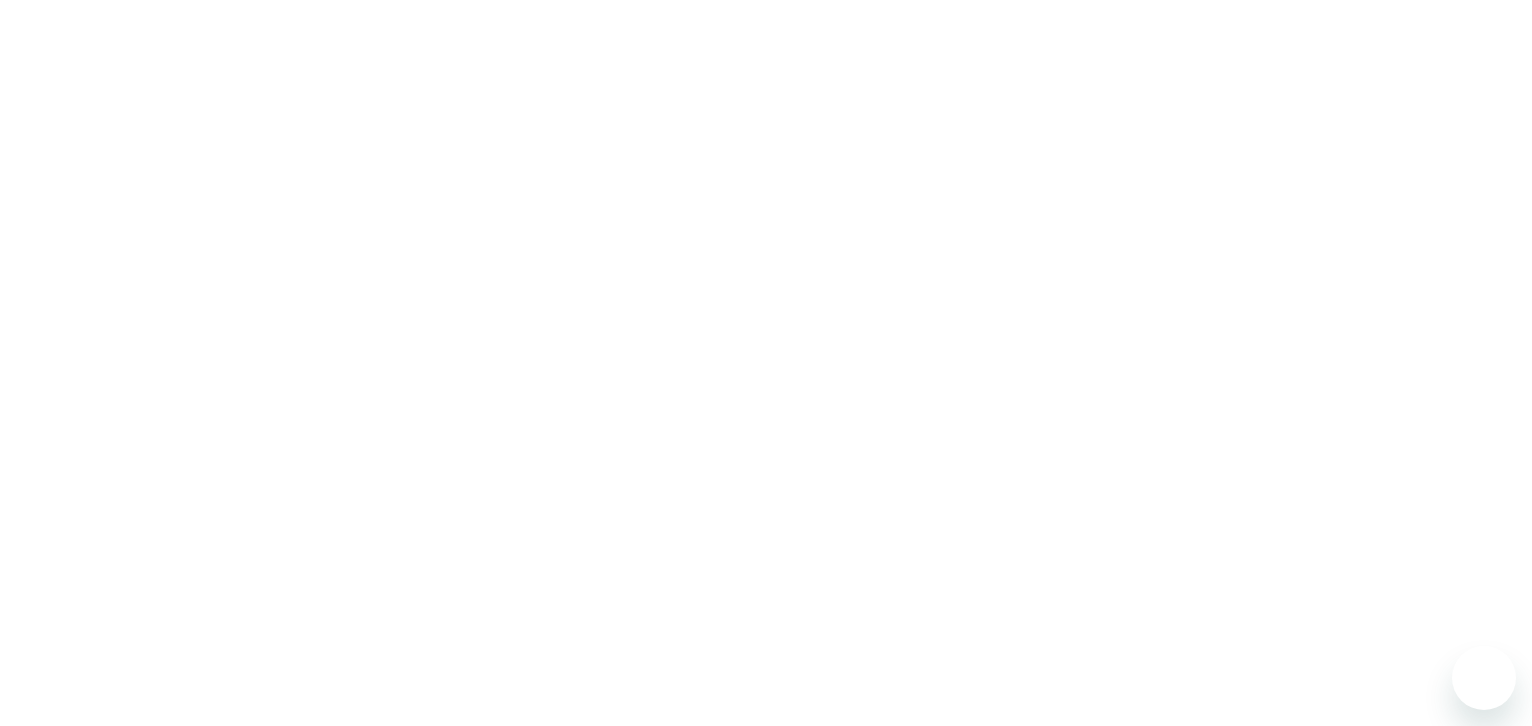 scroll, scrollTop: 0, scrollLeft: 0, axis: both 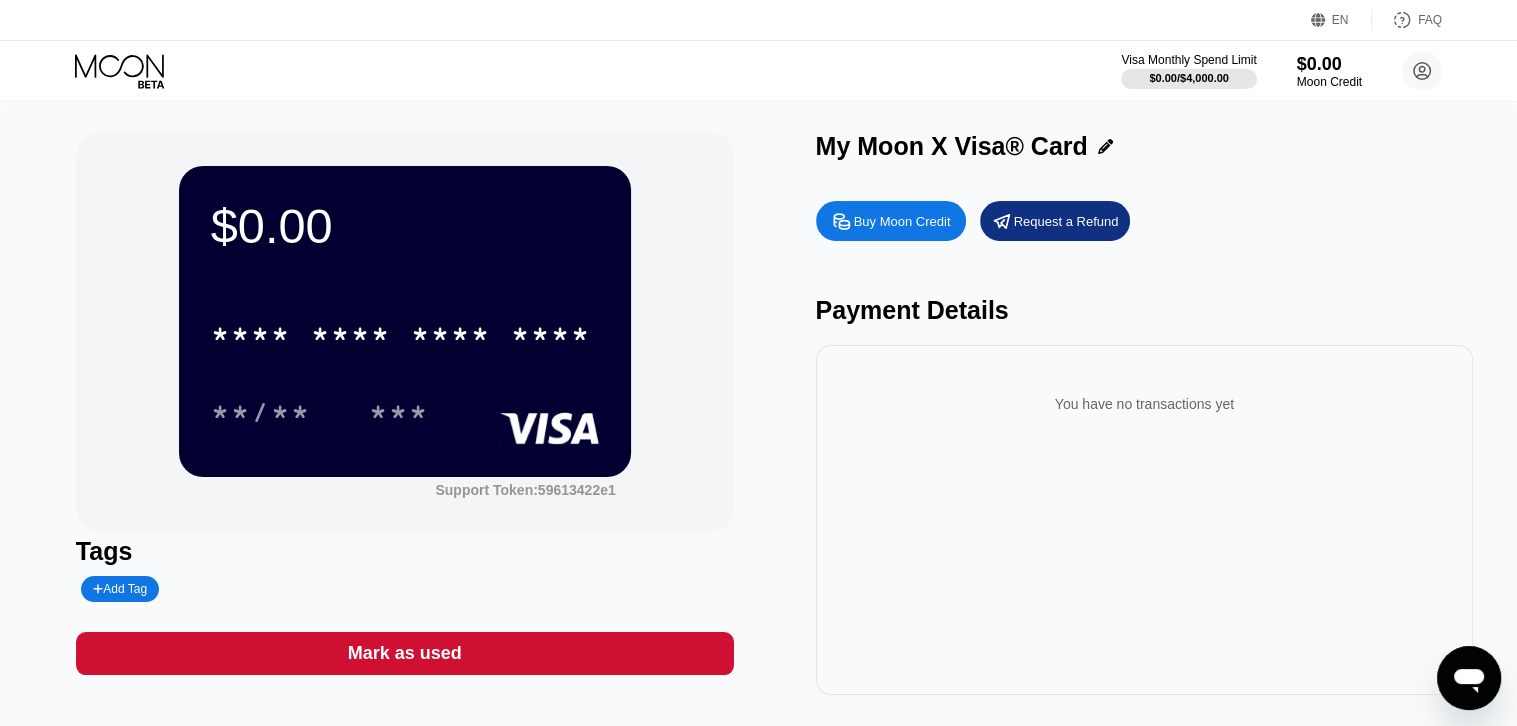 click on "Buy Moon Credit" at bounding box center [902, 221] 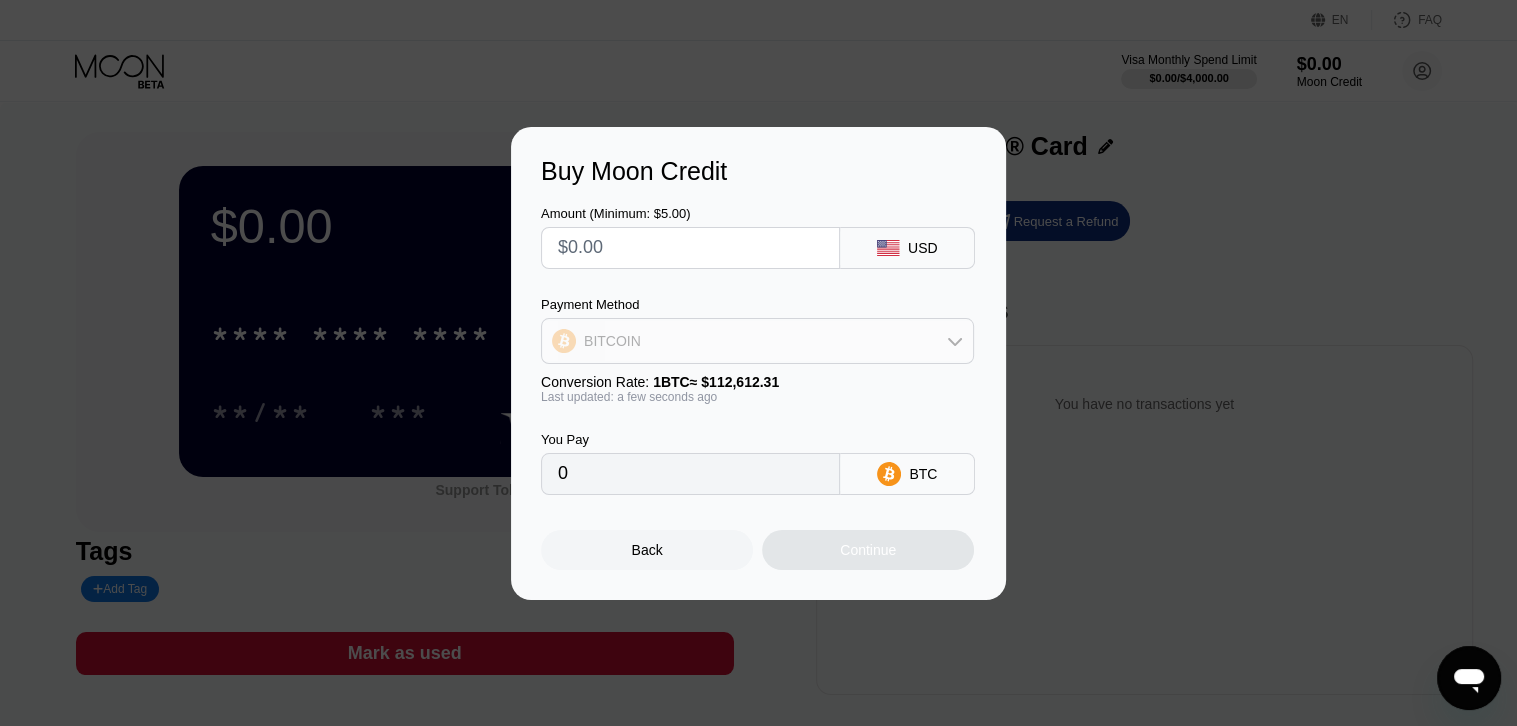 click on "BITCOIN" at bounding box center (757, 341) 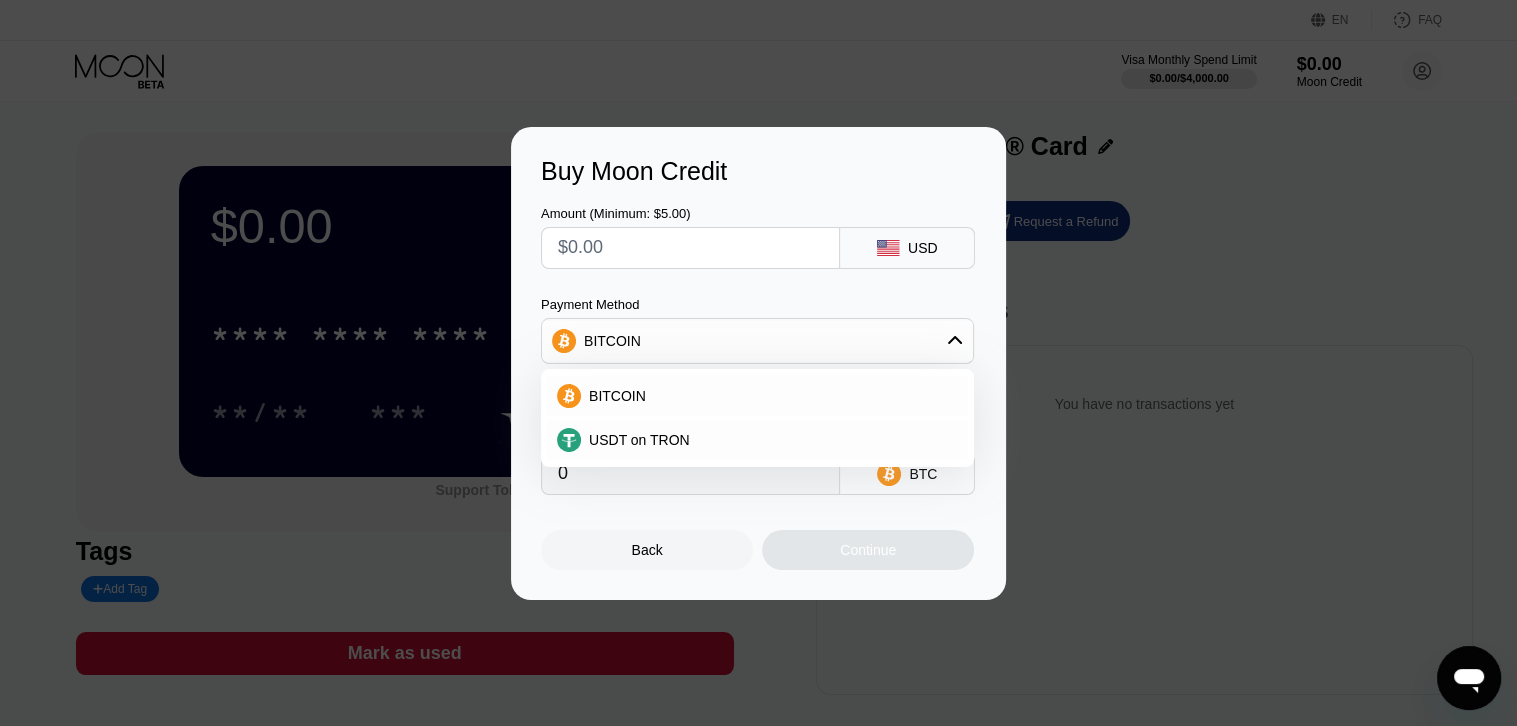 click at bounding box center (766, 363) 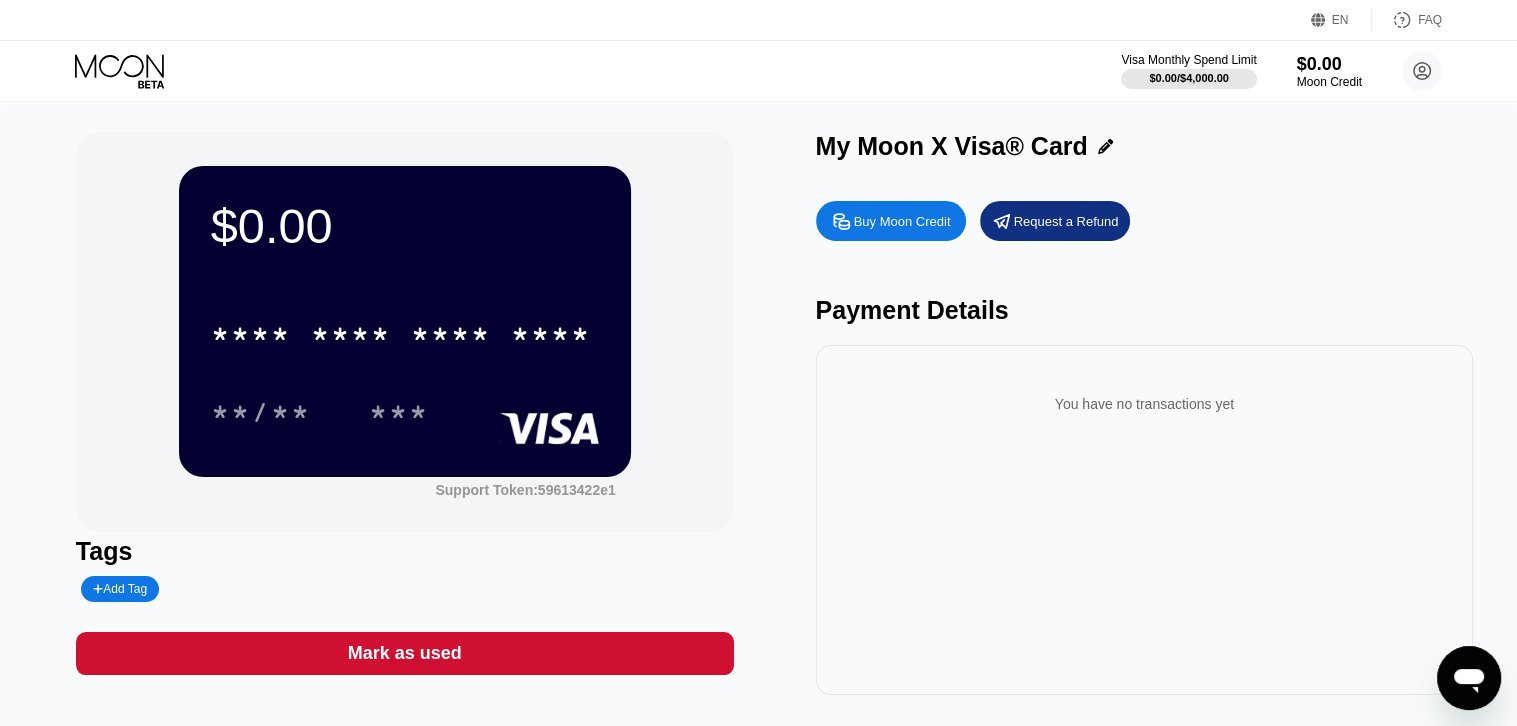 click on "Request a Refund" at bounding box center [1066, 221] 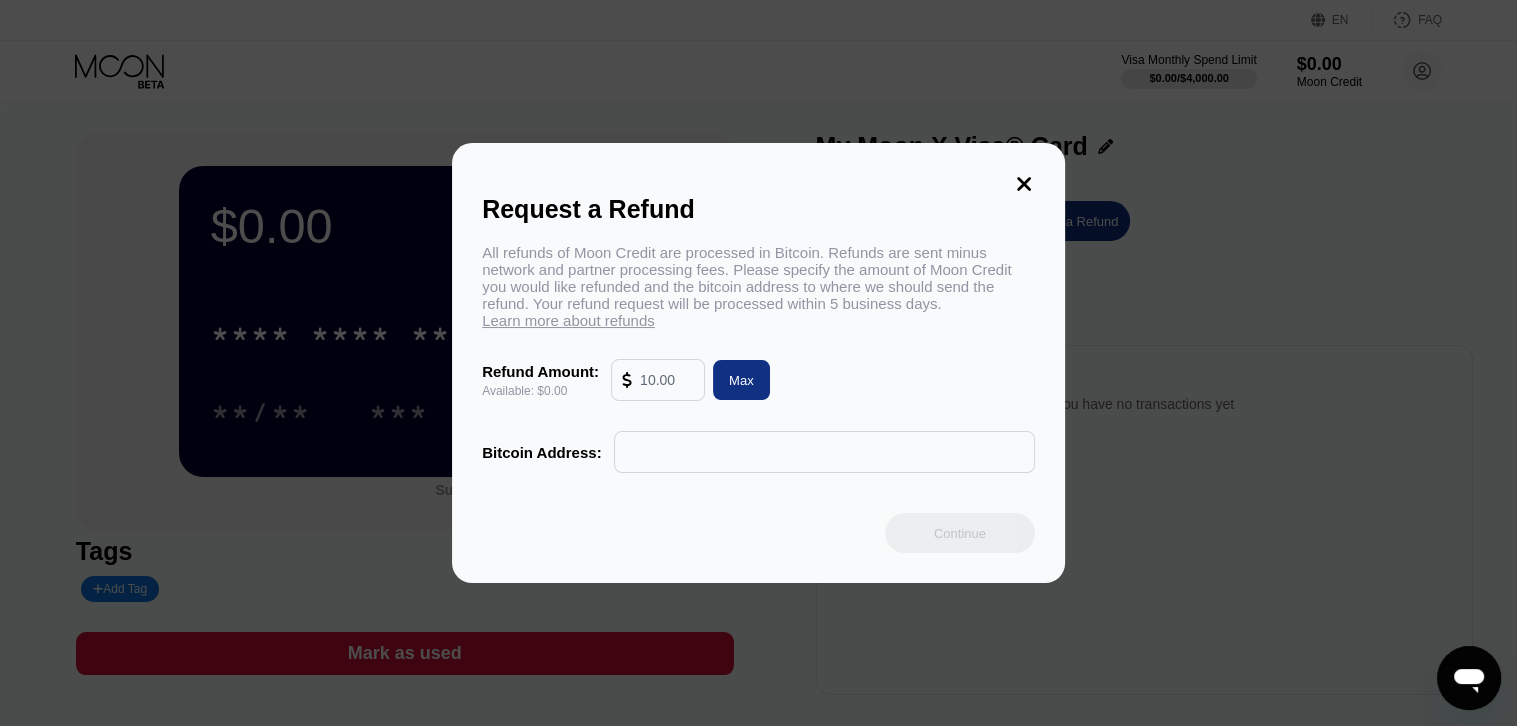 click at bounding box center (824, 452) 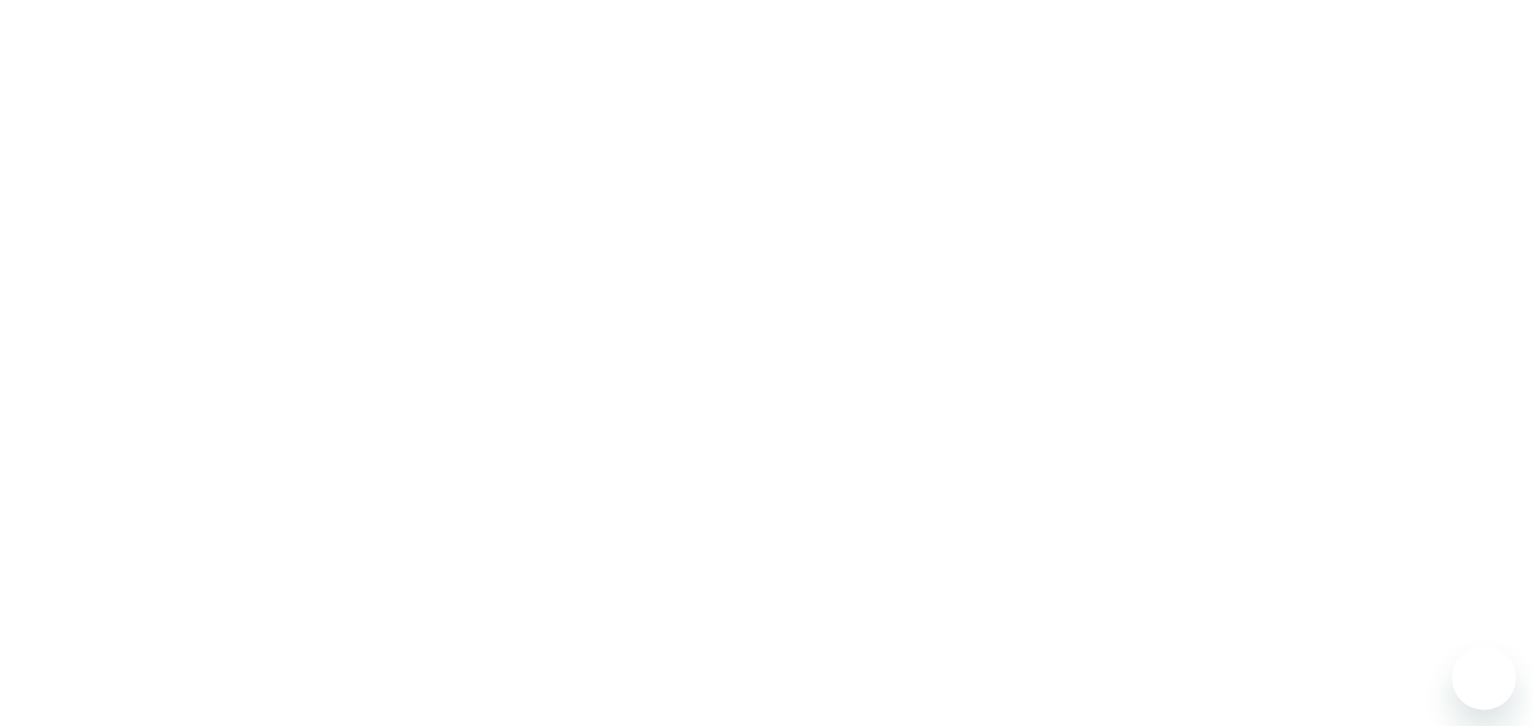 scroll, scrollTop: 0, scrollLeft: 0, axis: both 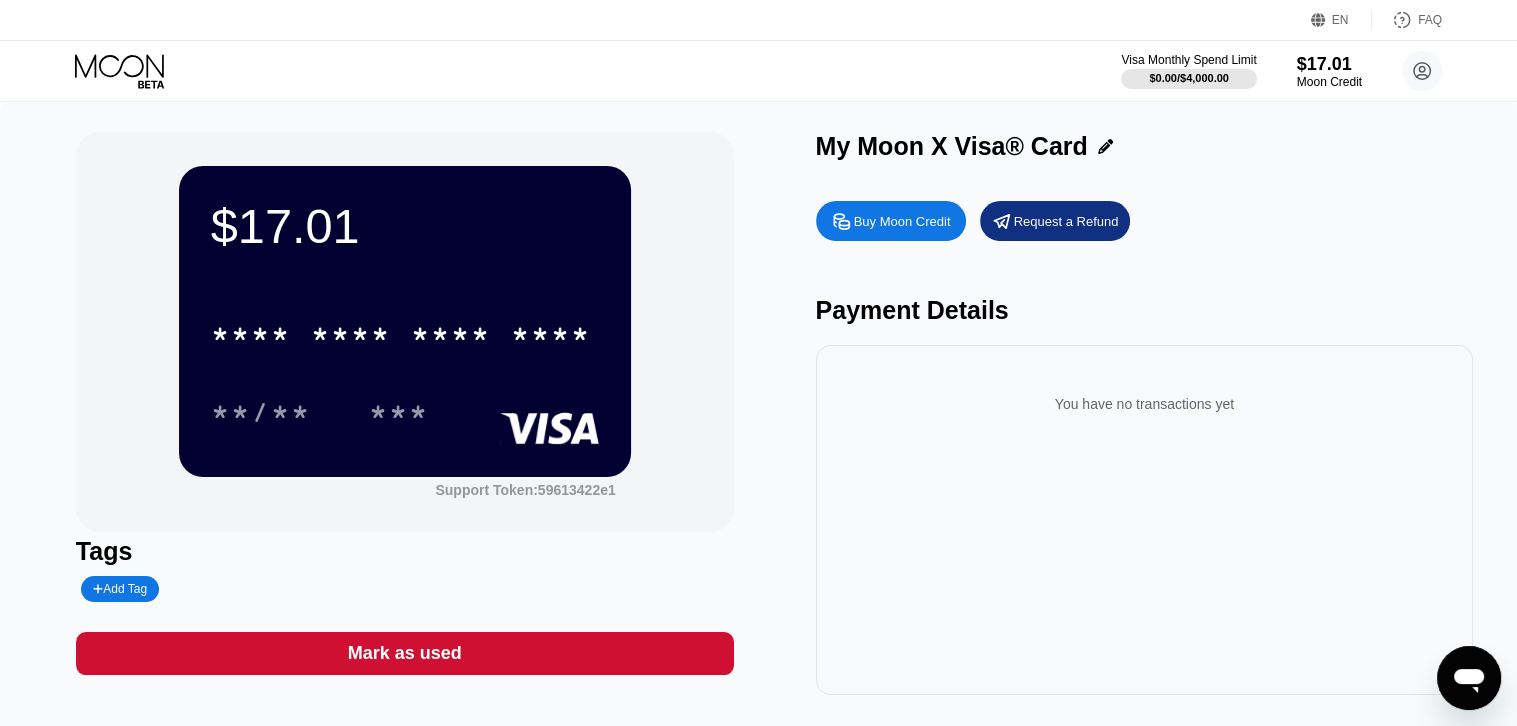 click on "* * * * * * * * * * * * ****" at bounding box center (401, 334) 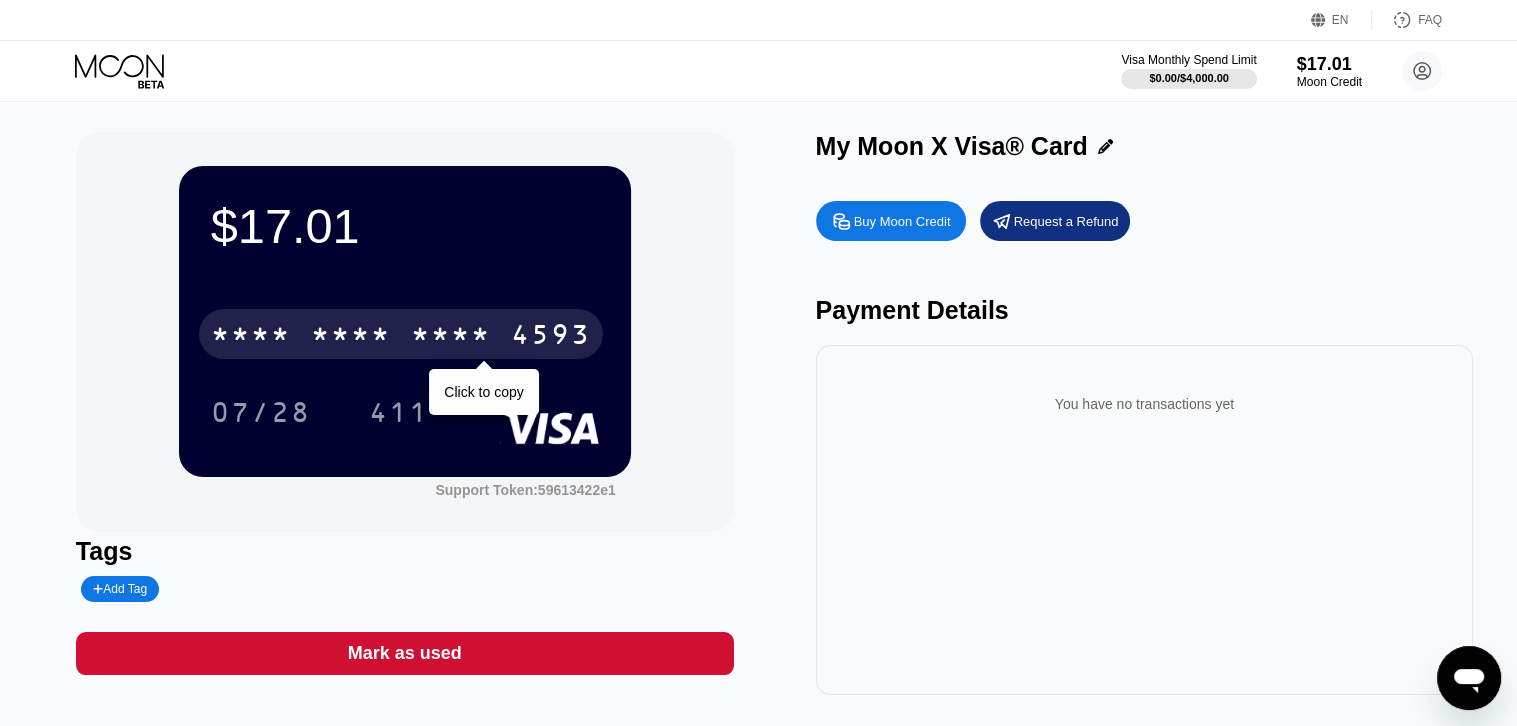 click on "* * * *" at bounding box center (351, 337) 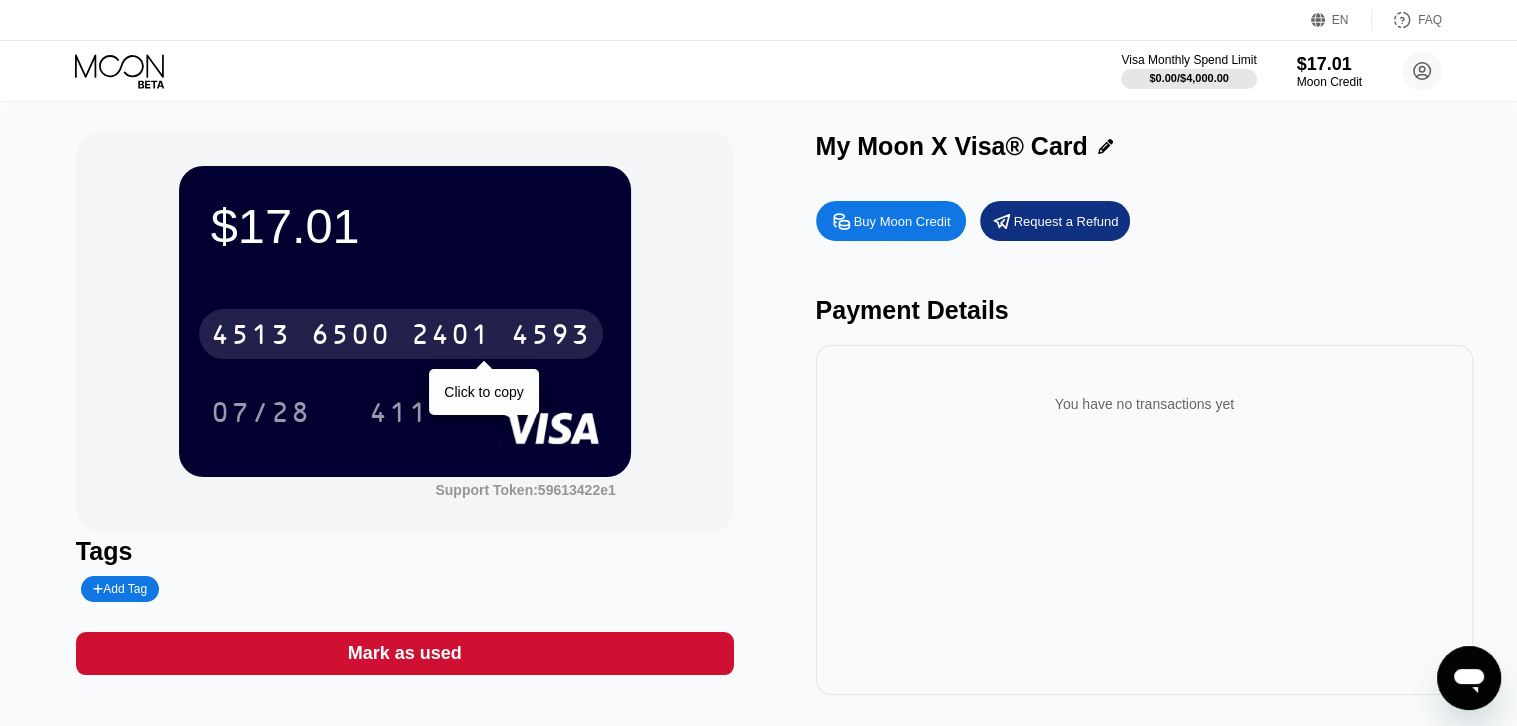 click on "2401" at bounding box center (451, 337) 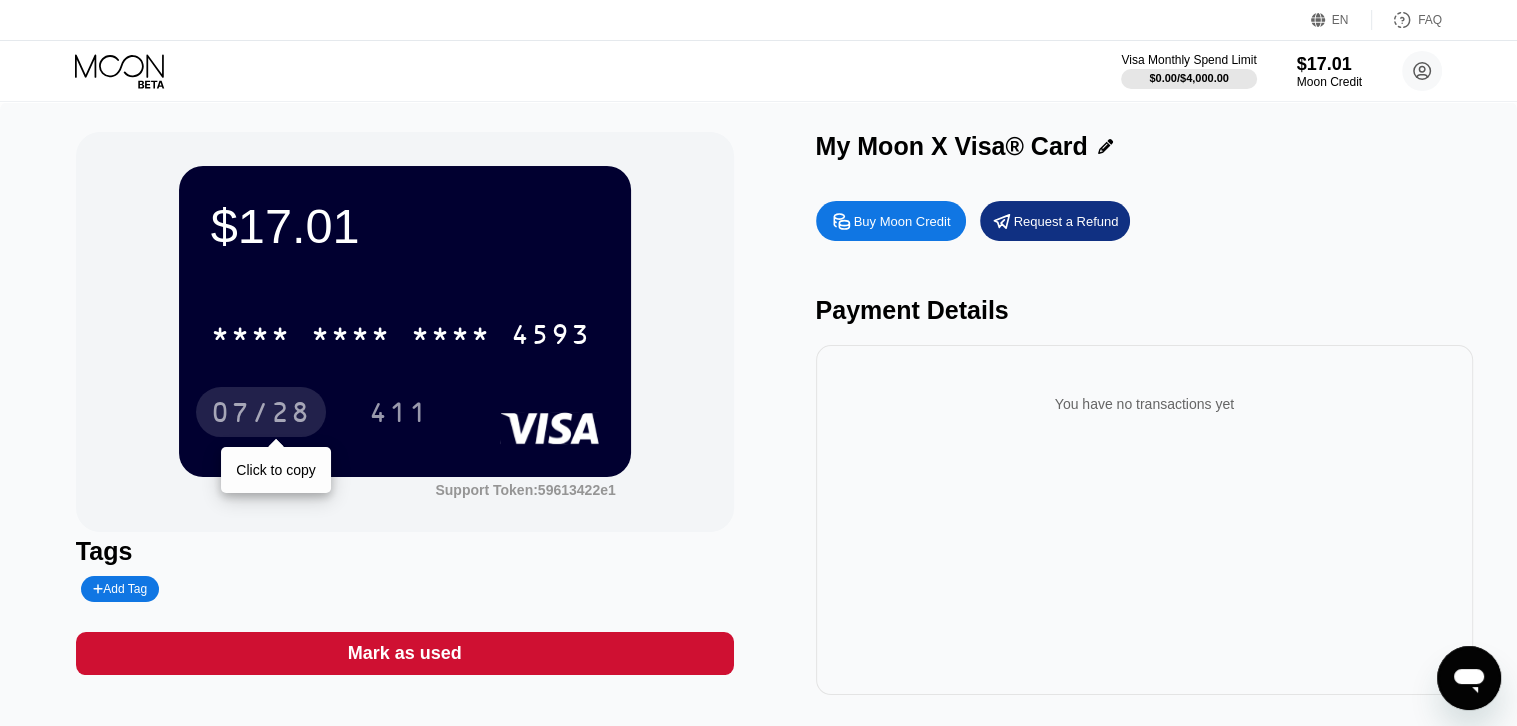 drag, startPoint x: 272, startPoint y: 435, endPoint x: 732, endPoint y: 596, distance: 487.36127 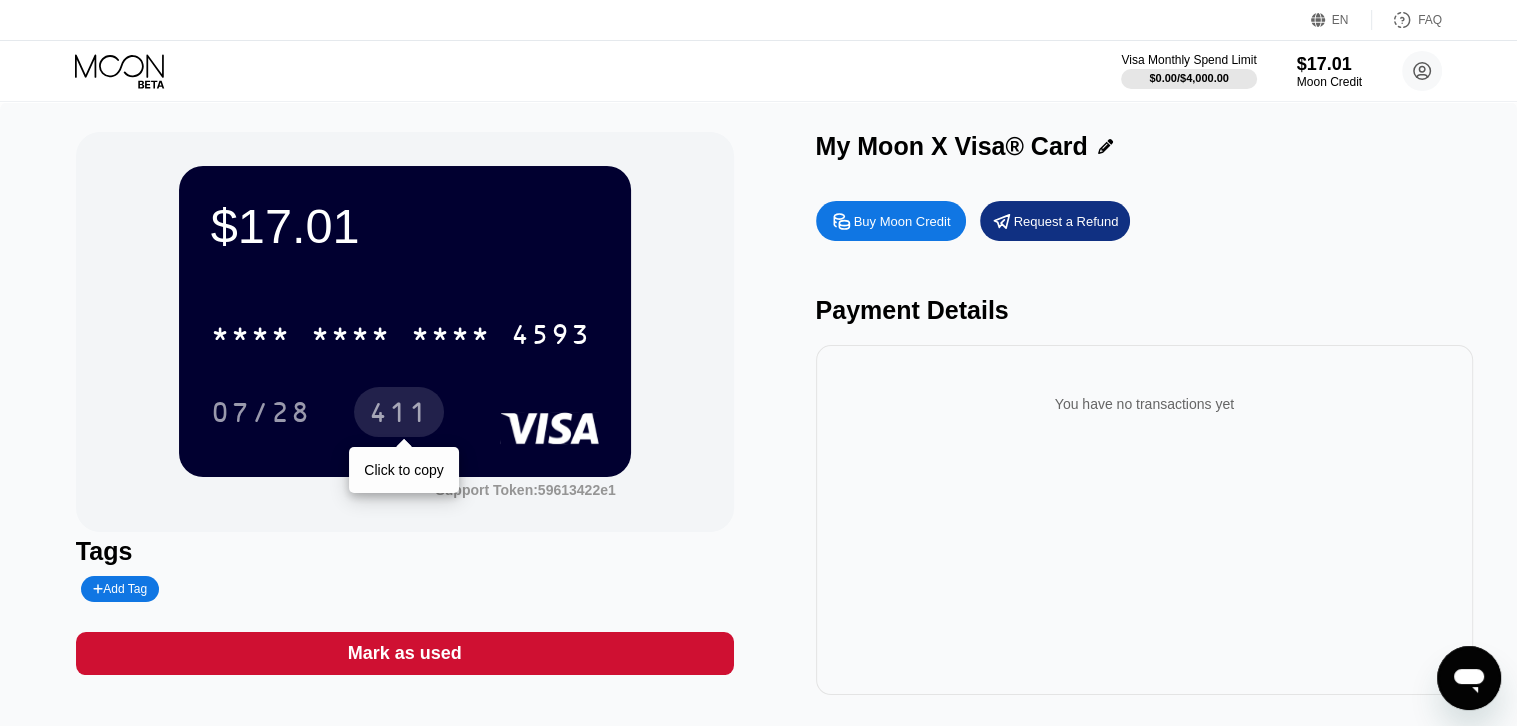 drag, startPoint x: 410, startPoint y: 413, endPoint x: 972, endPoint y: 667, distance: 616.73334 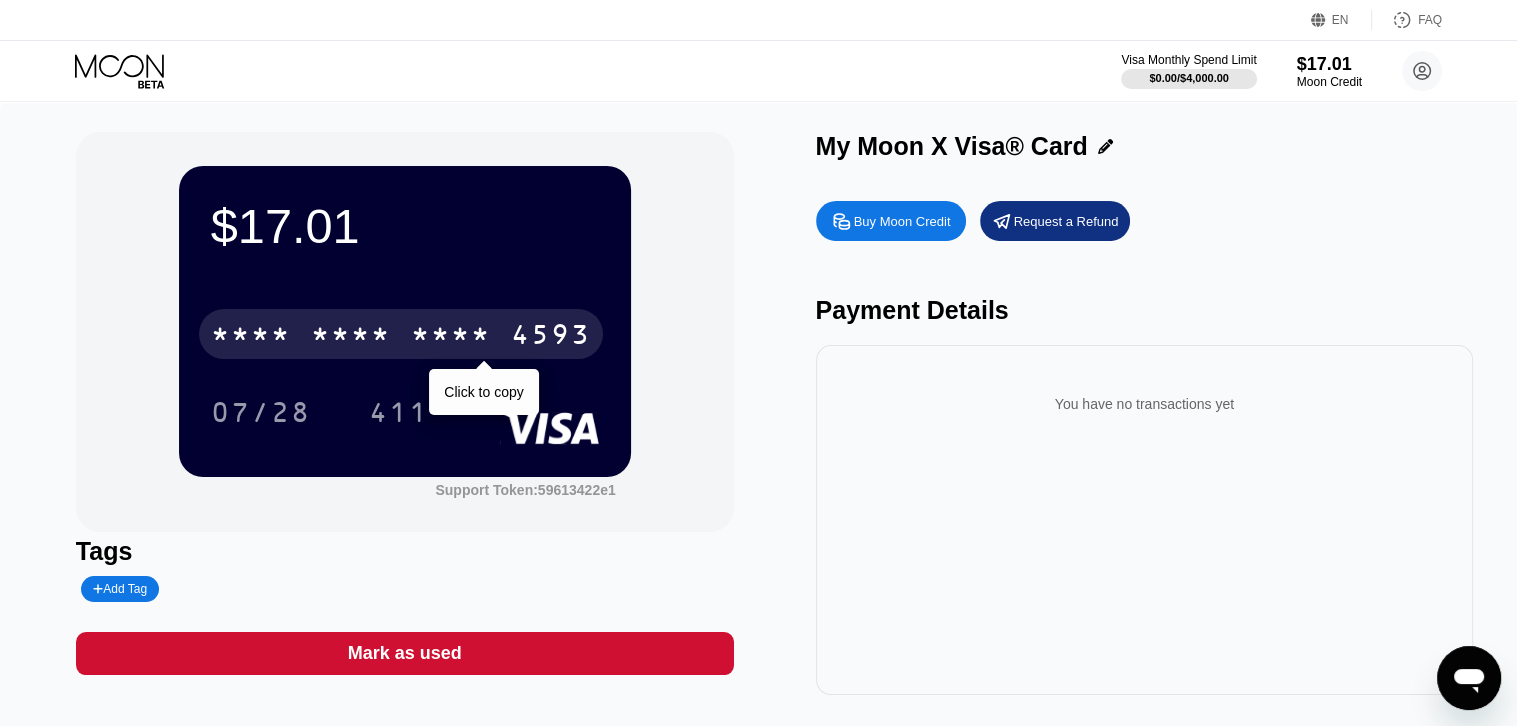 click on "* * * * * * * * * * * * 4593" at bounding box center (401, 334) 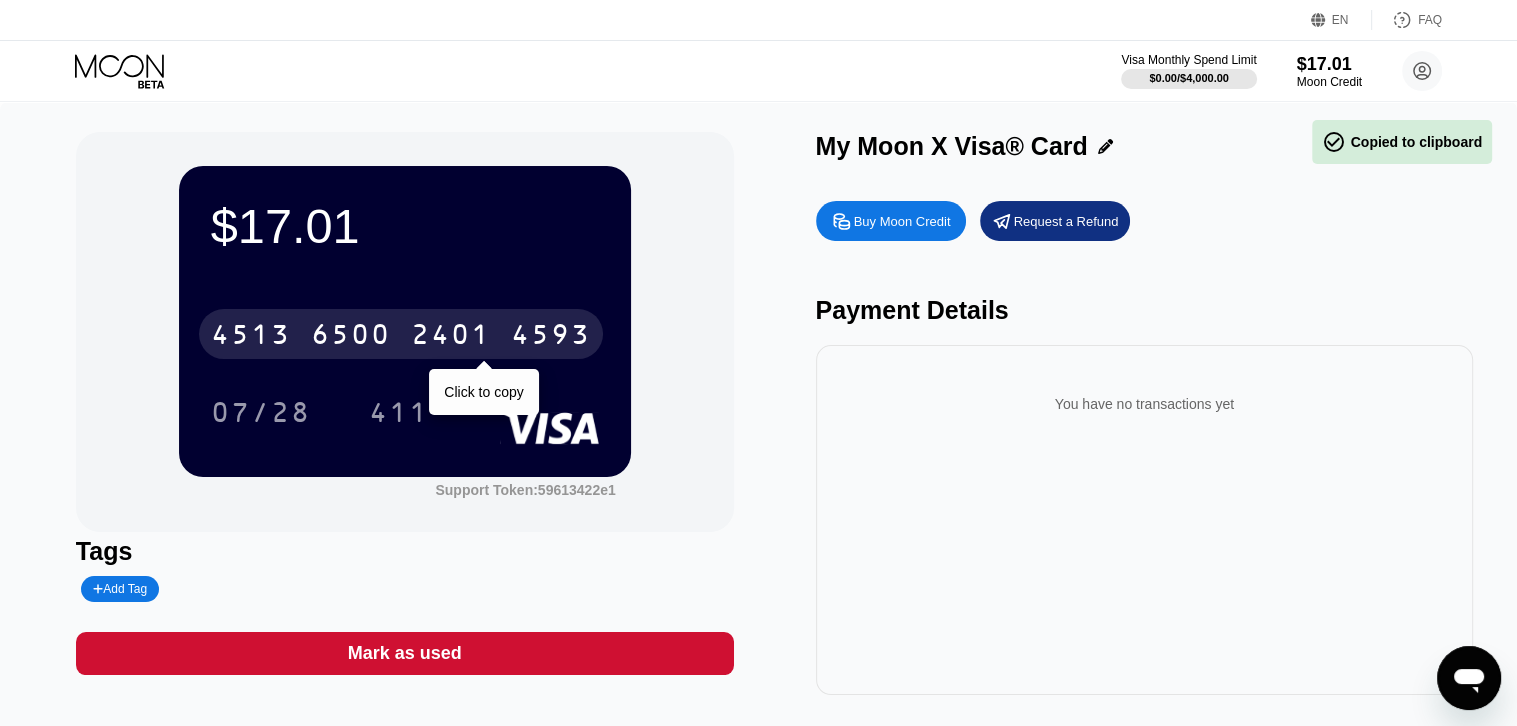click on "6500" at bounding box center [351, 337] 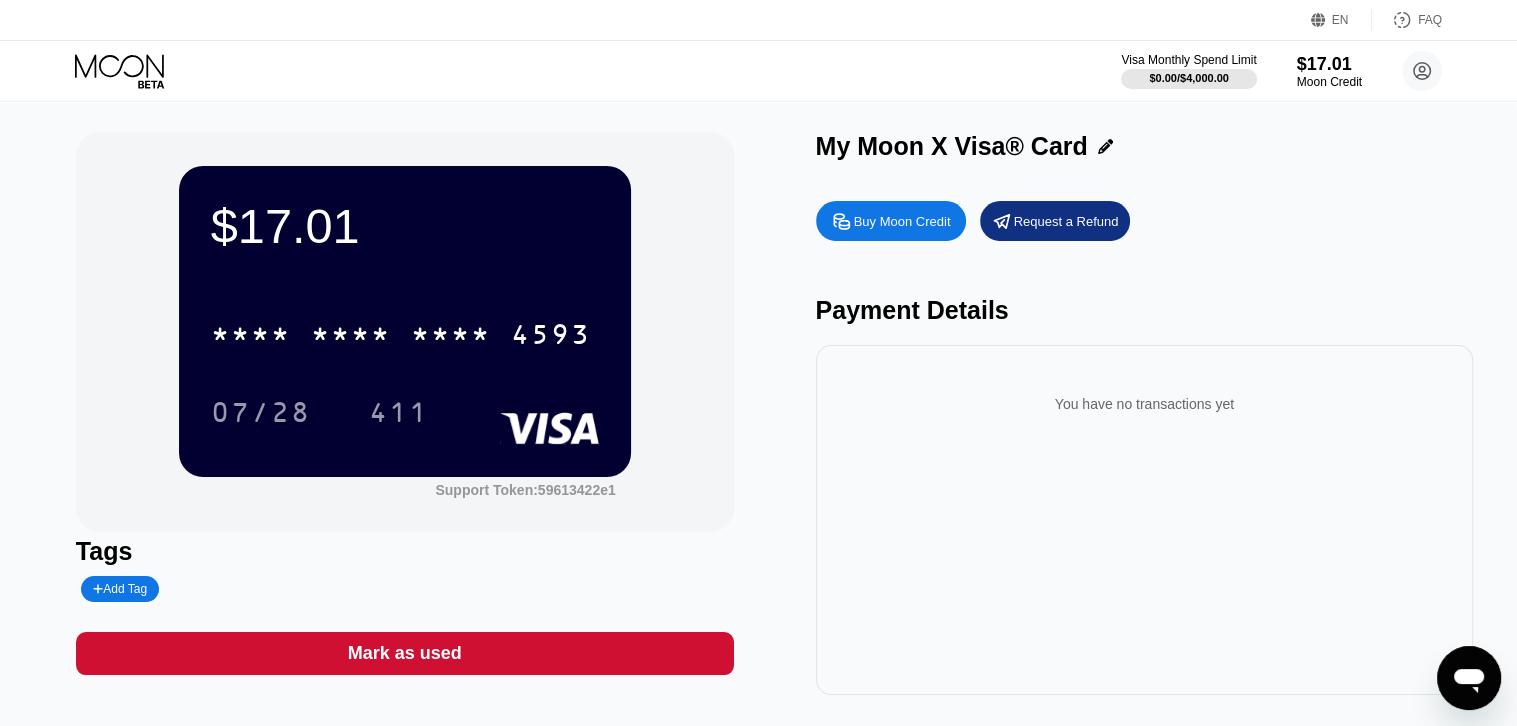 click on "* * * * * * * * * * * * 4593 07/28 411" at bounding box center (405, 353) 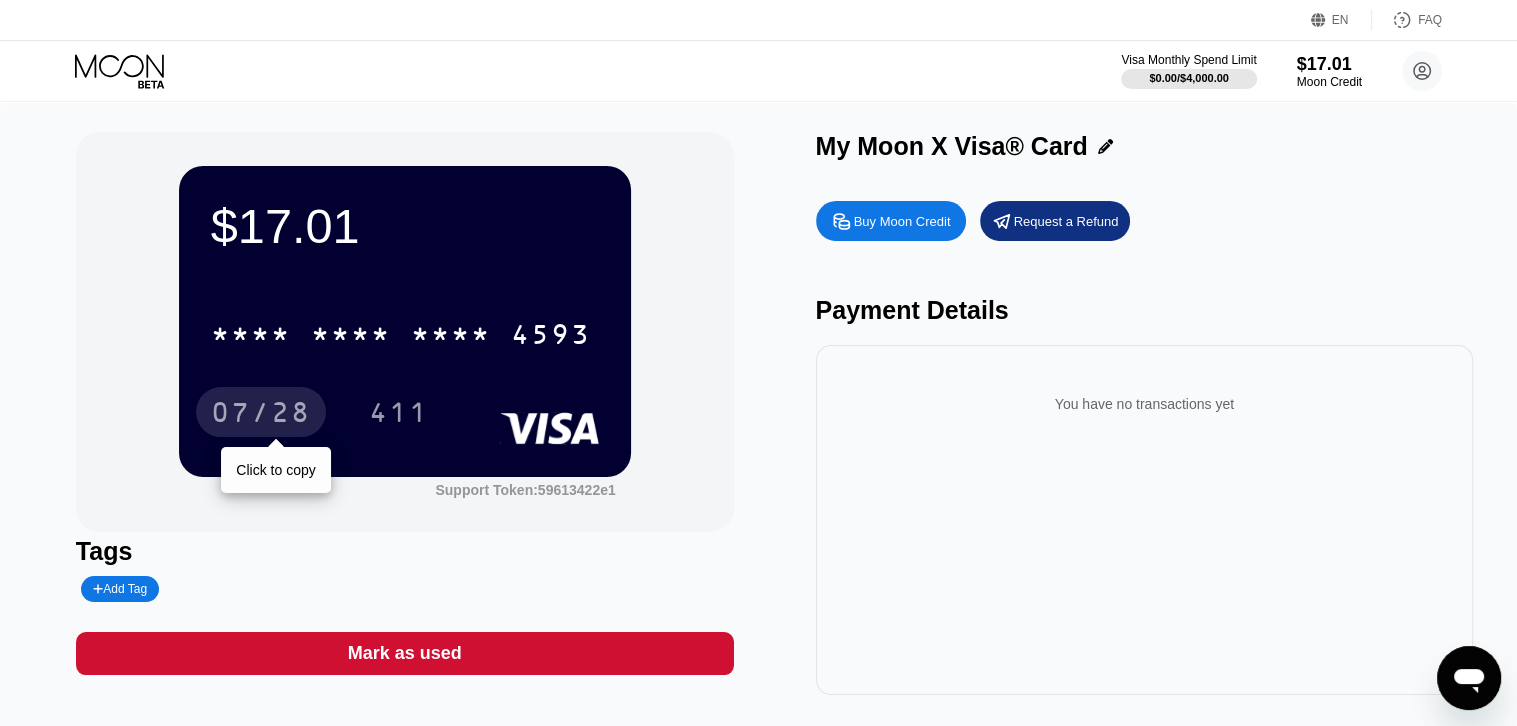 click on "07/28" at bounding box center (261, 415) 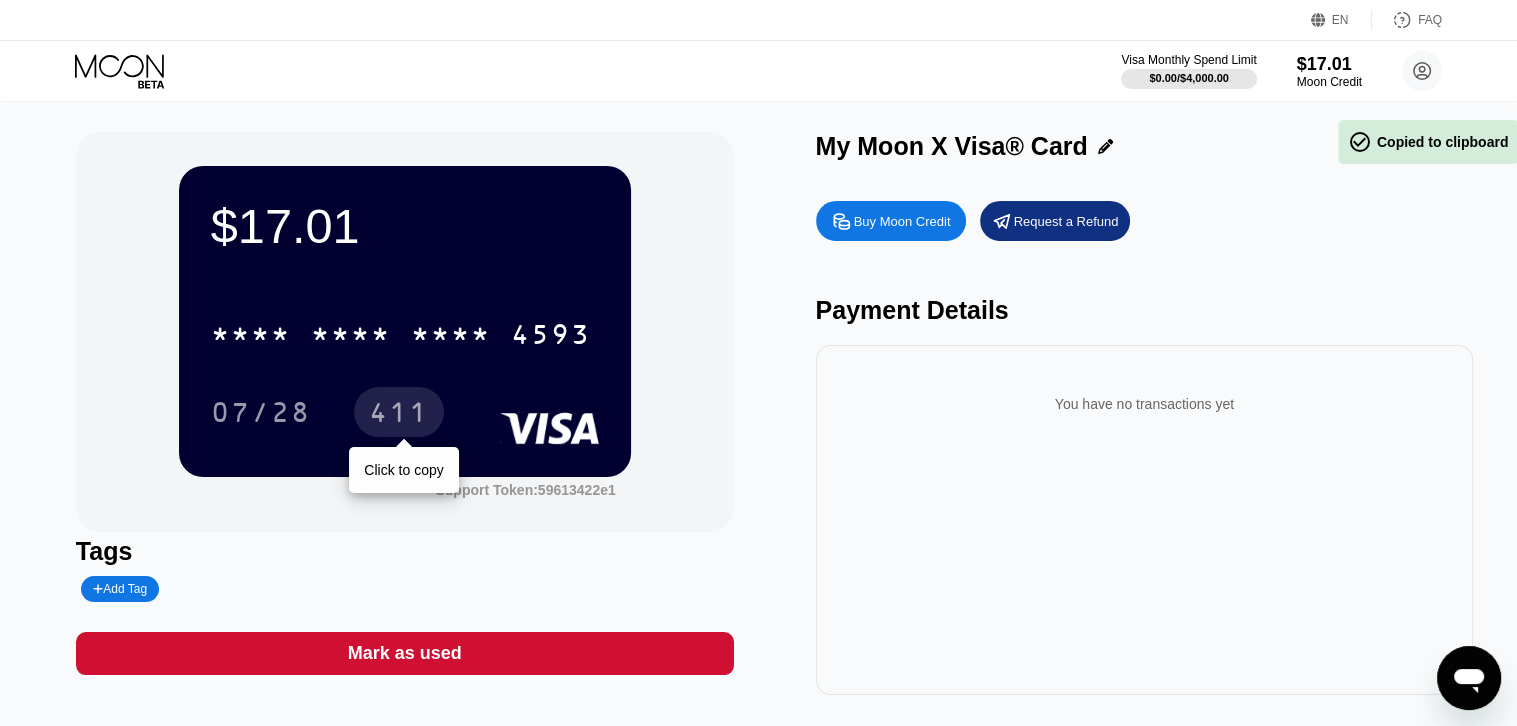 click on "411" at bounding box center [399, 415] 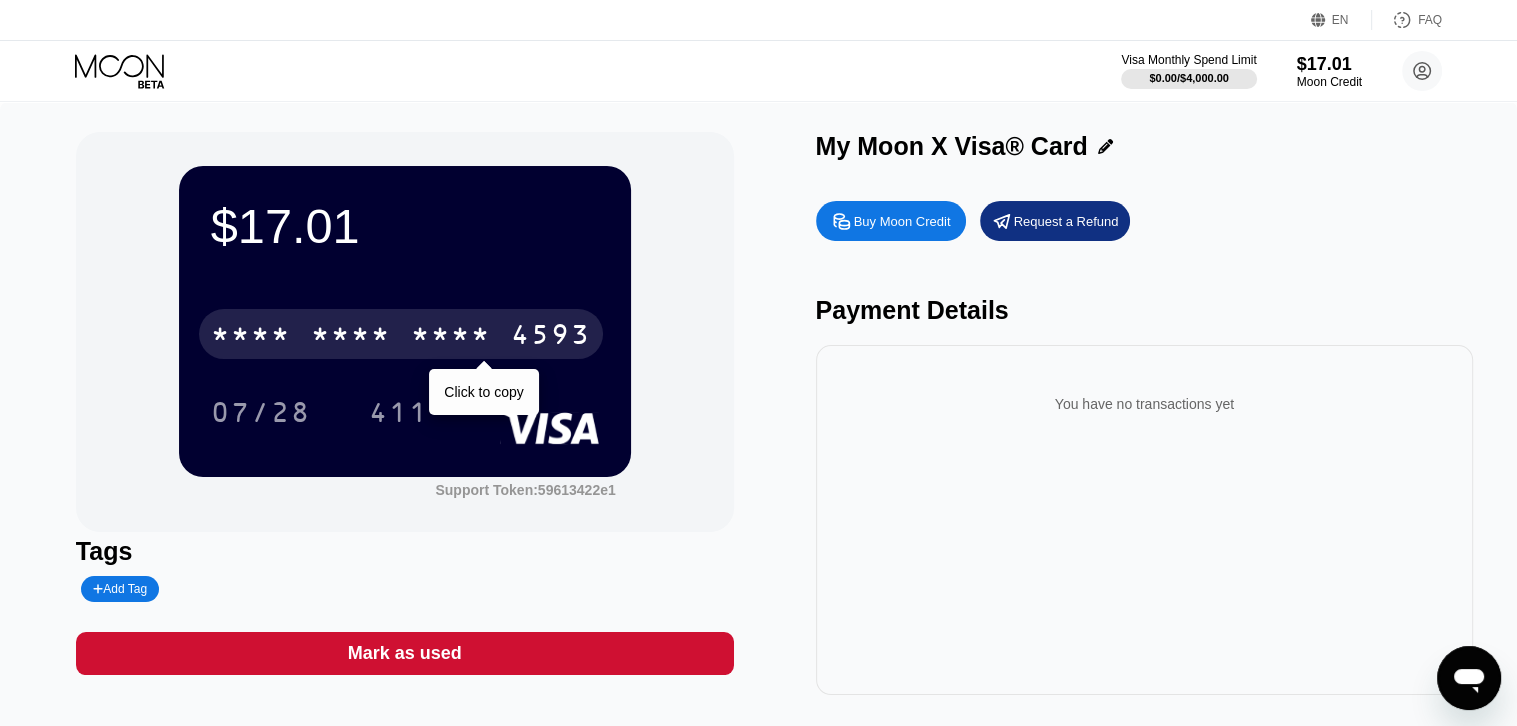 click on "* * * *" at bounding box center [351, 337] 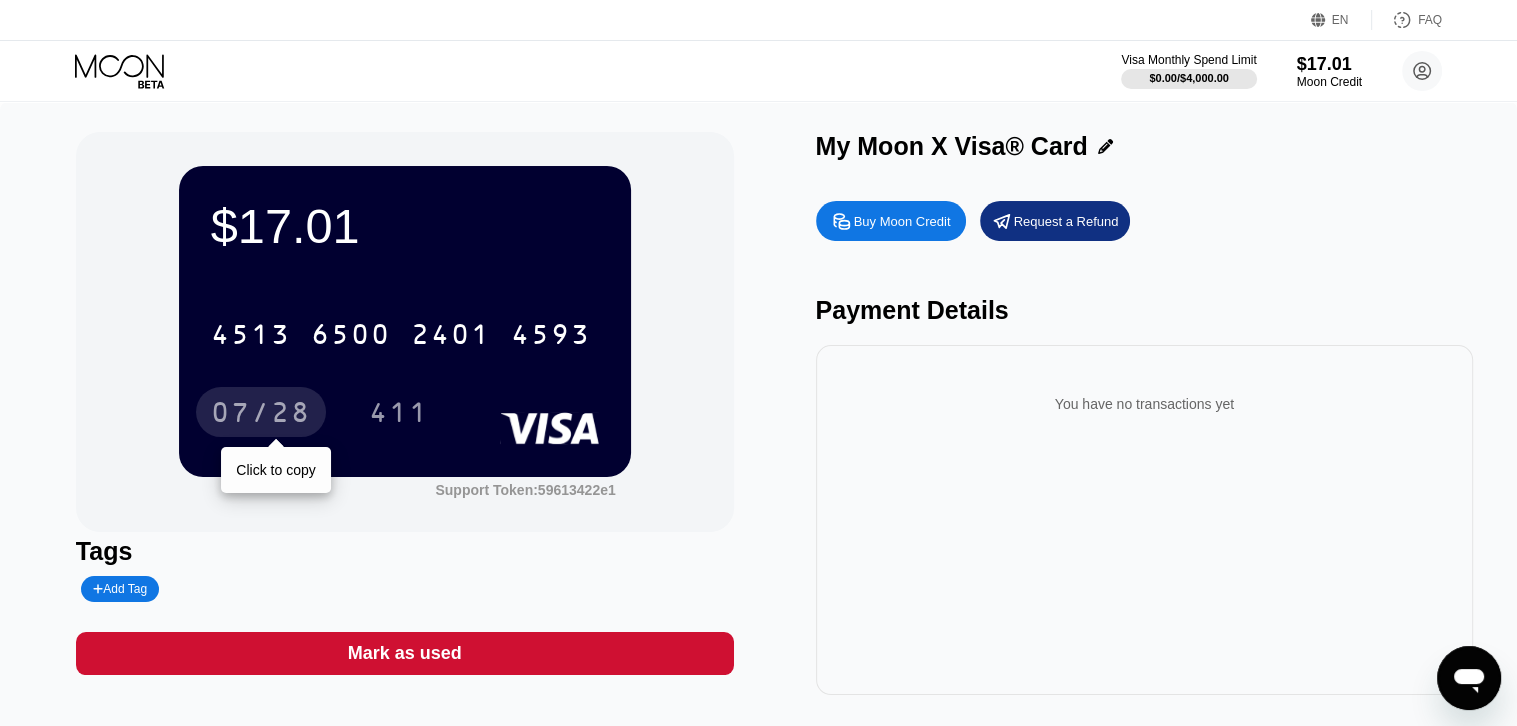 click on "07/28" at bounding box center (261, 415) 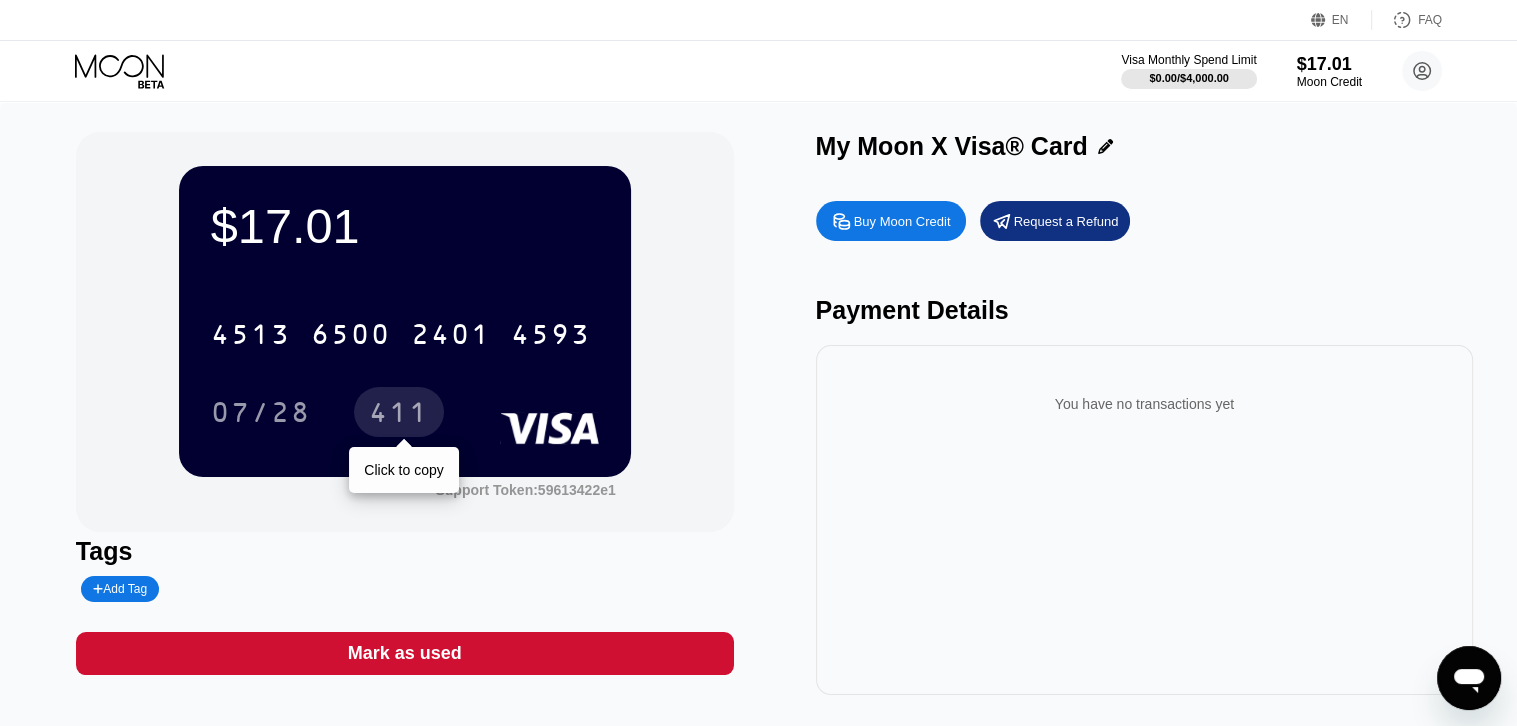 click on "411" at bounding box center [399, 415] 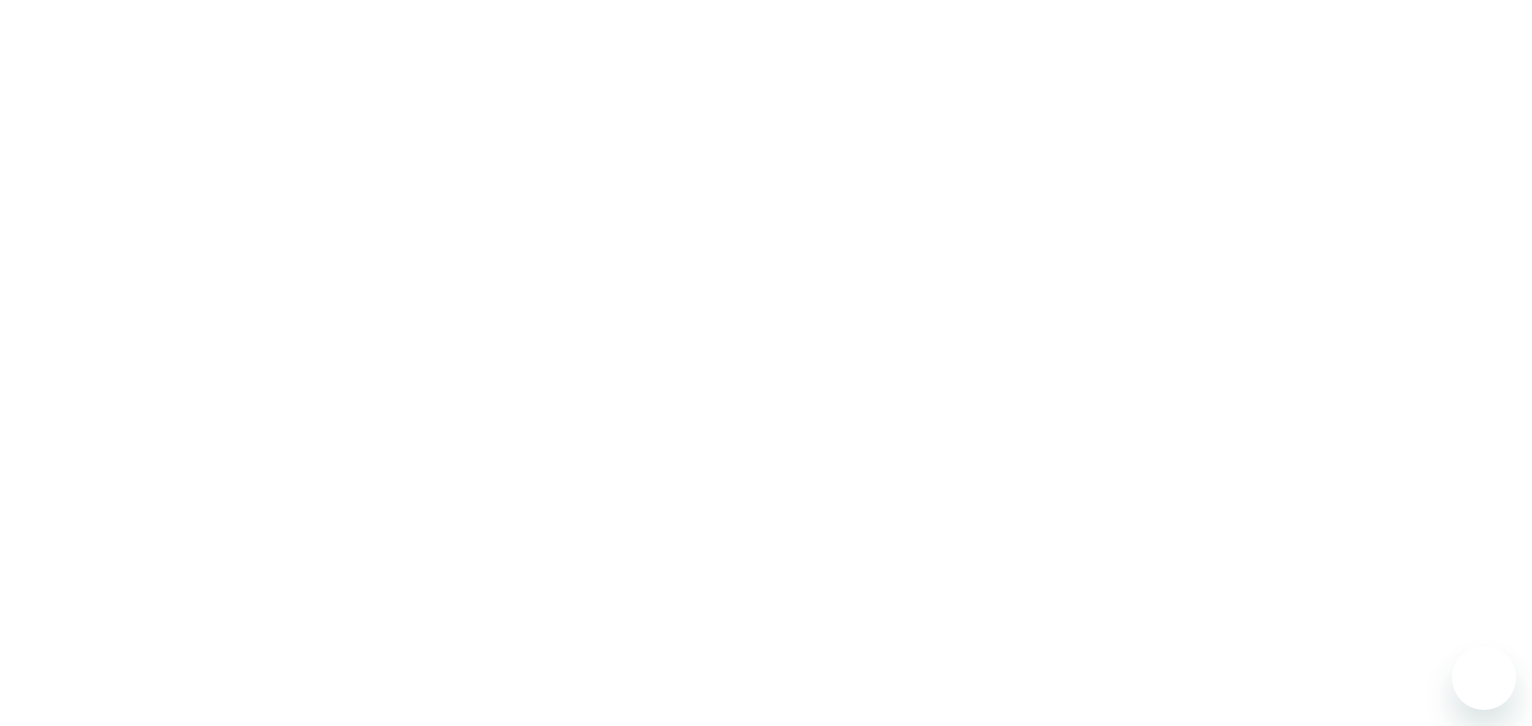 scroll, scrollTop: 0, scrollLeft: 0, axis: both 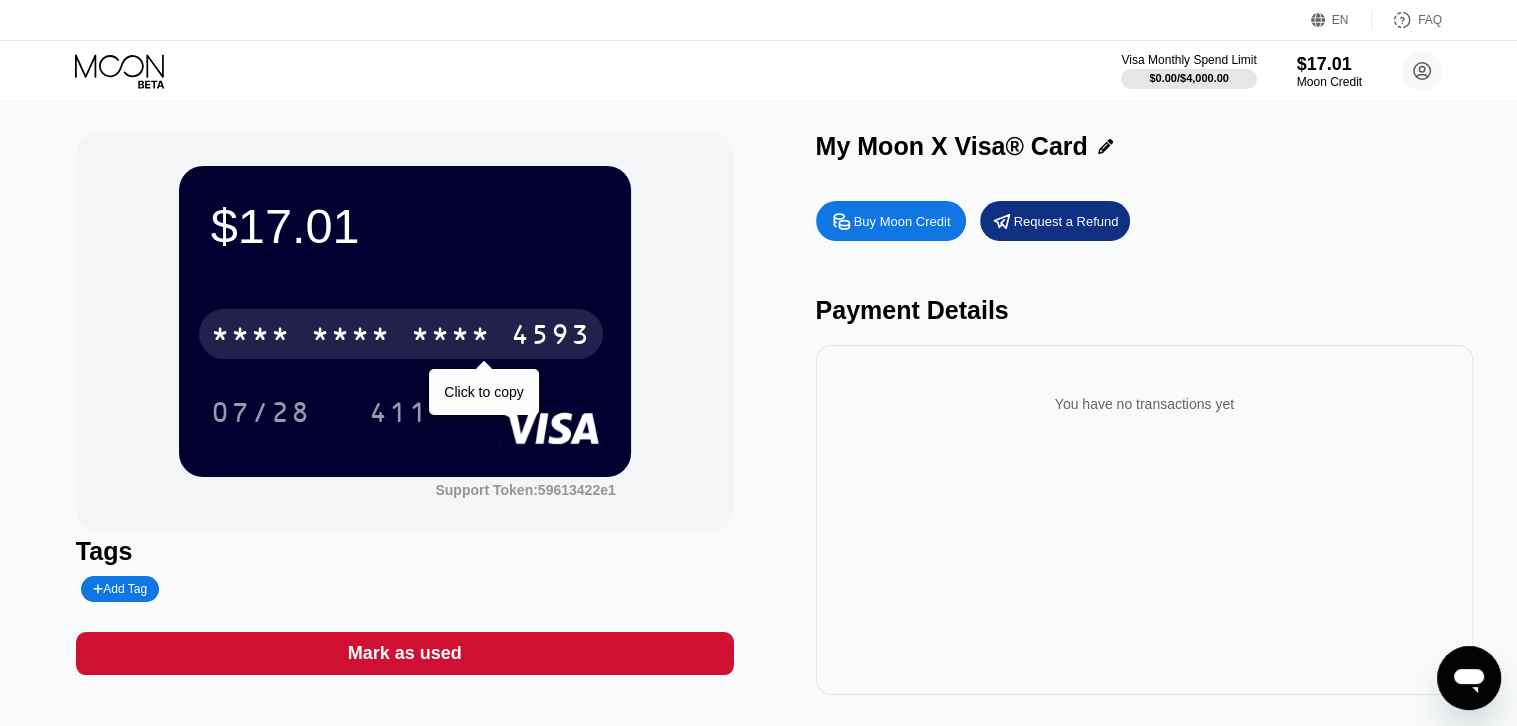 click on "* * * *" at bounding box center [451, 337] 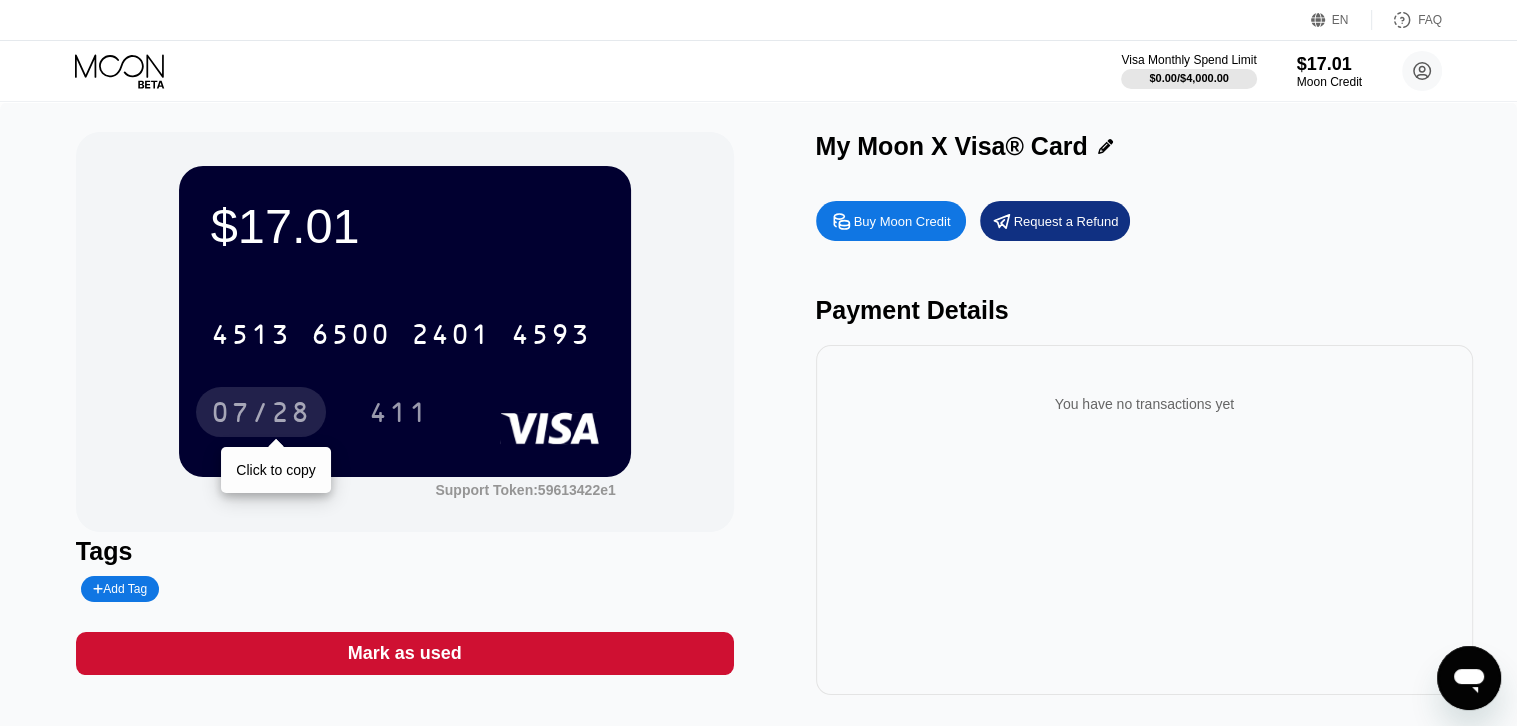 click on "07/28" at bounding box center [261, 415] 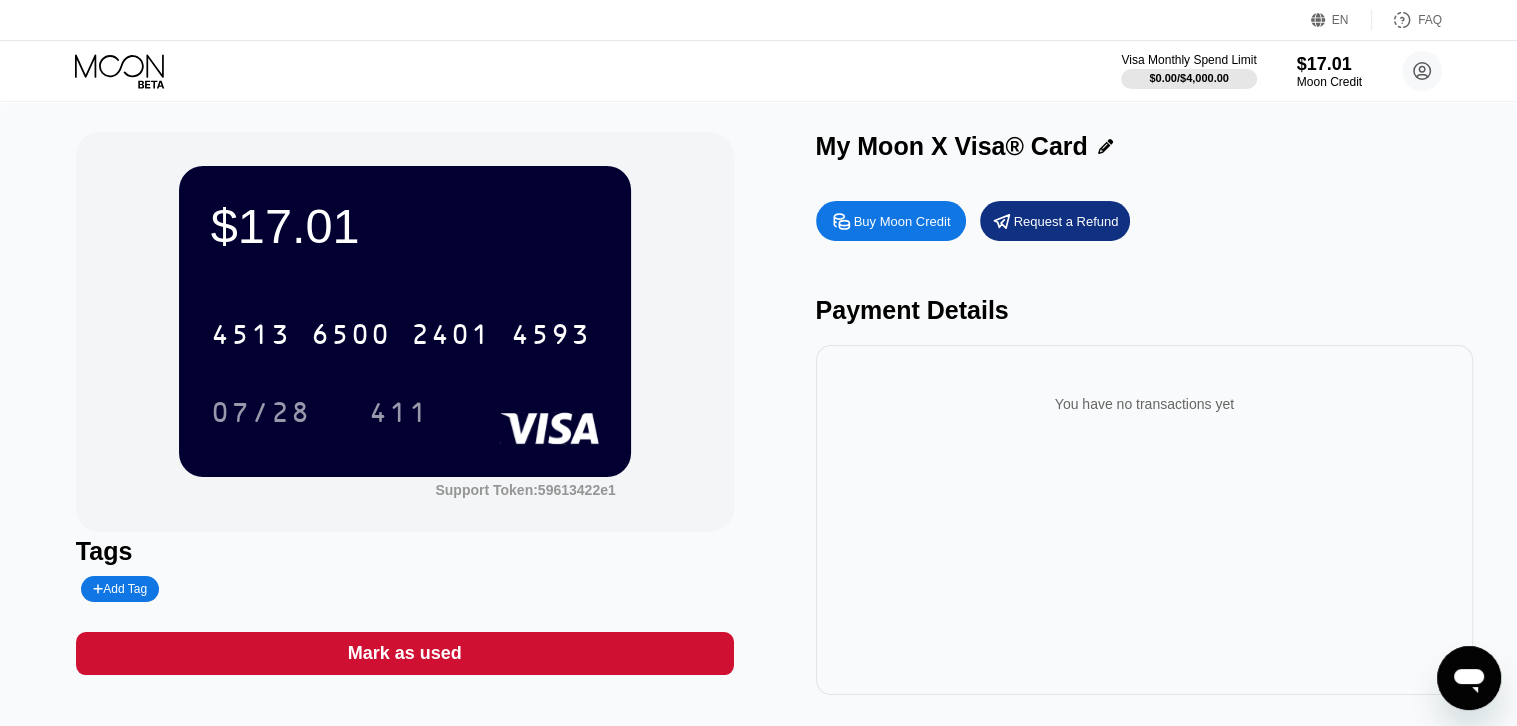 click on "411" at bounding box center (399, 415) 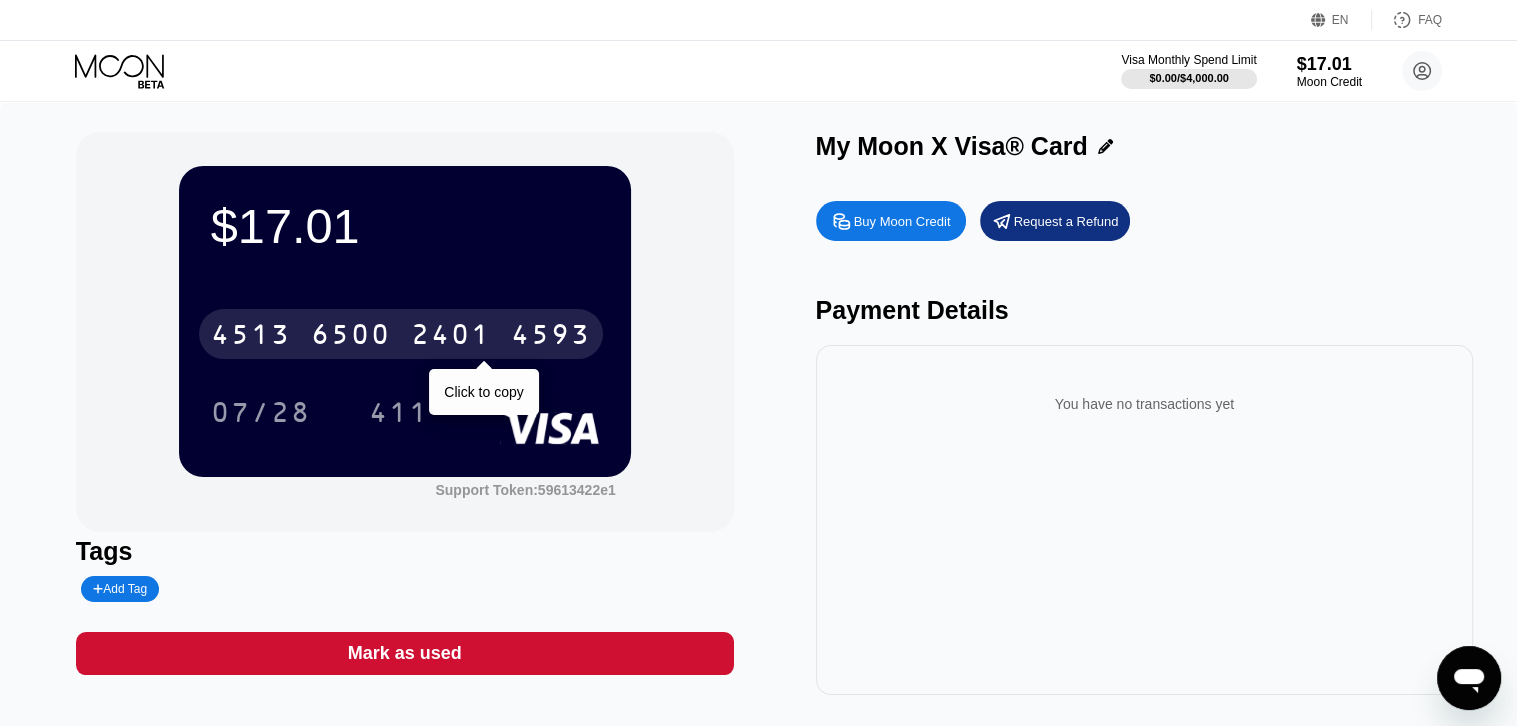 click on "[CARD]" at bounding box center [401, 334] 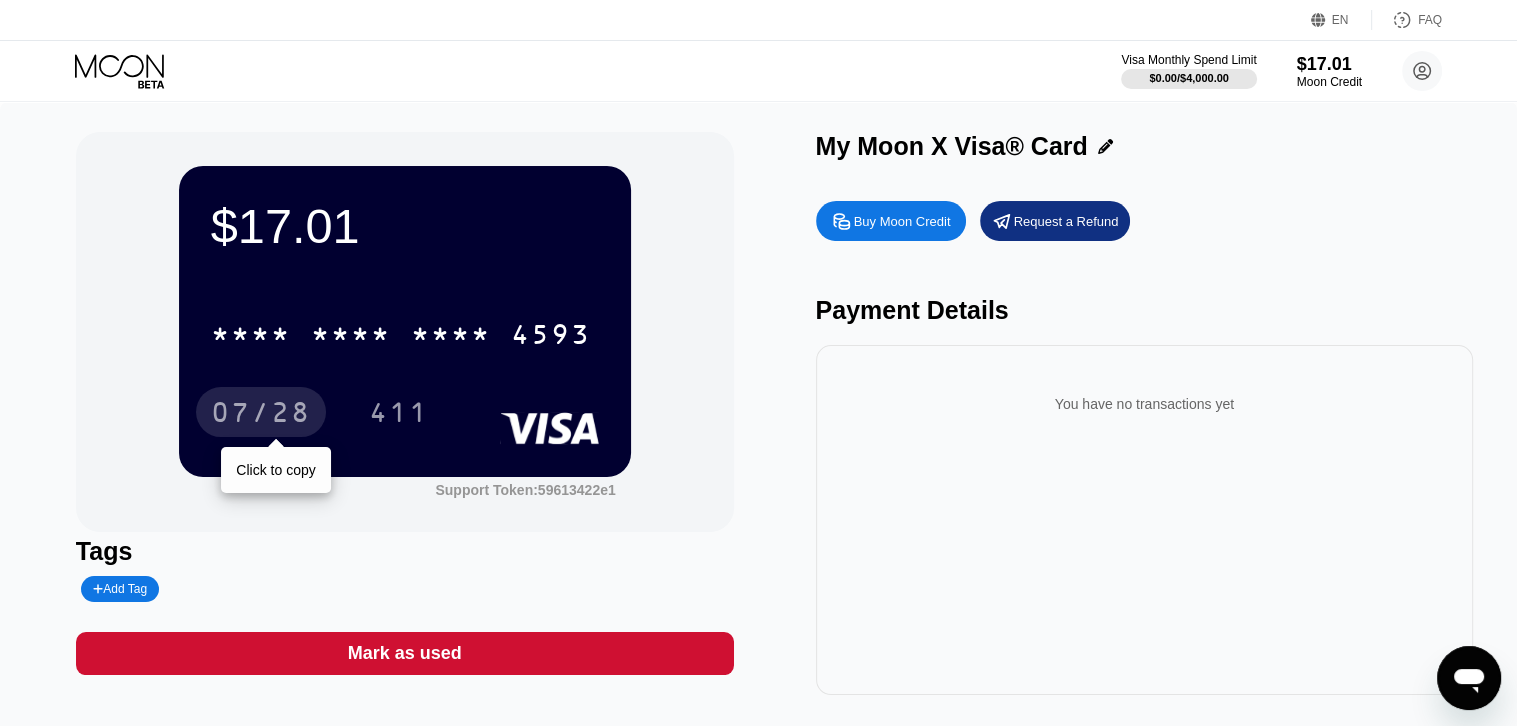 click on "07/28" at bounding box center (261, 415) 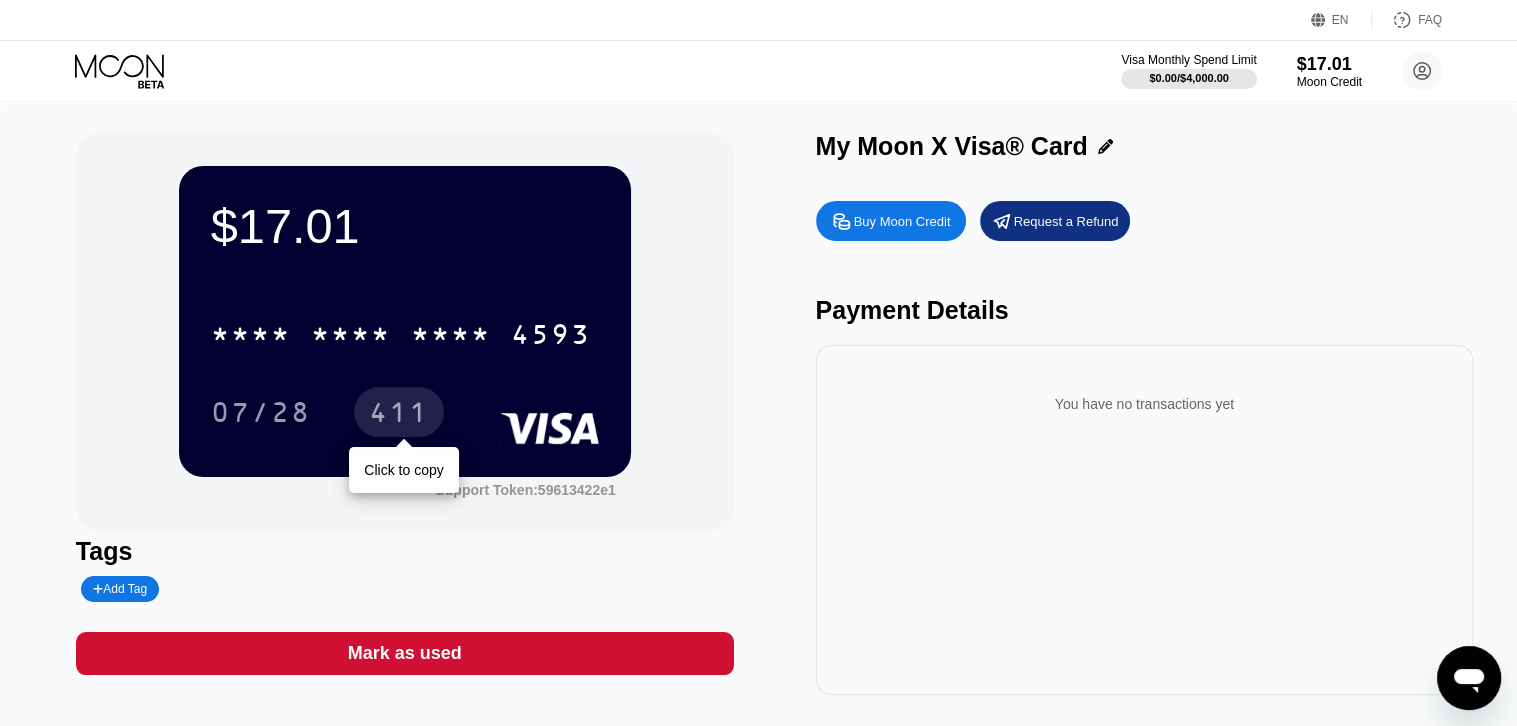 click on "411" at bounding box center [399, 415] 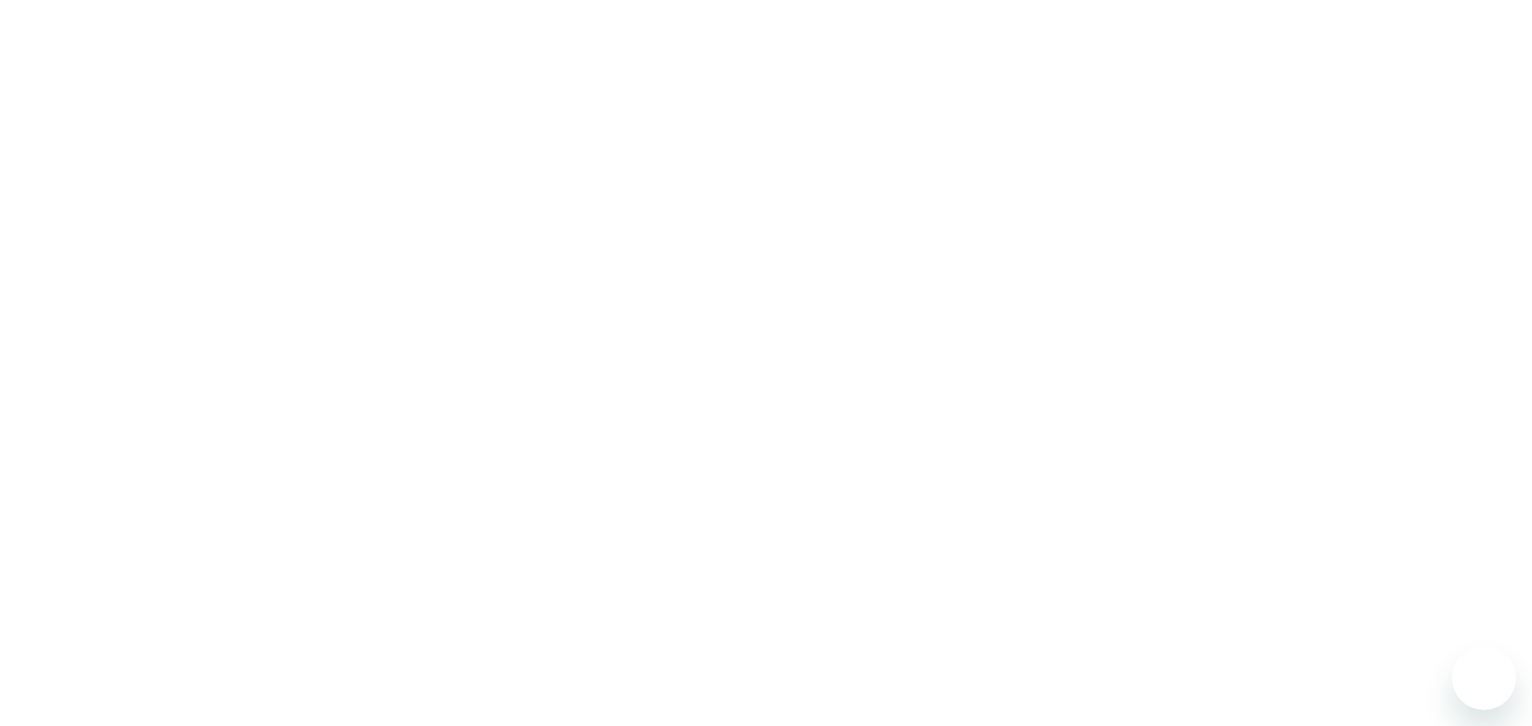 scroll, scrollTop: 0, scrollLeft: 0, axis: both 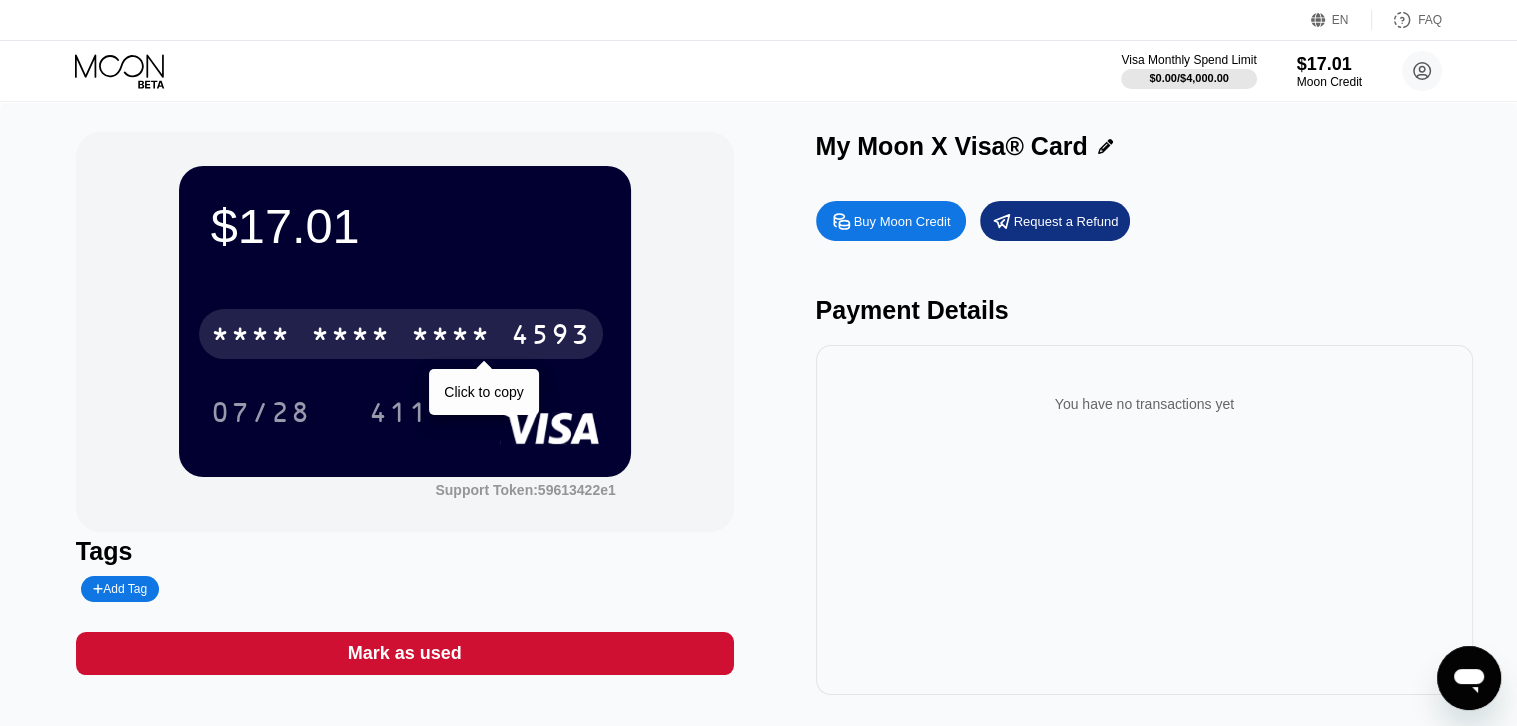 click on "* * * *" at bounding box center [351, 337] 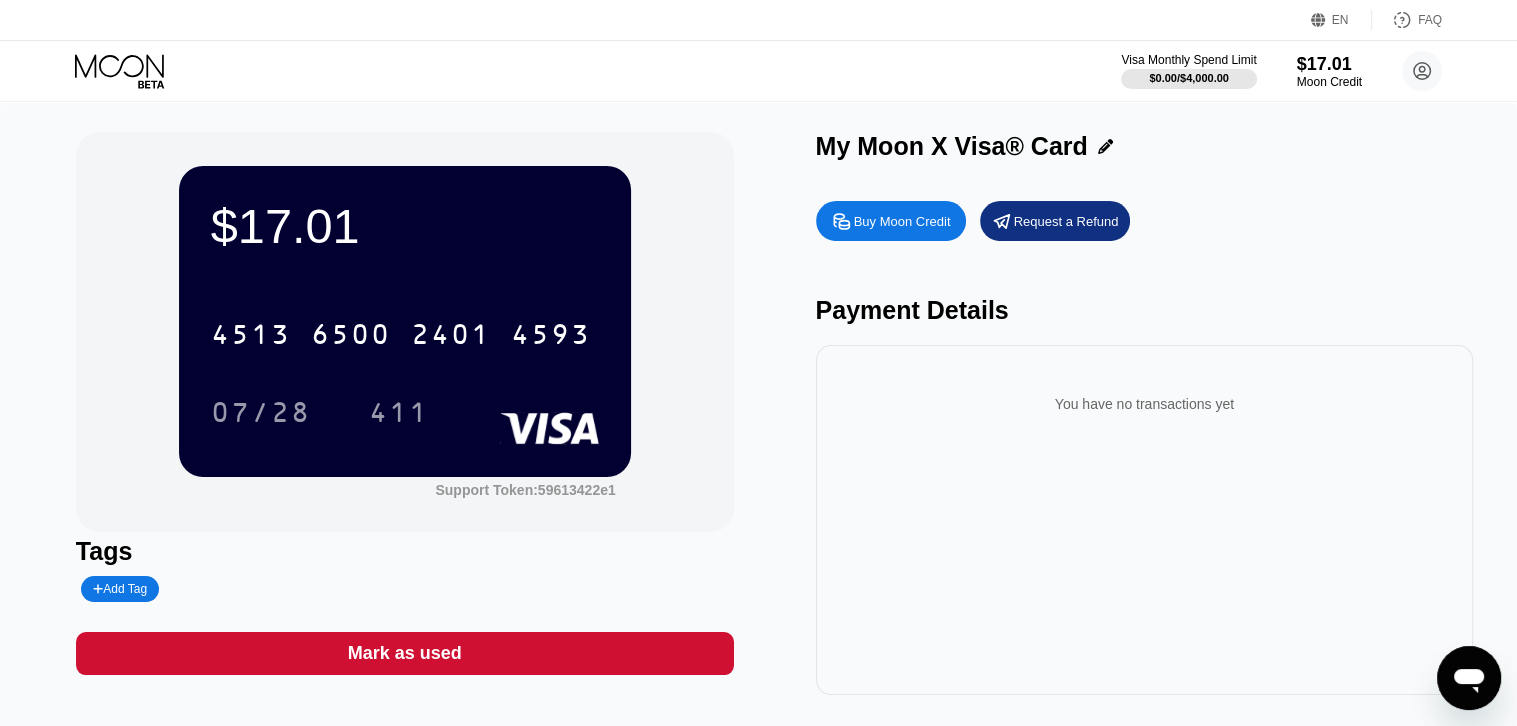 click on "07/28" at bounding box center (261, 415) 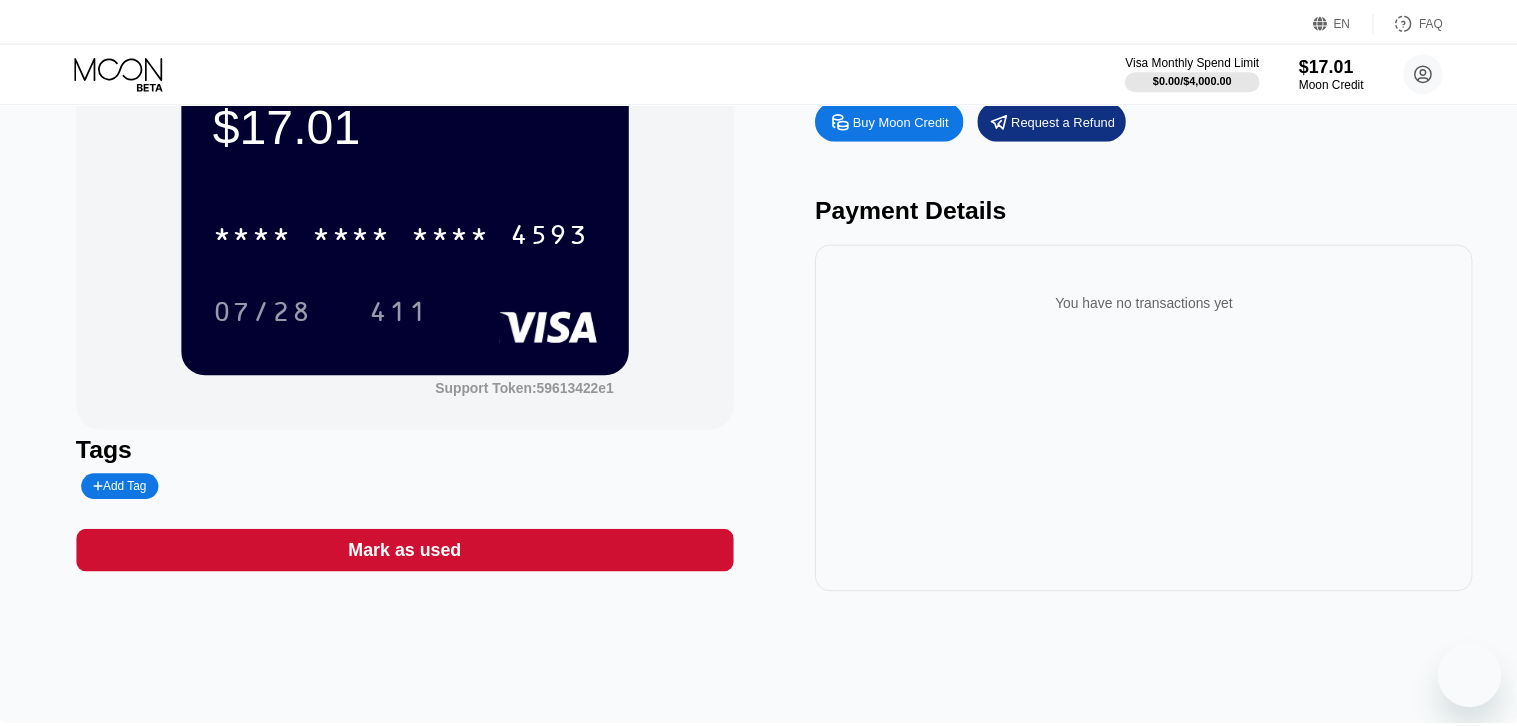 scroll, scrollTop: 0, scrollLeft: 0, axis: both 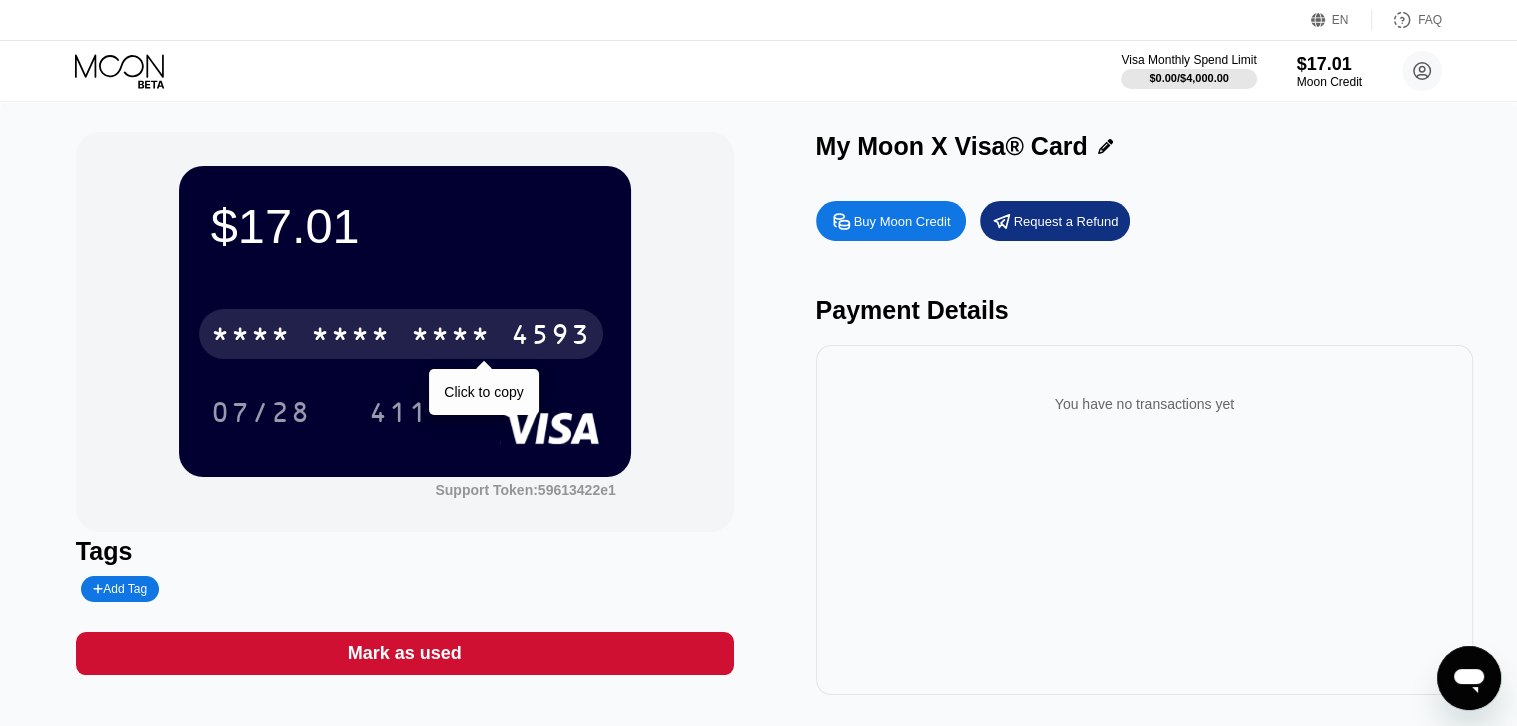 click on "* * * * * * * * * * * * 4593" at bounding box center (401, 334) 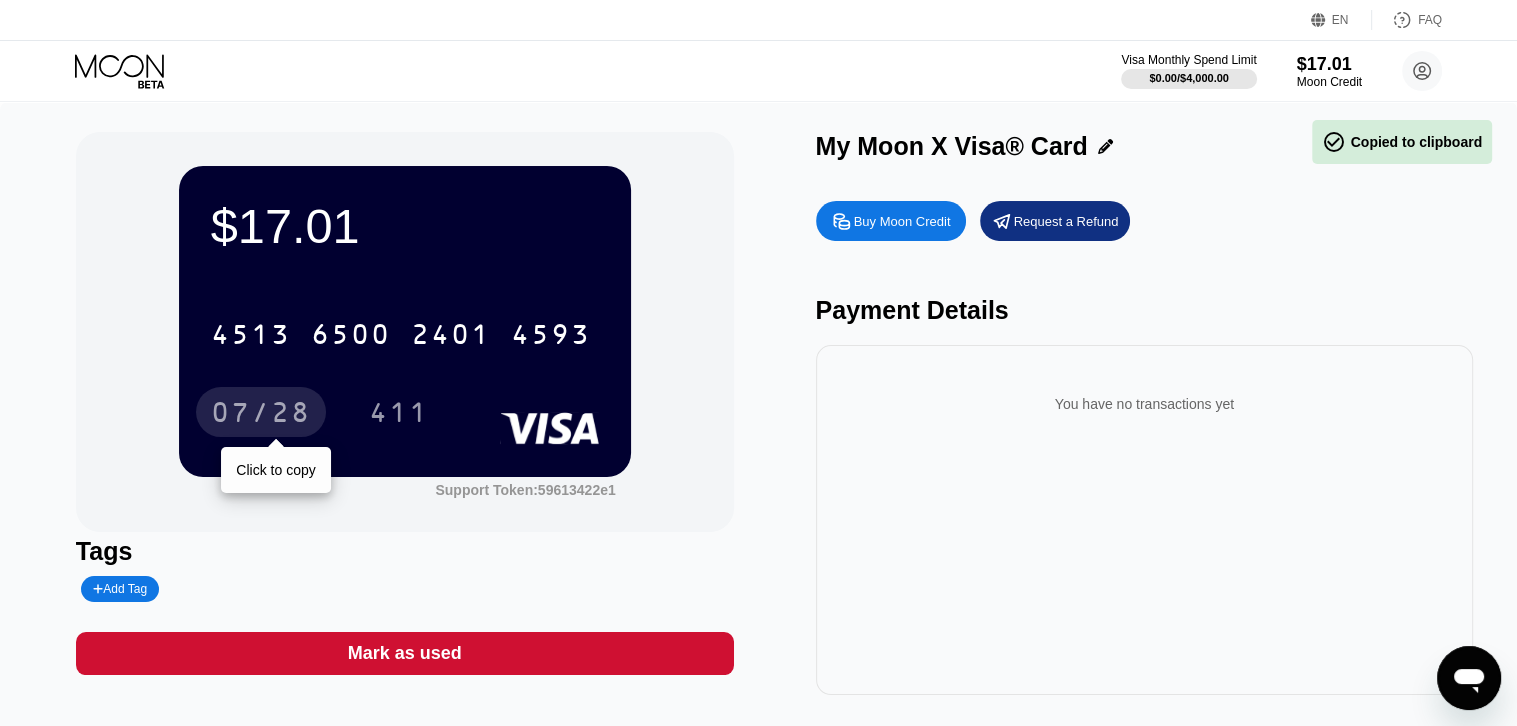 click on "07/28" at bounding box center (261, 412) 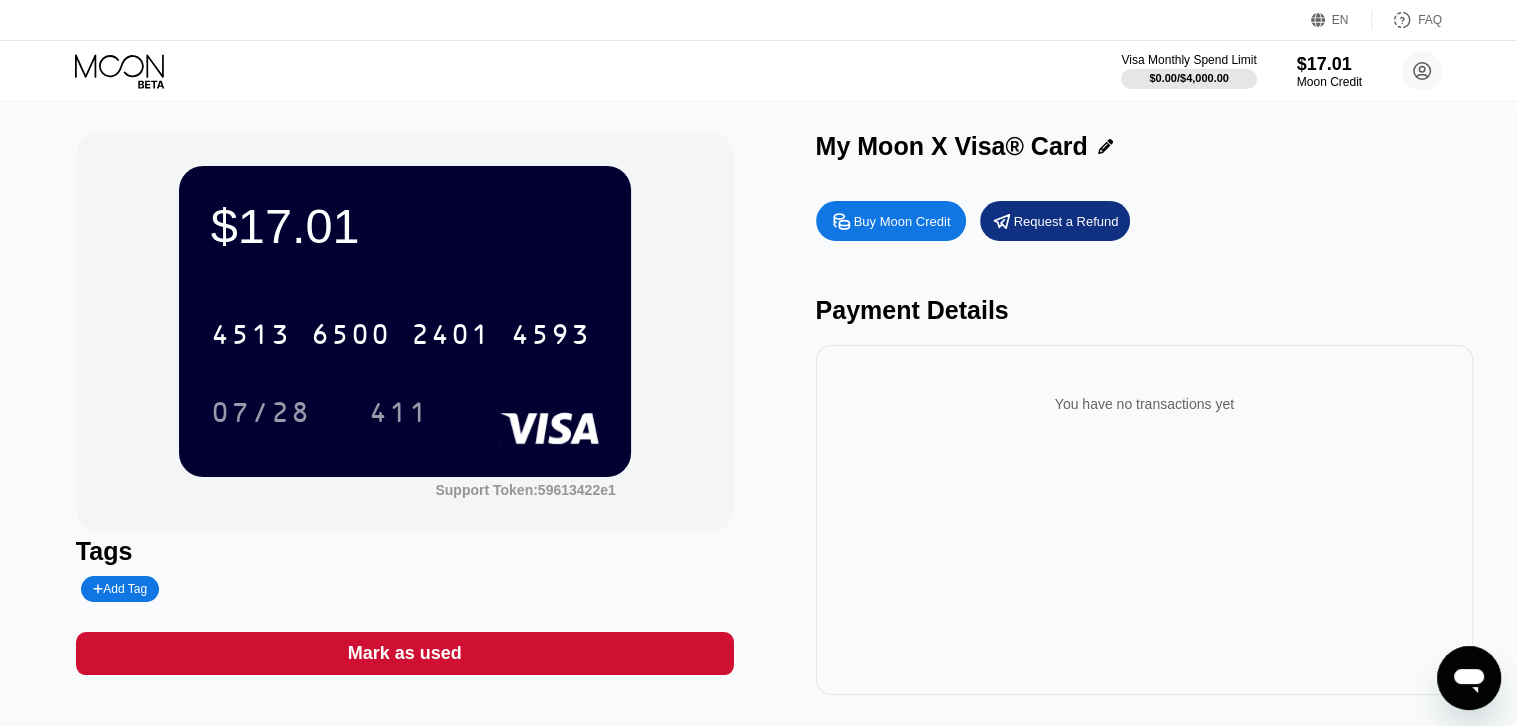 click on "411" at bounding box center [399, 412] 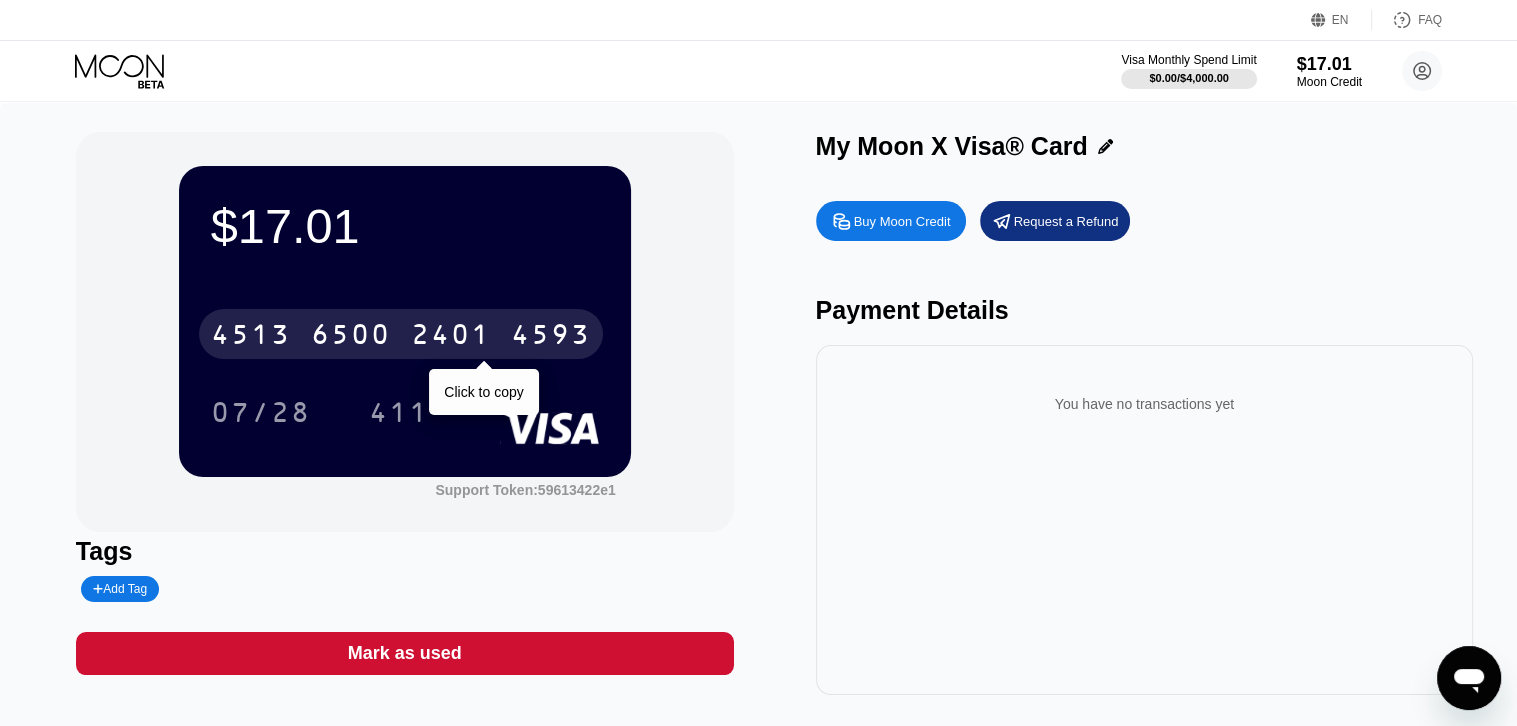 click on "2401" at bounding box center [451, 337] 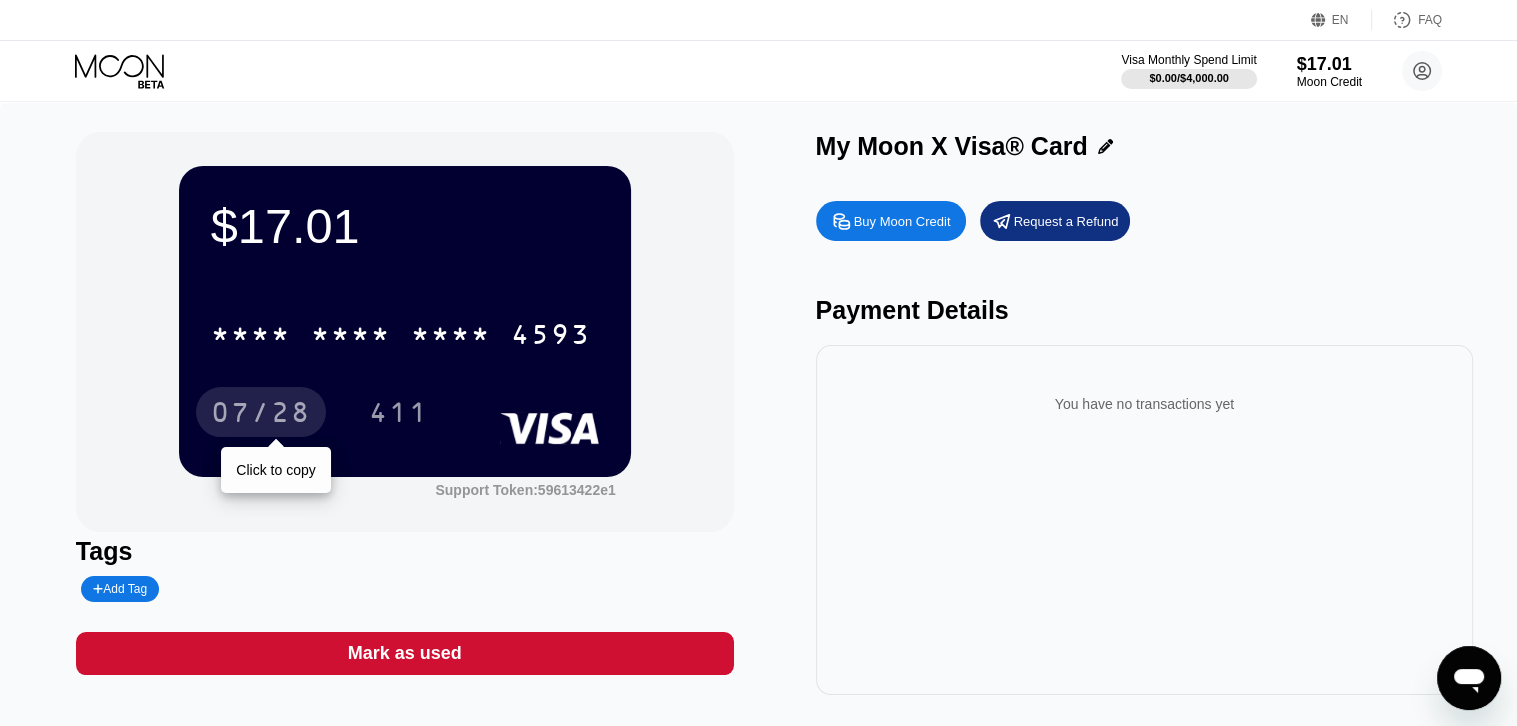 click on "07/28" at bounding box center (261, 415) 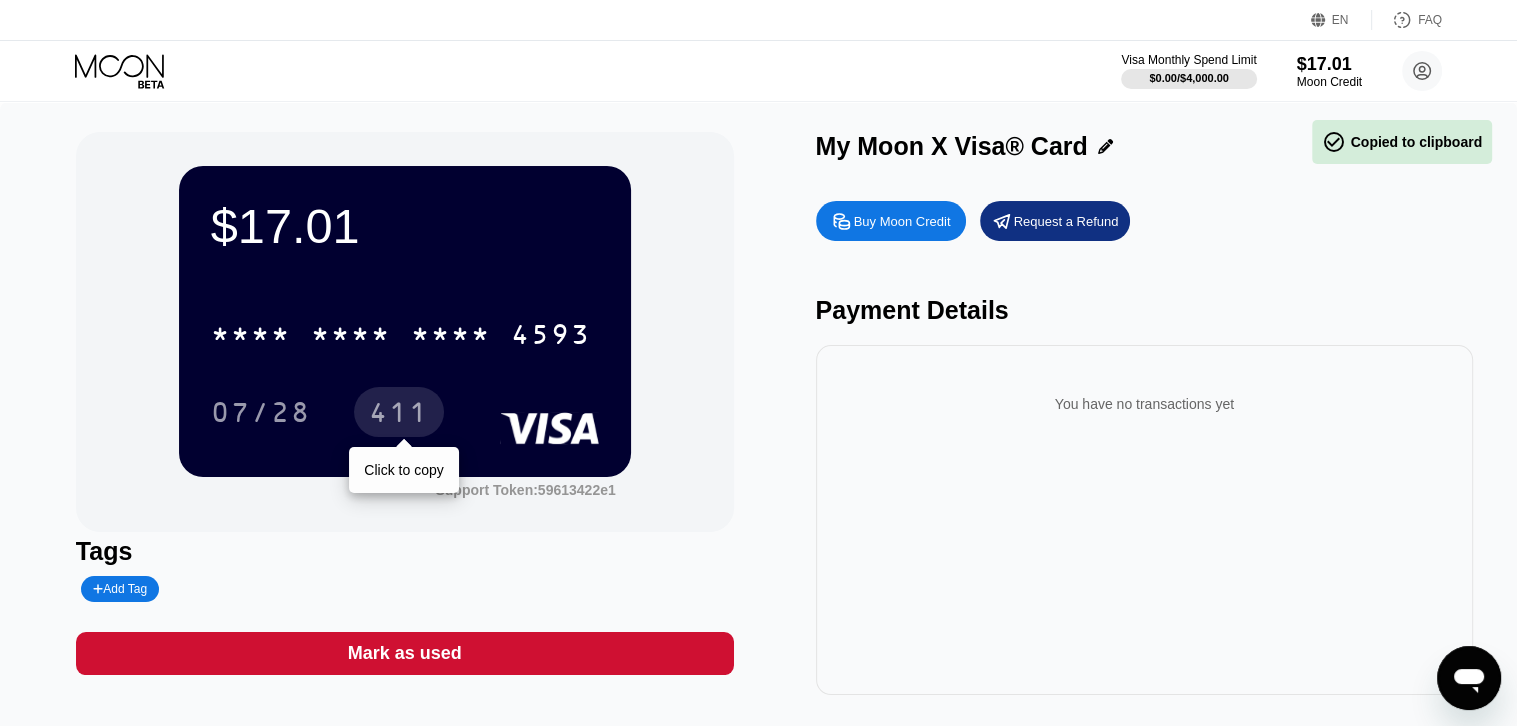 click on "411" at bounding box center [399, 415] 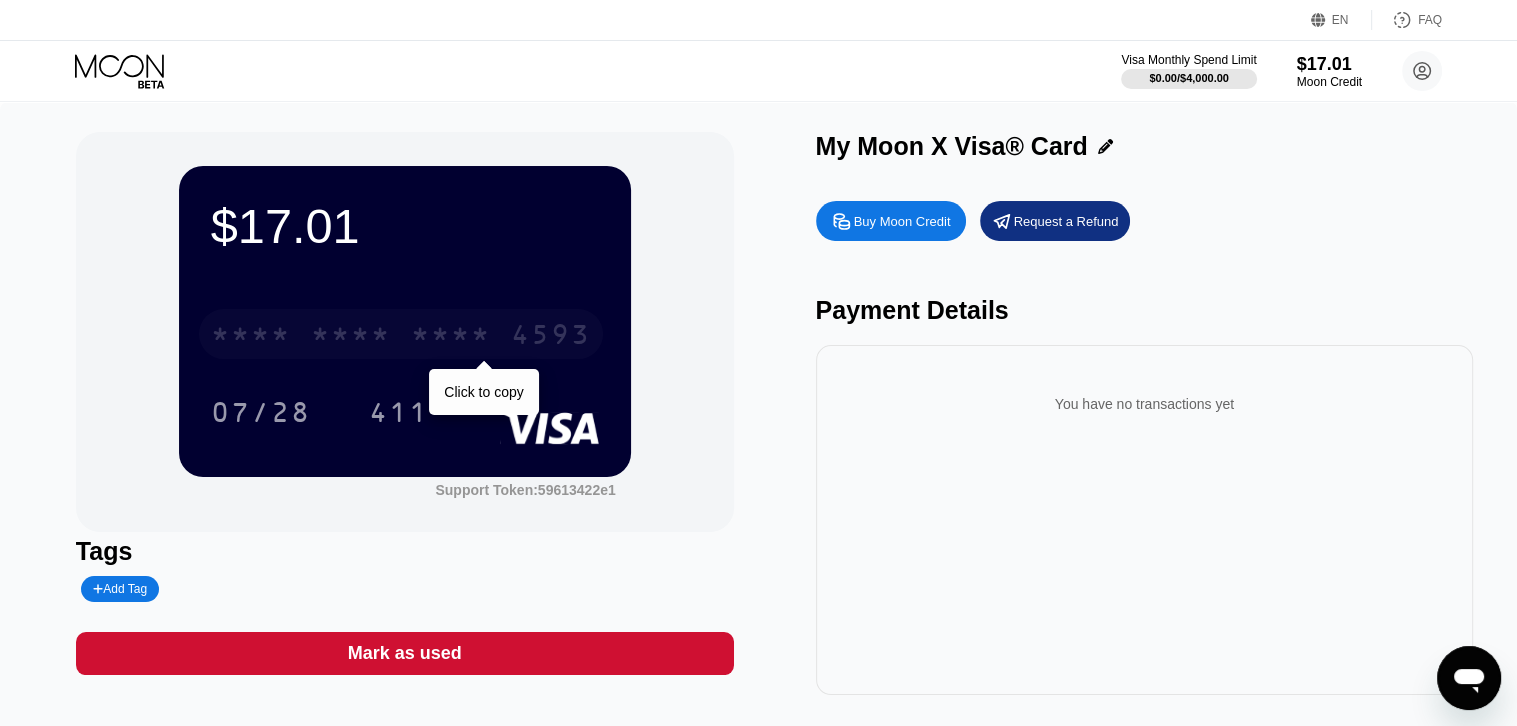 click on "* * * *" at bounding box center (451, 337) 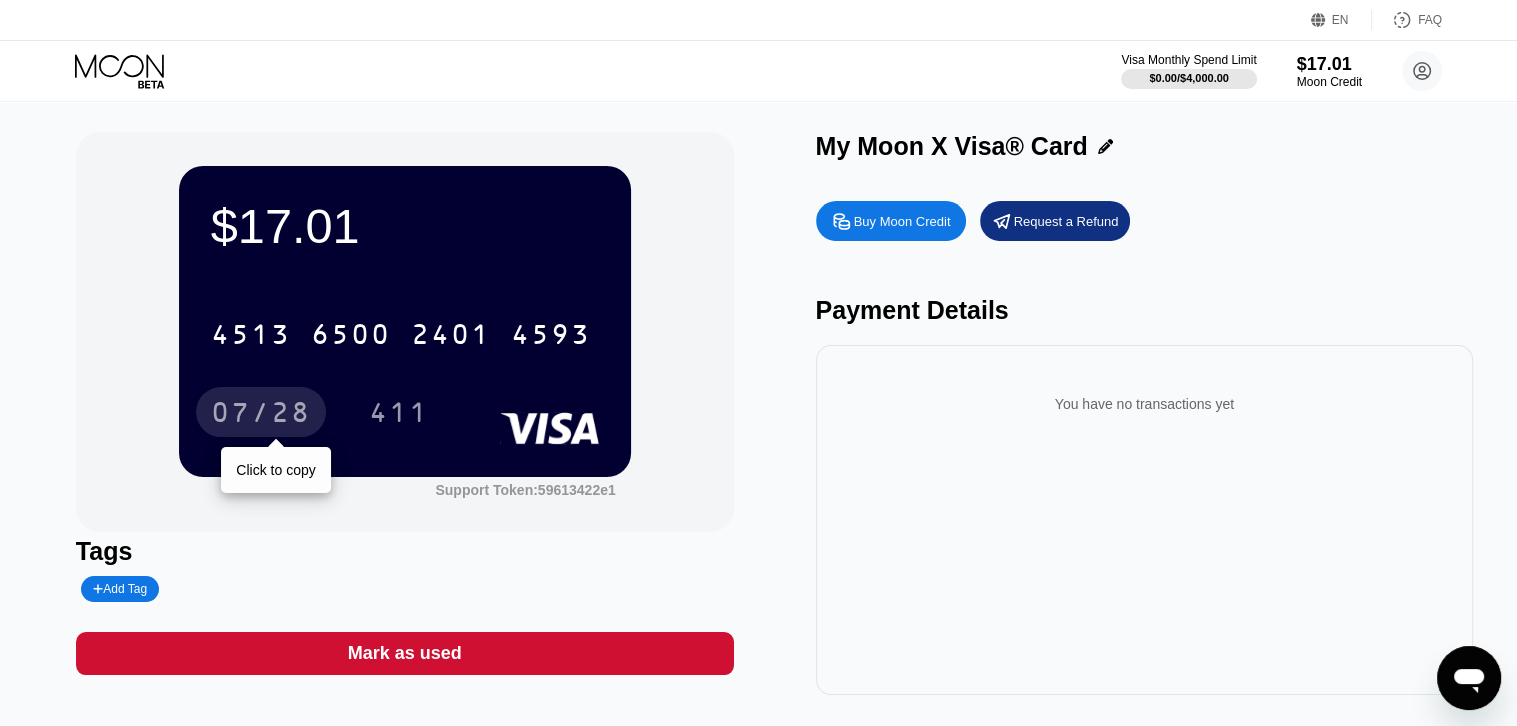 click on "07/28" at bounding box center (261, 415) 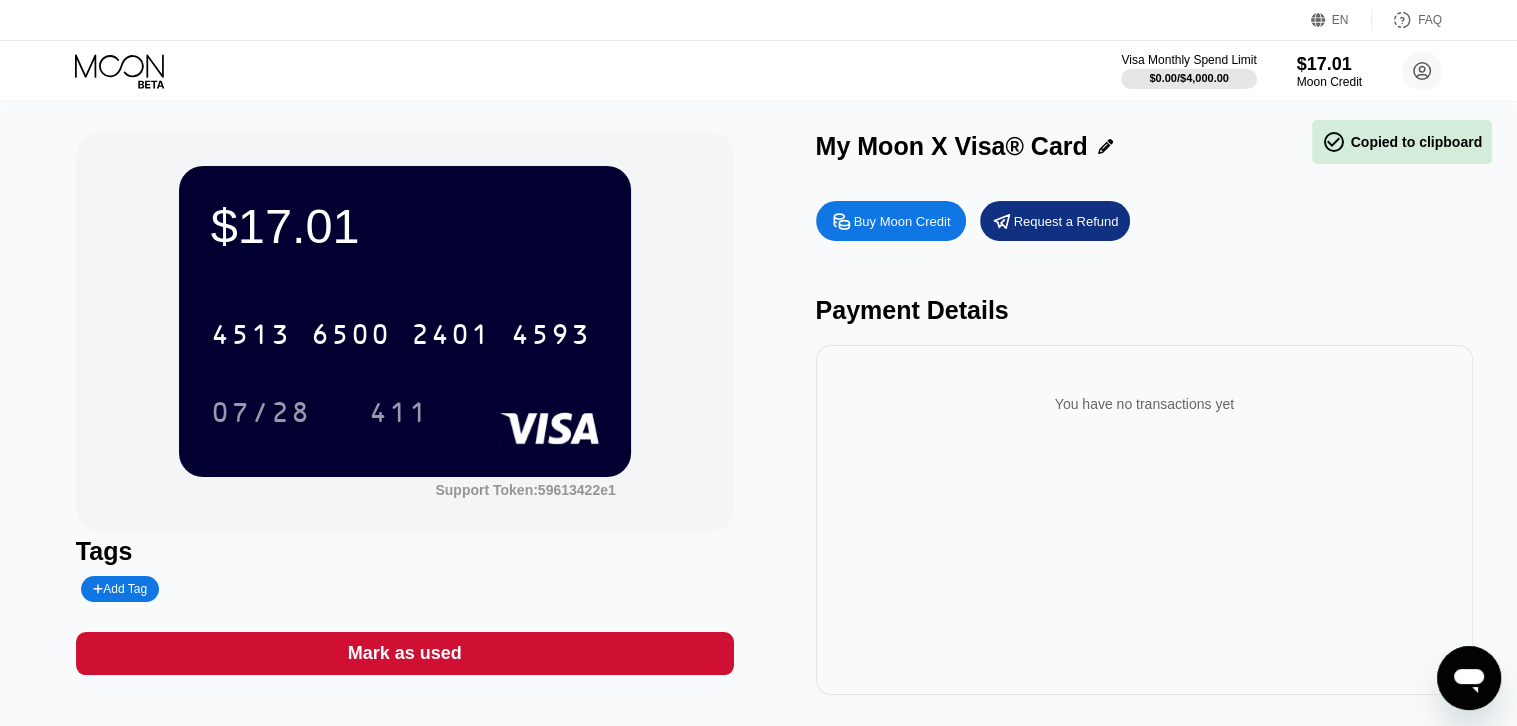 drag, startPoint x: 1066, startPoint y: 655, endPoint x: 964, endPoint y: 719, distance: 120.41595 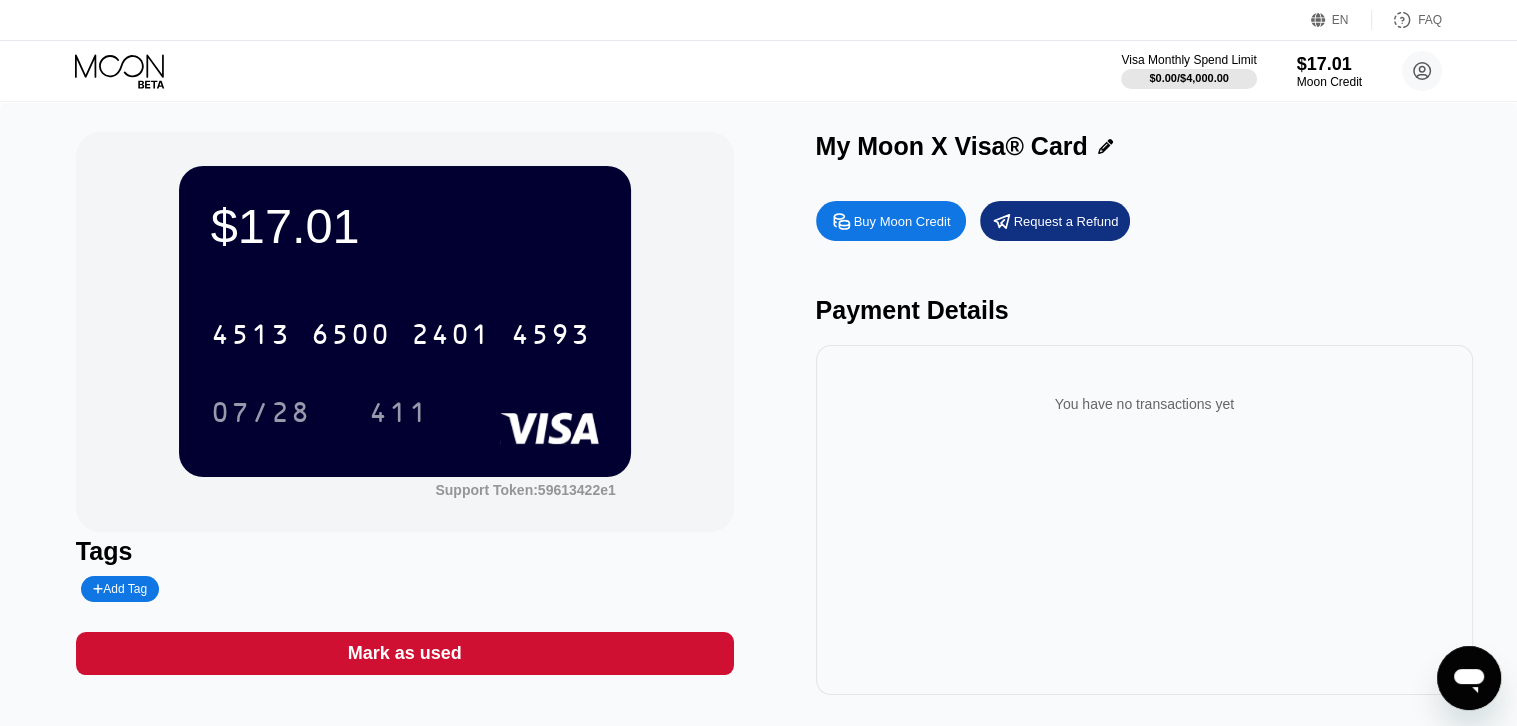 click on "4513 6500 2401 4593" at bounding box center [401, 334] 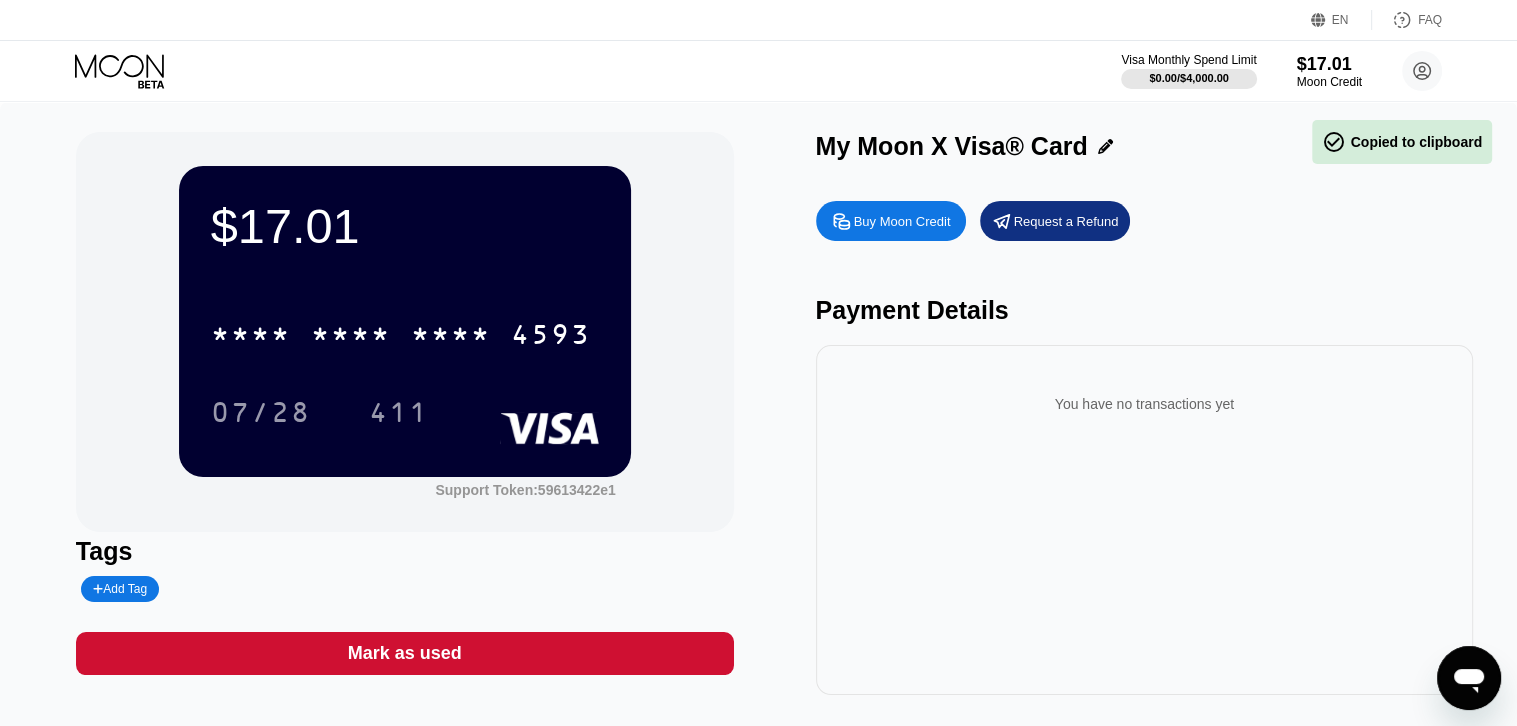 click on "07/28" at bounding box center (261, 415) 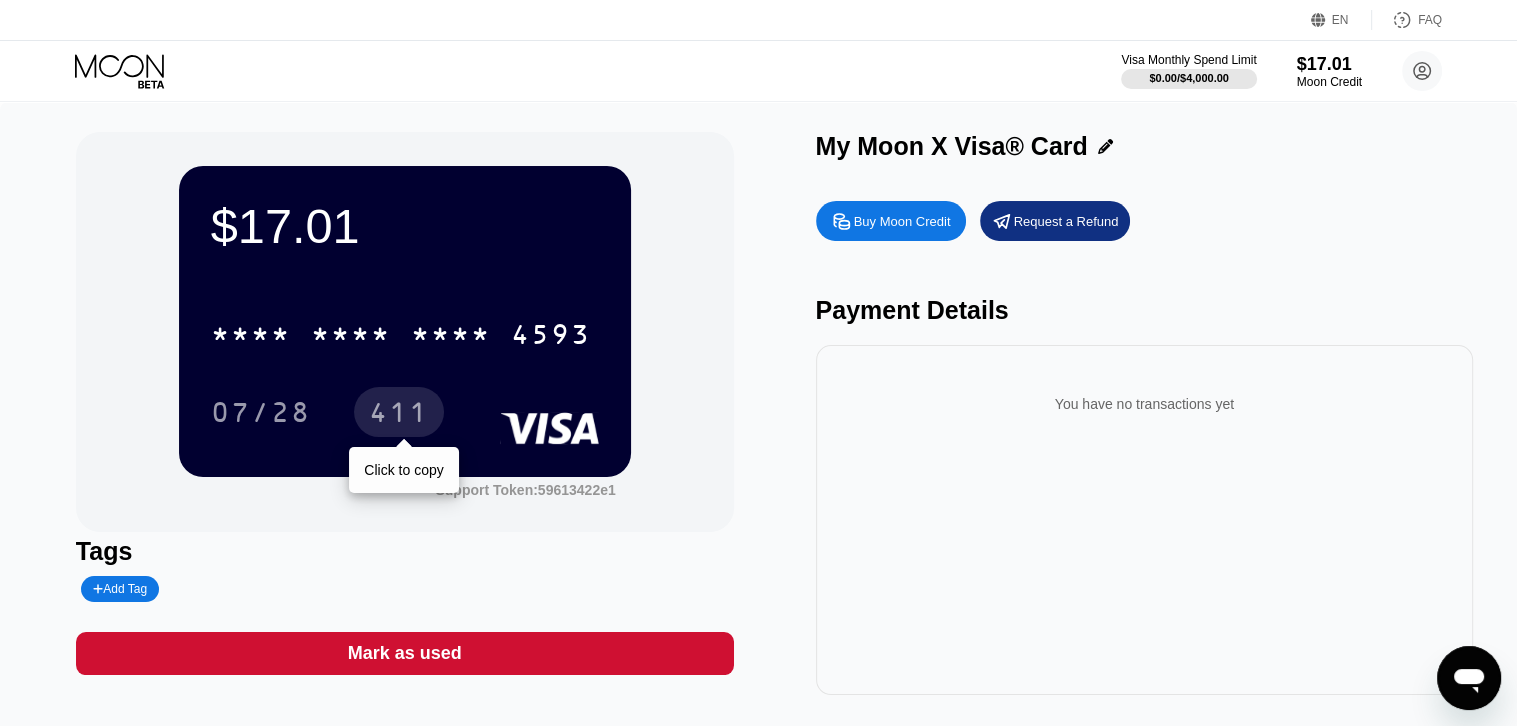 click on "411" at bounding box center (399, 415) 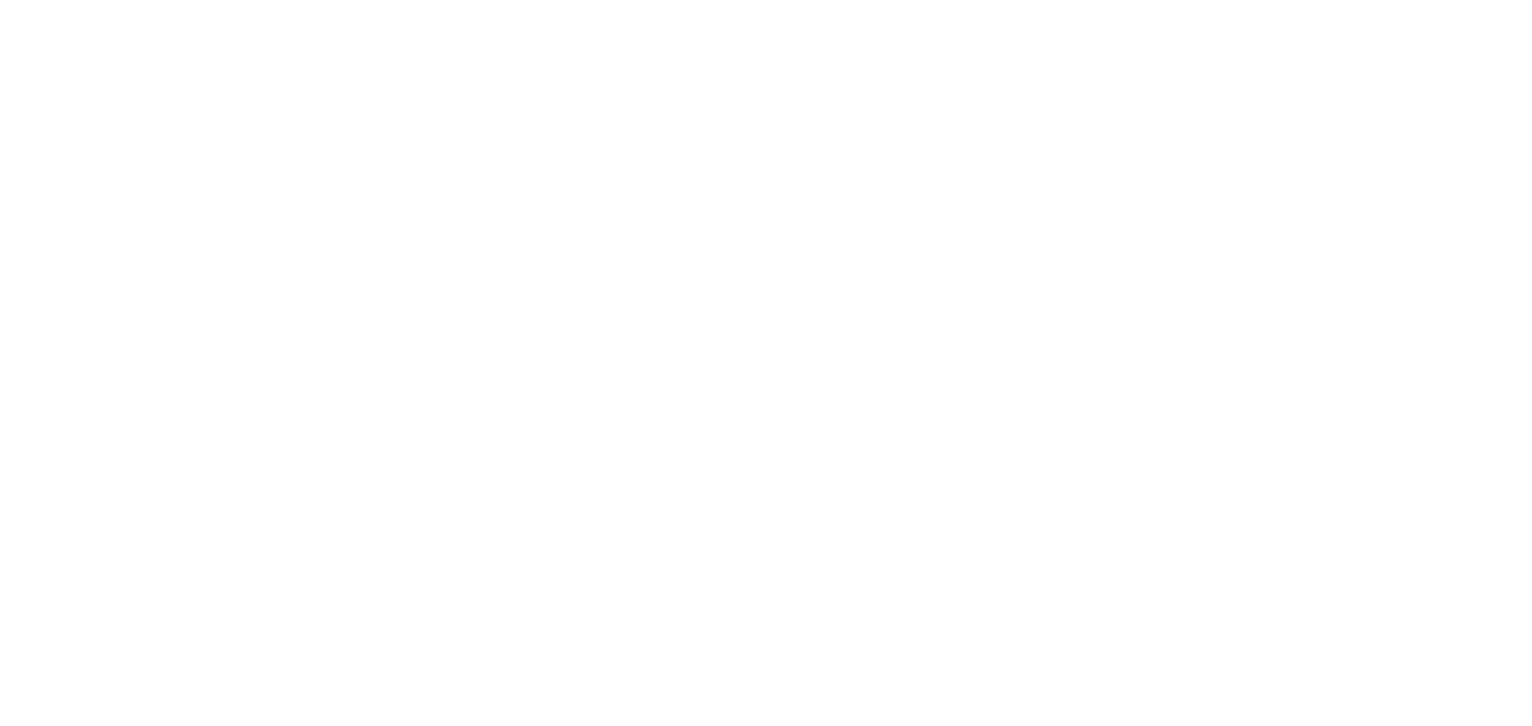 scroll, scrollTop: 0, scrollLeft: 0, axis: both 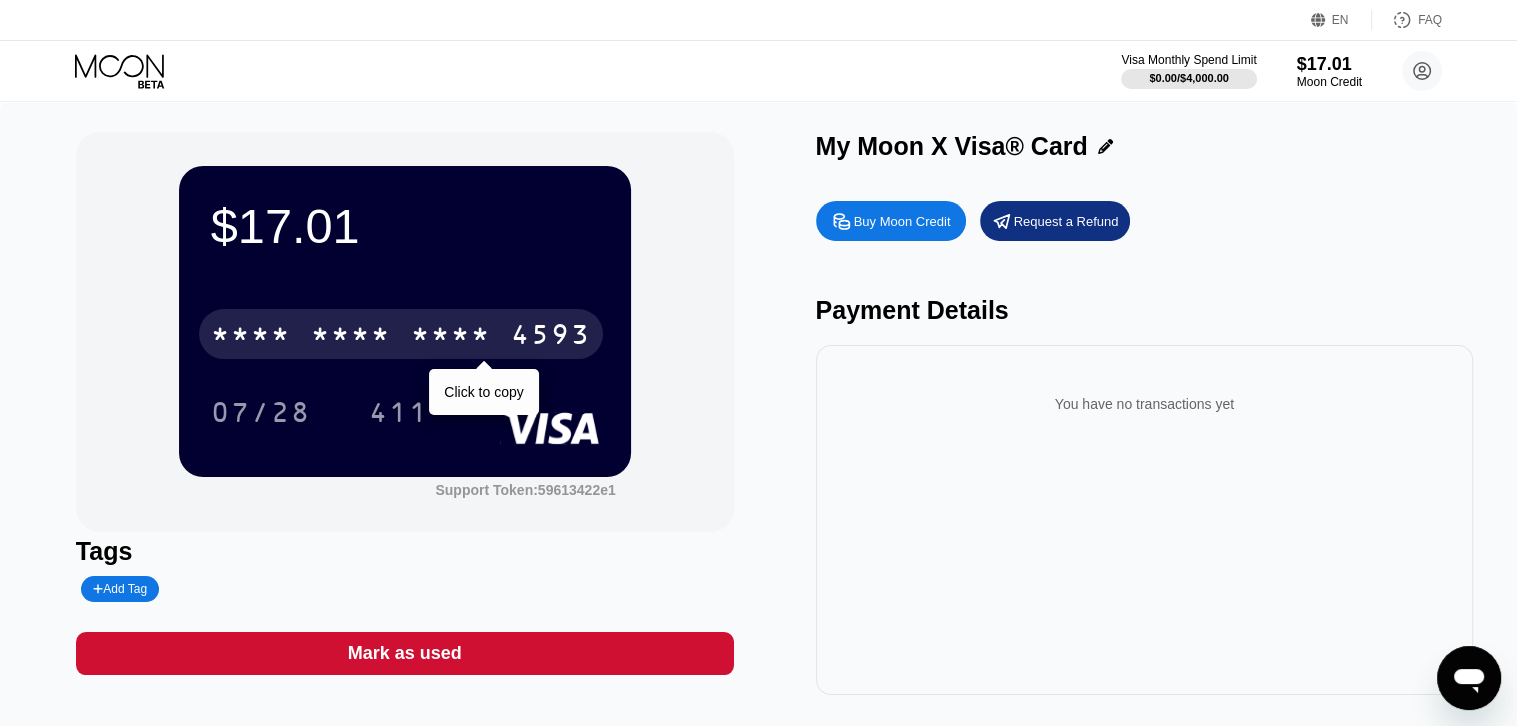 click on "* * * *" at bounding box center [451, 337] 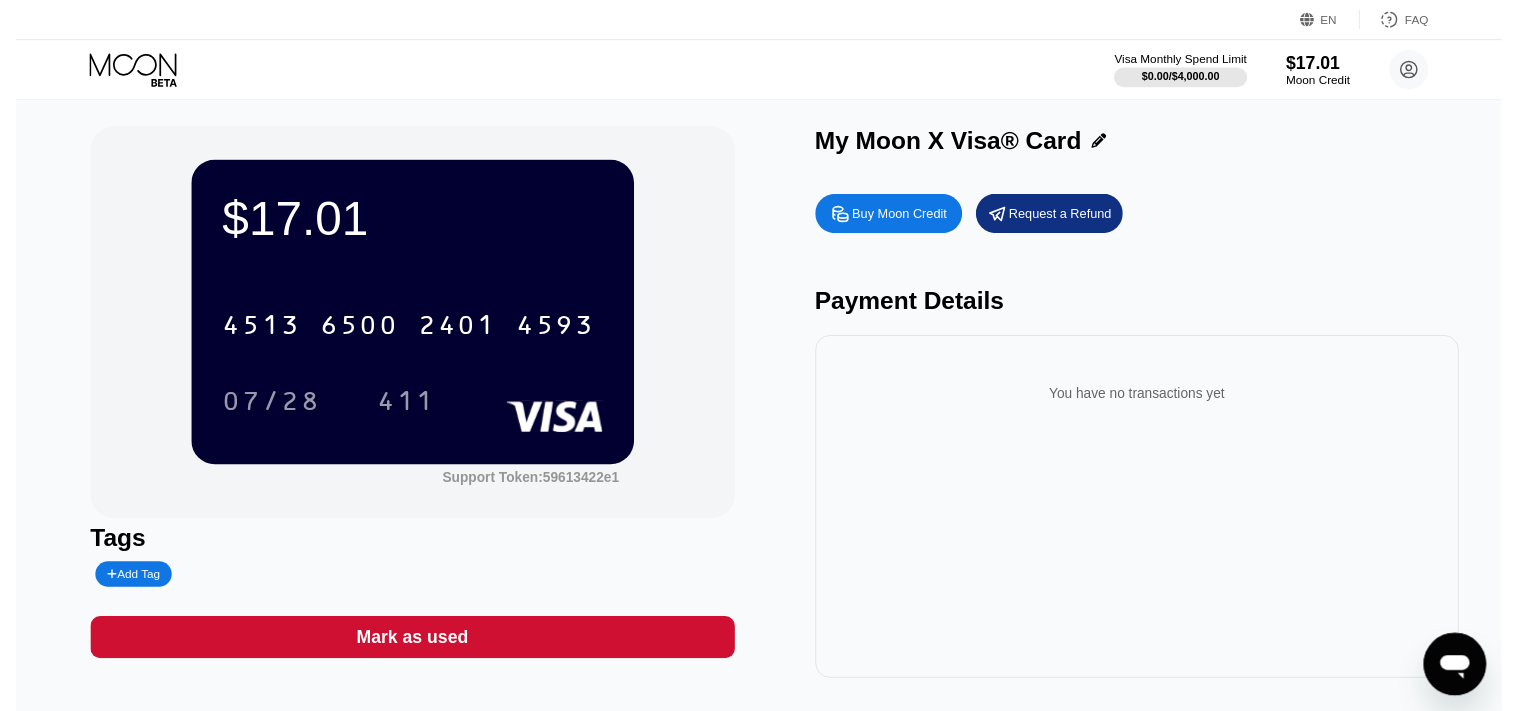 scroll, scrollTop: 0, scrollLeft: 0, axis: both 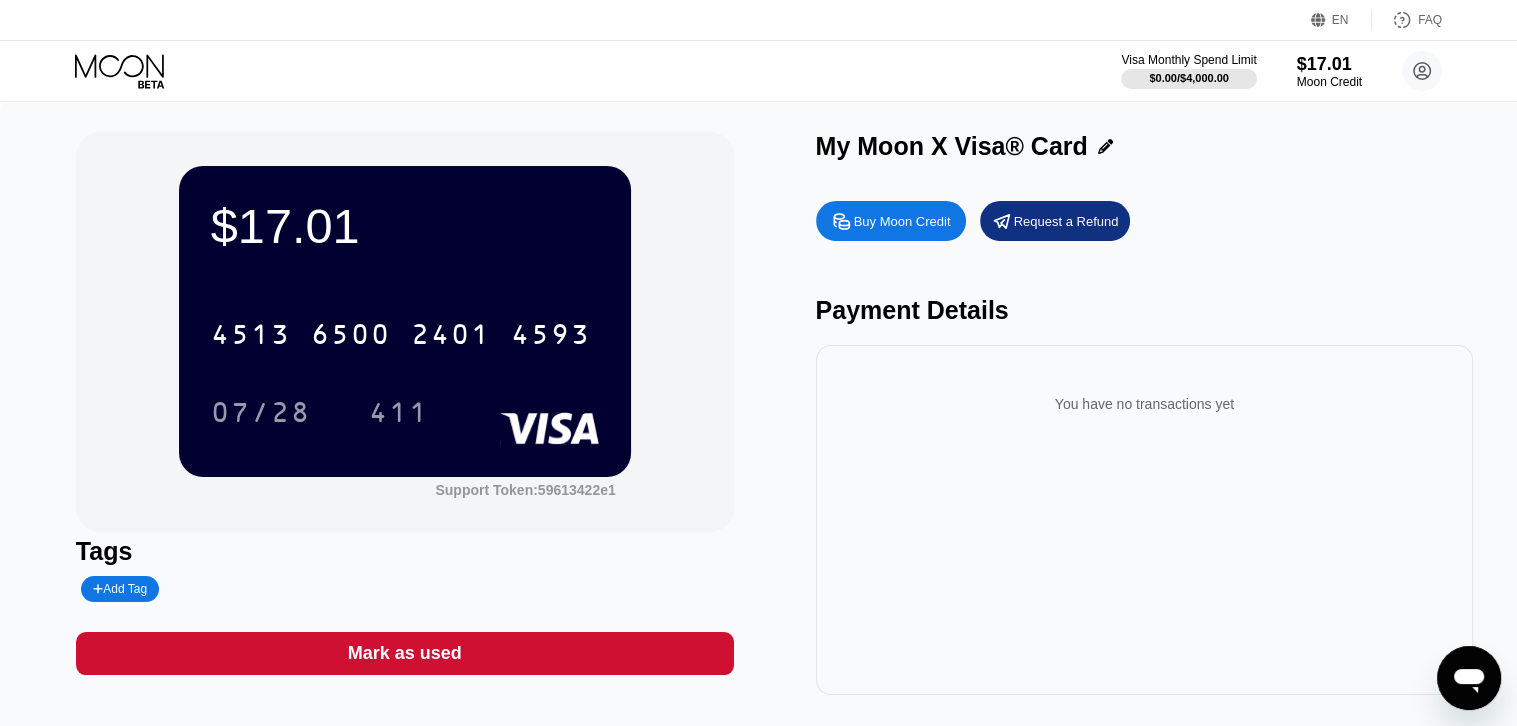 click on "My Moon X Visa® Card" at bounding box center [1145, 146] 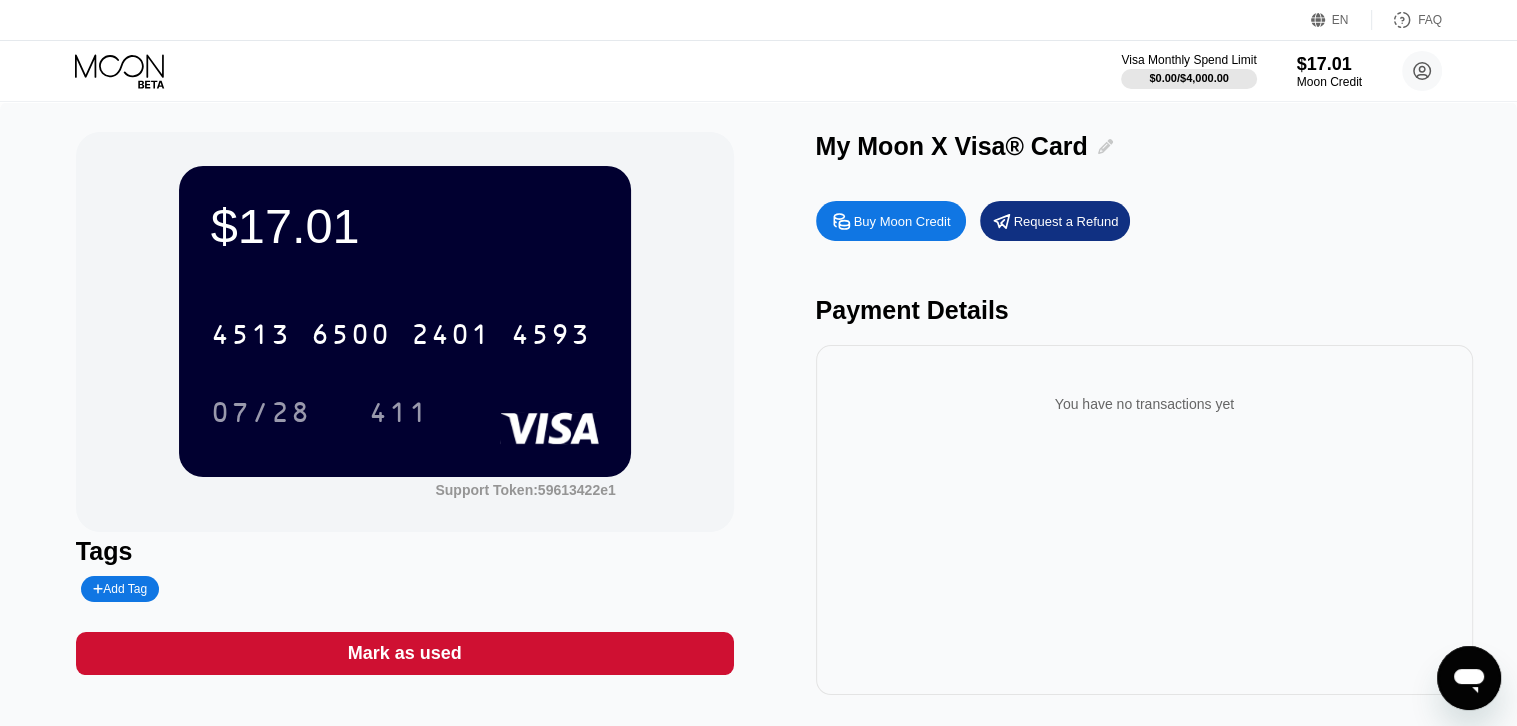 click at bounding box center [1100, 146] 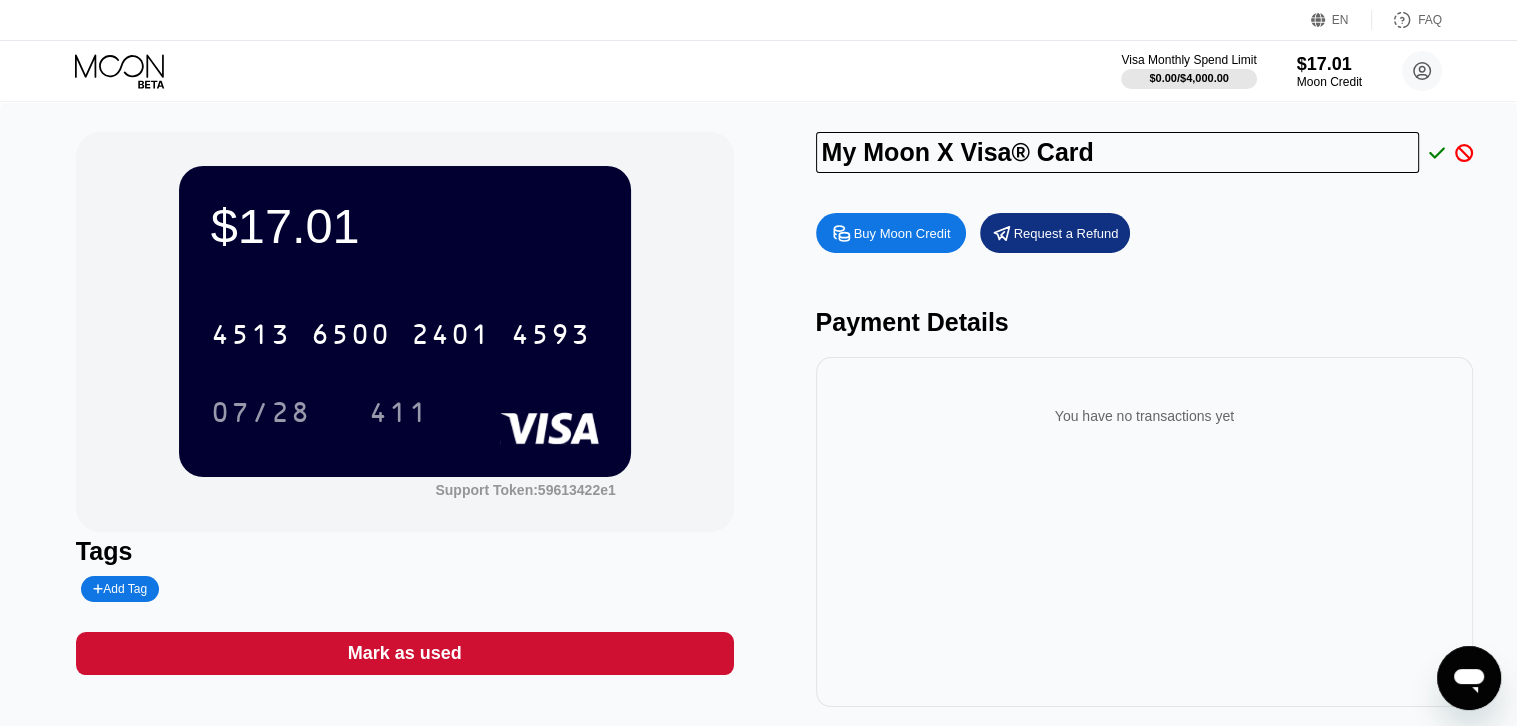 click 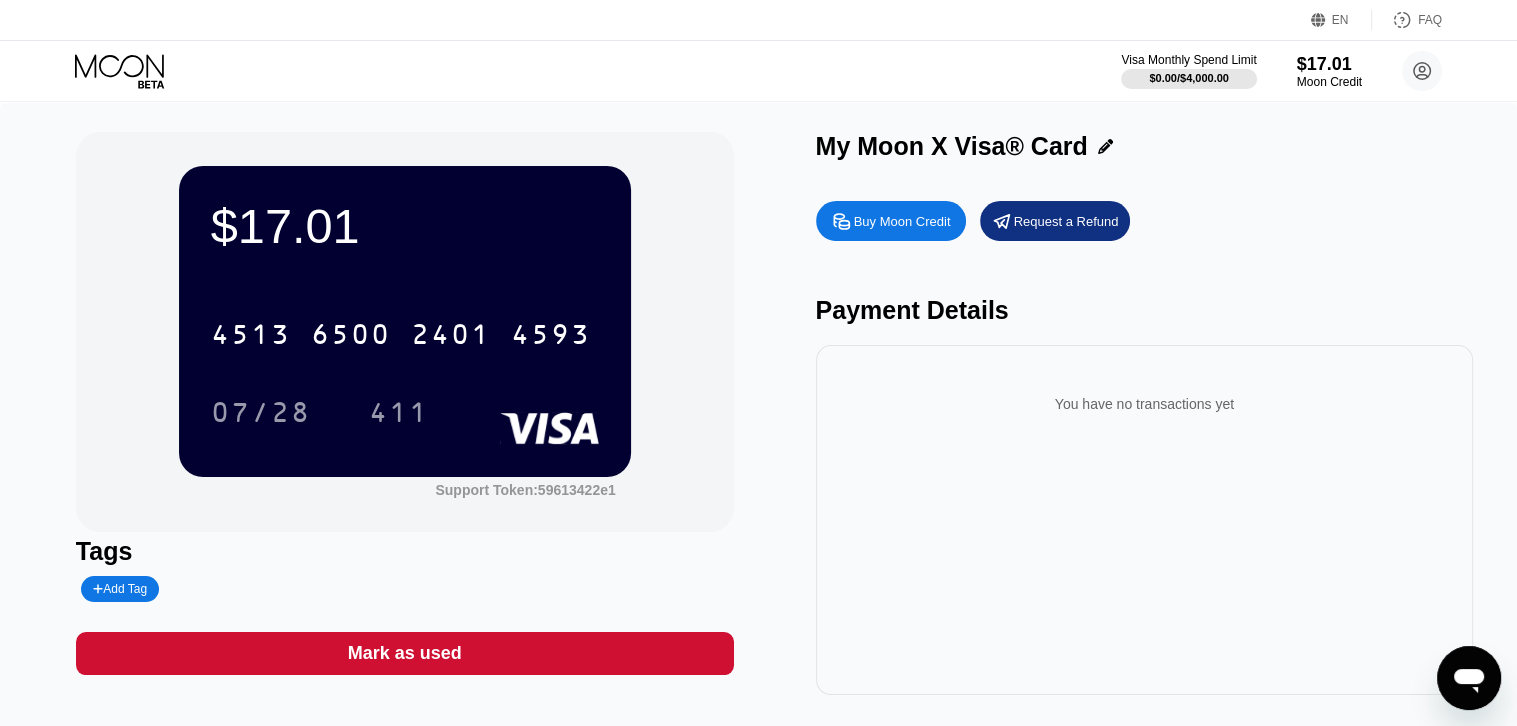 click on "You have no transactions yet" at bounding box center (1145, 520) 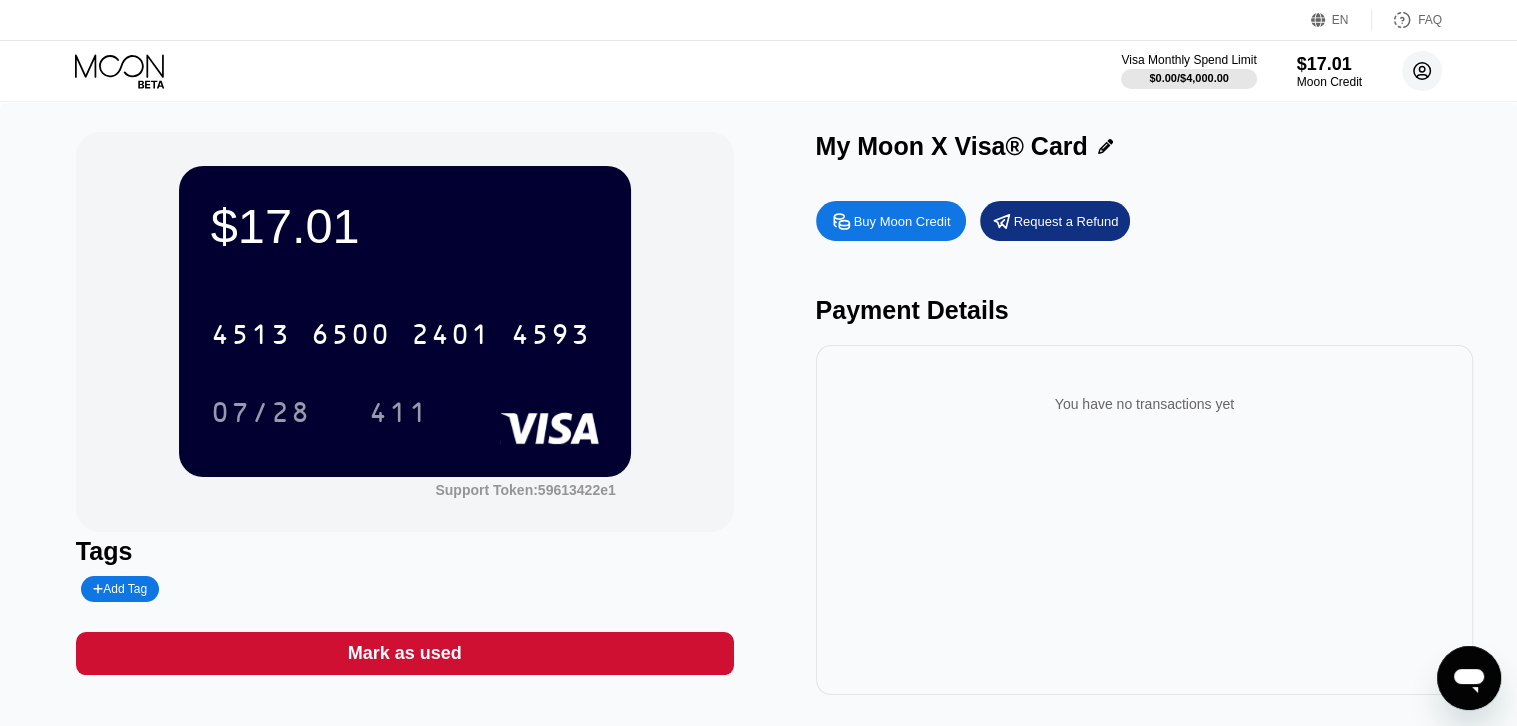 click 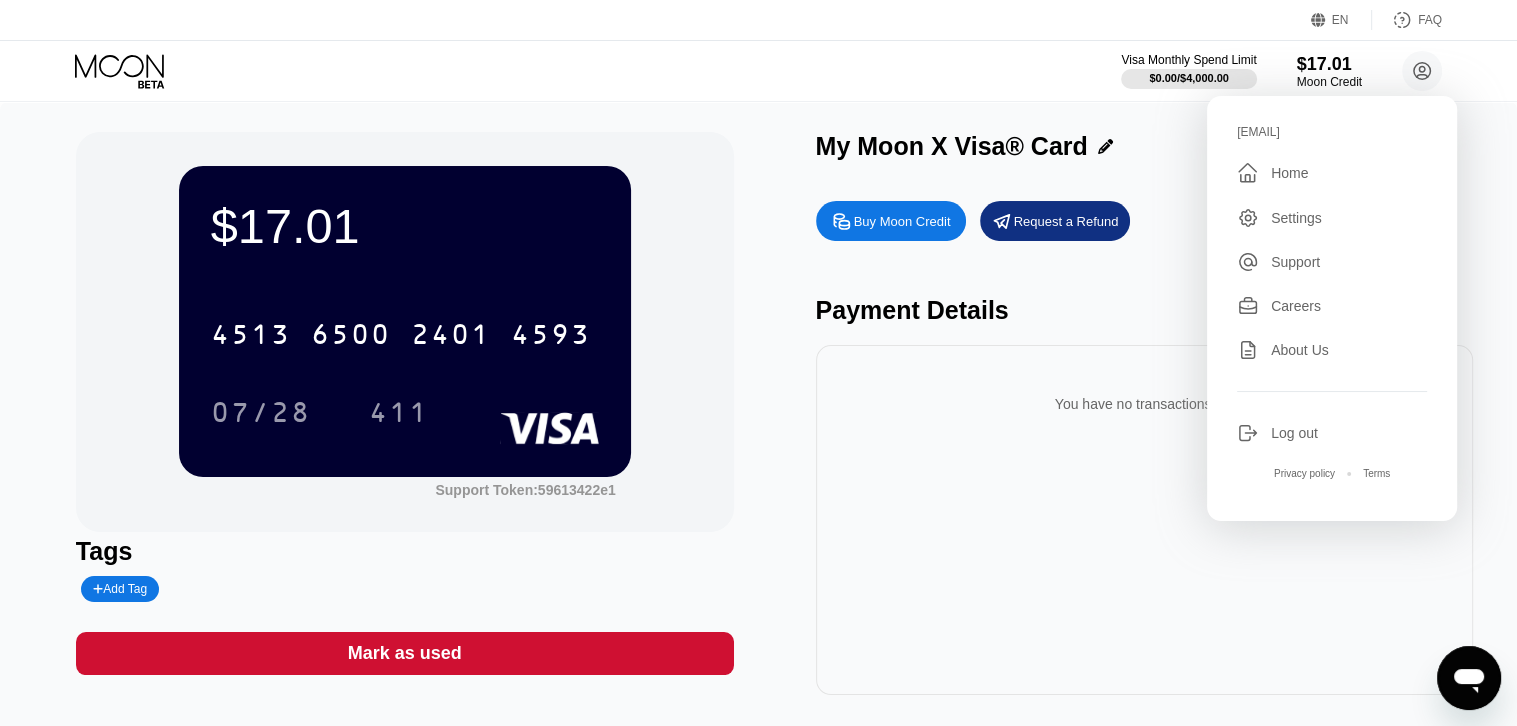 click on "Settings" at bounding box center [1332, 218] 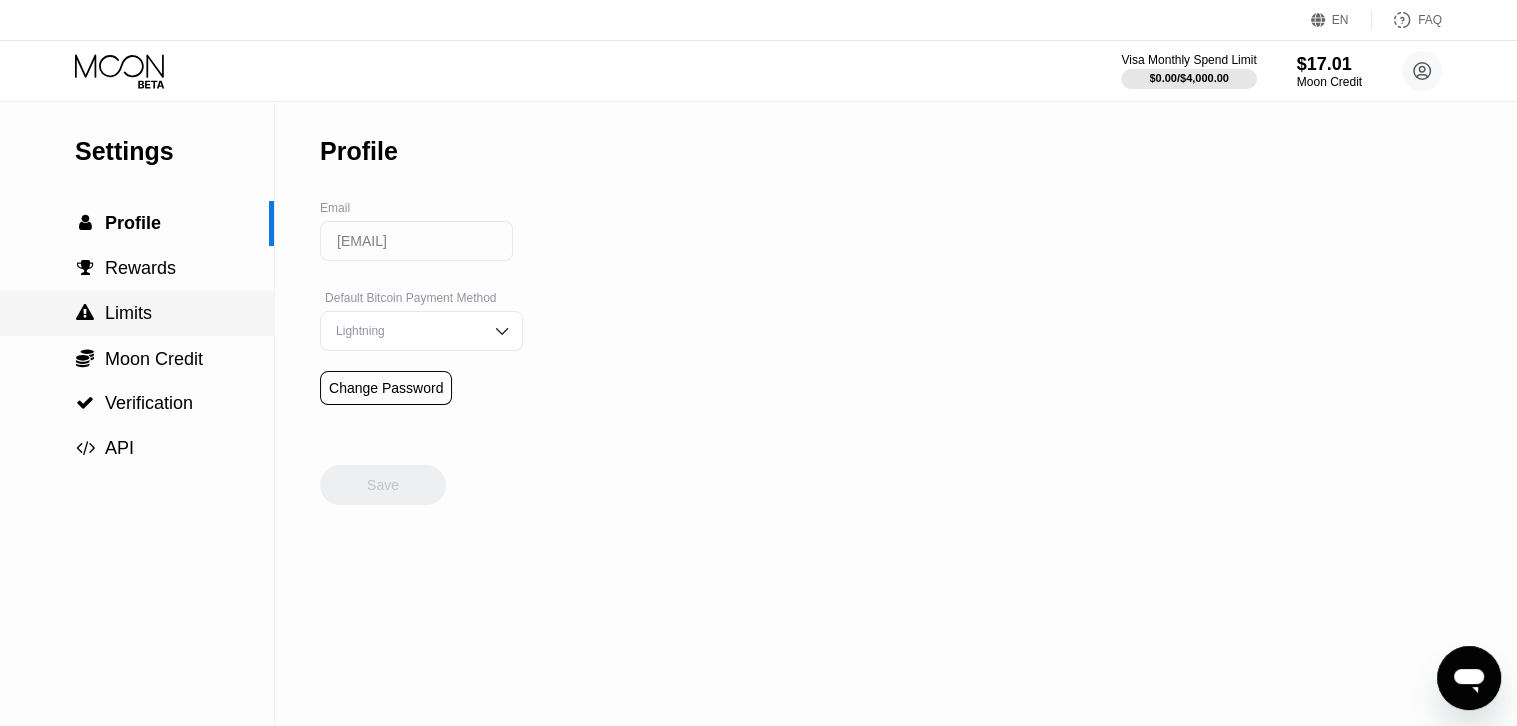 click on " Limits" at bounding box center (137, 313) 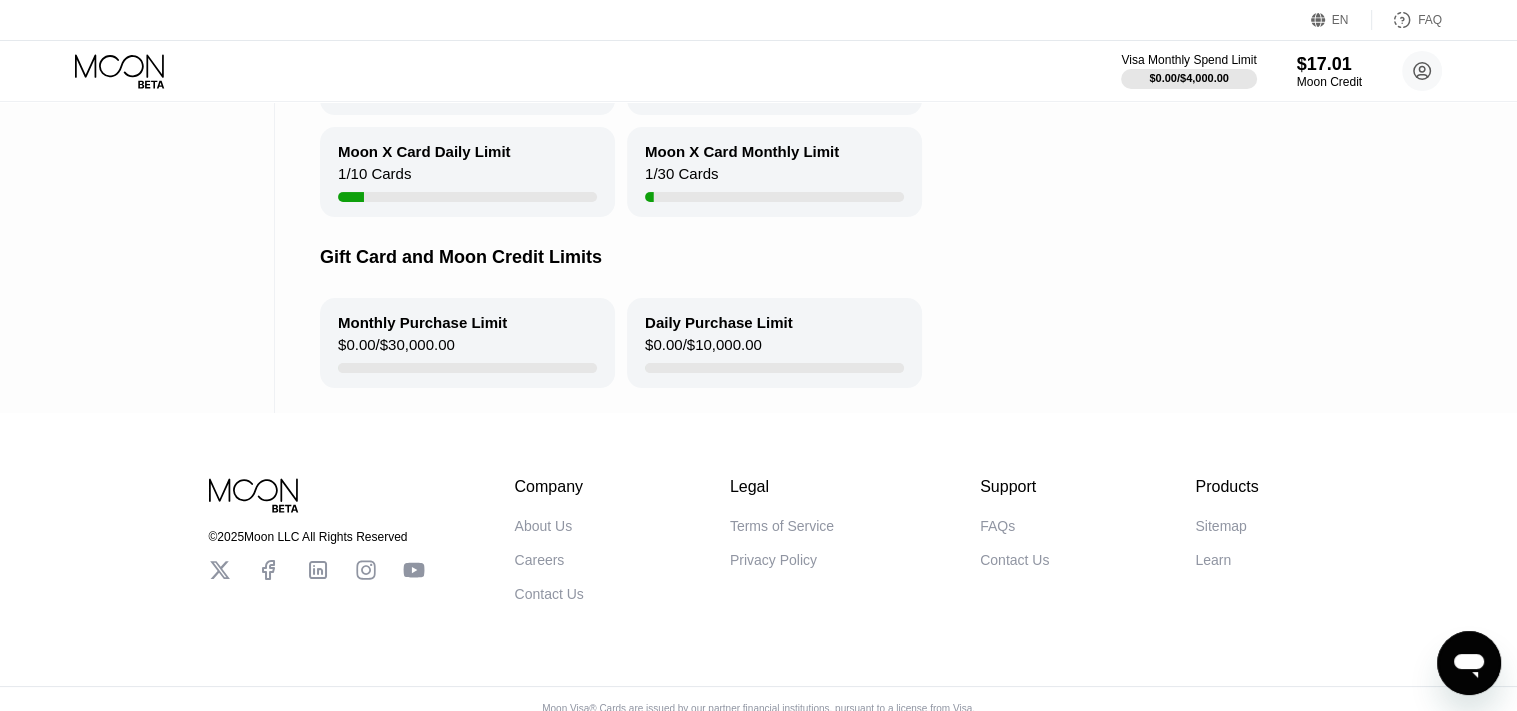 scroll, scrollTop: 43, scrollLeft: 0, axis: vertical 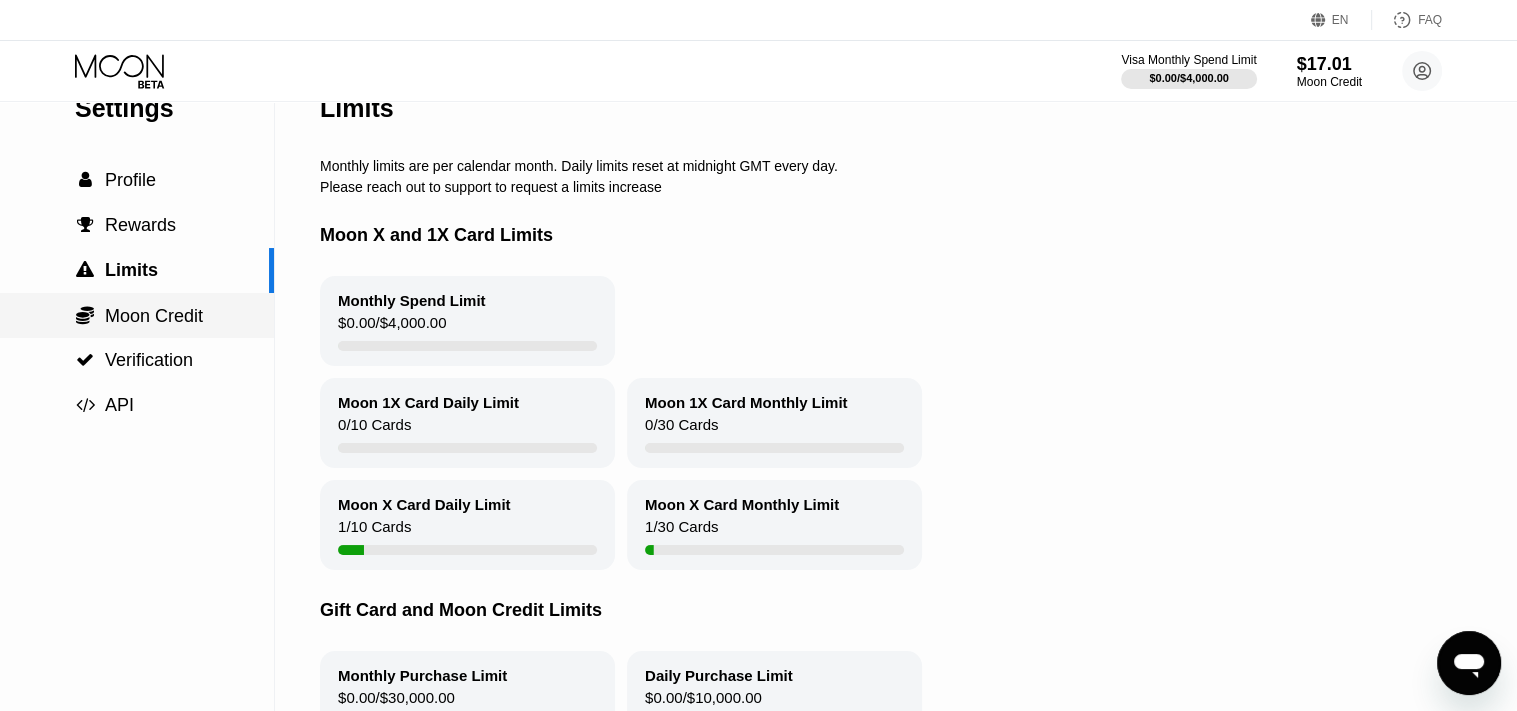 click on " Moon Credit" at bounding box center [137, 315] 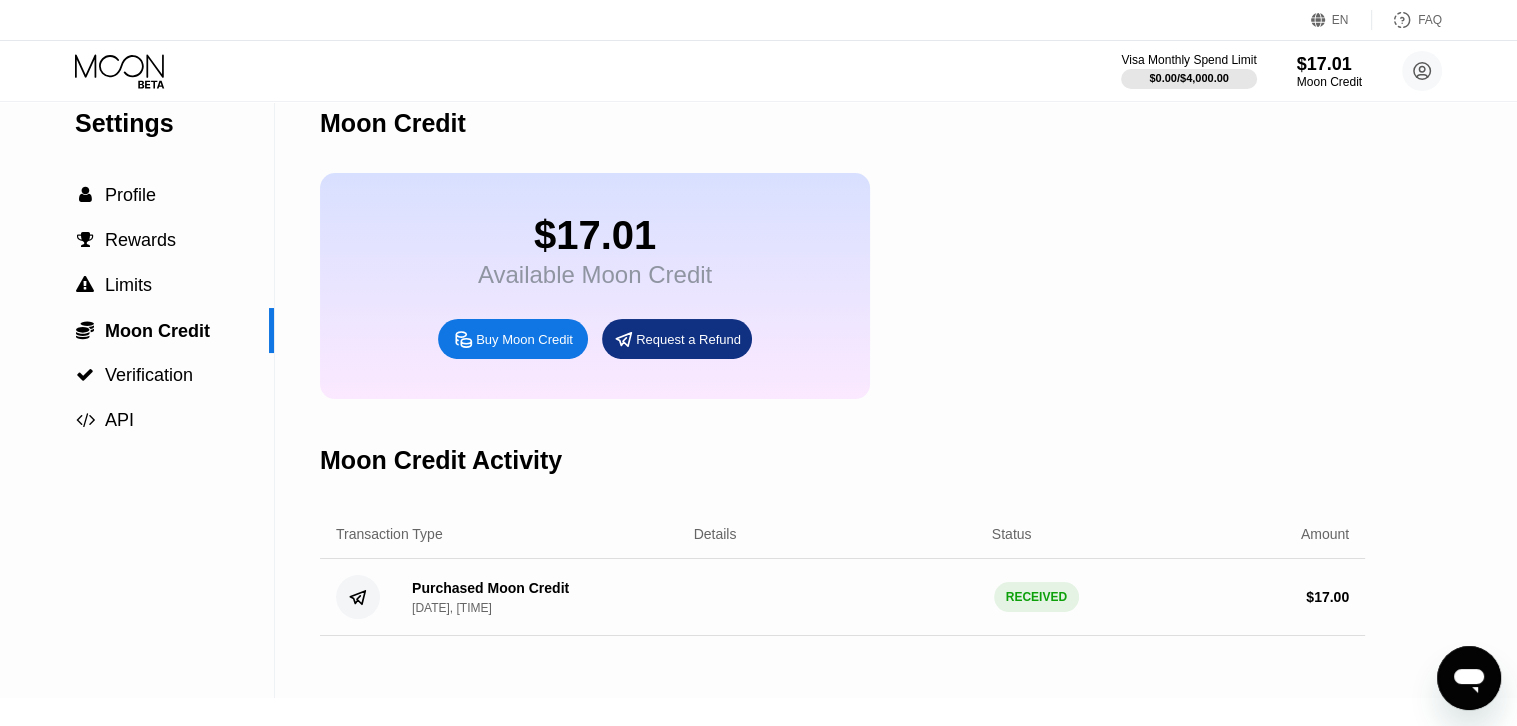 scroll, scrollTop: 0, scrollLeft: 0, axis: both 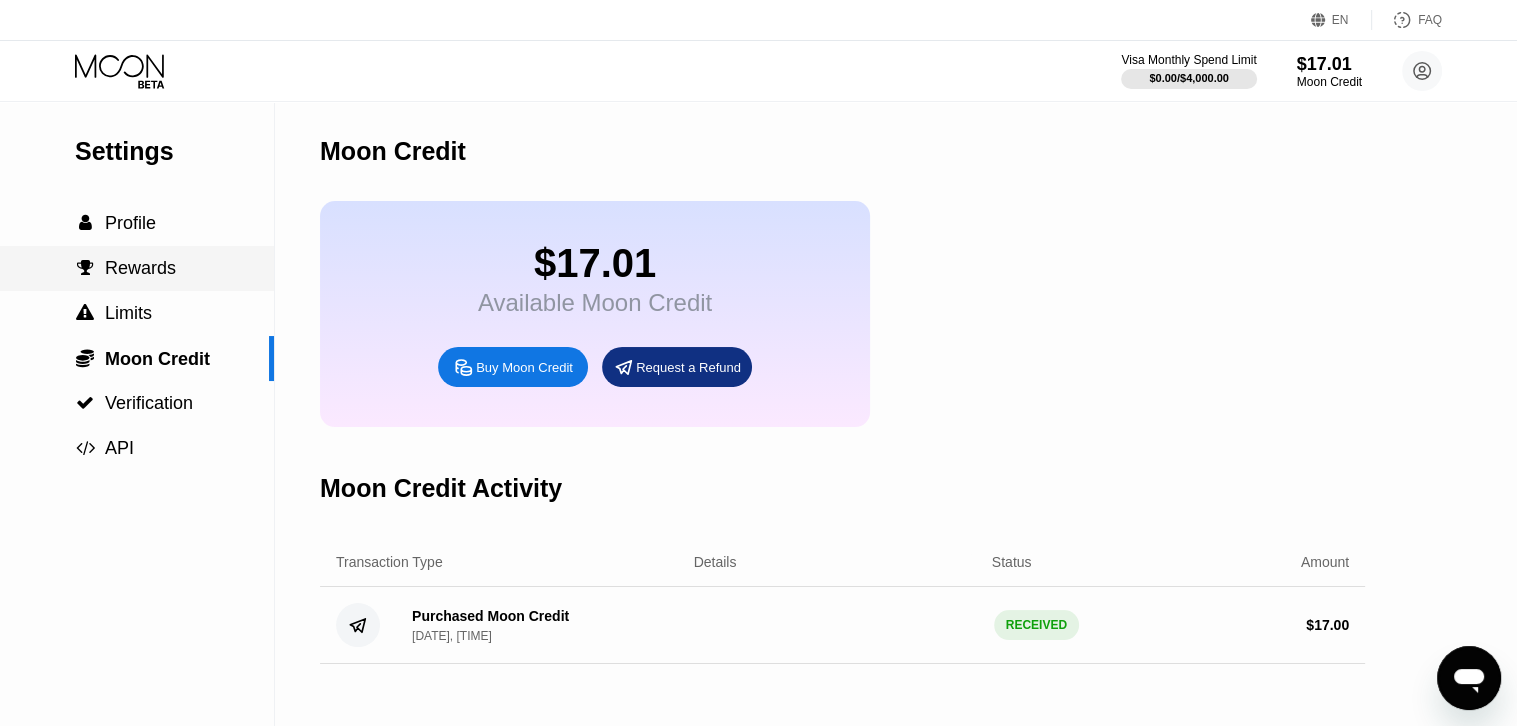 click on "Rewards" at bounding box center [140, 268] 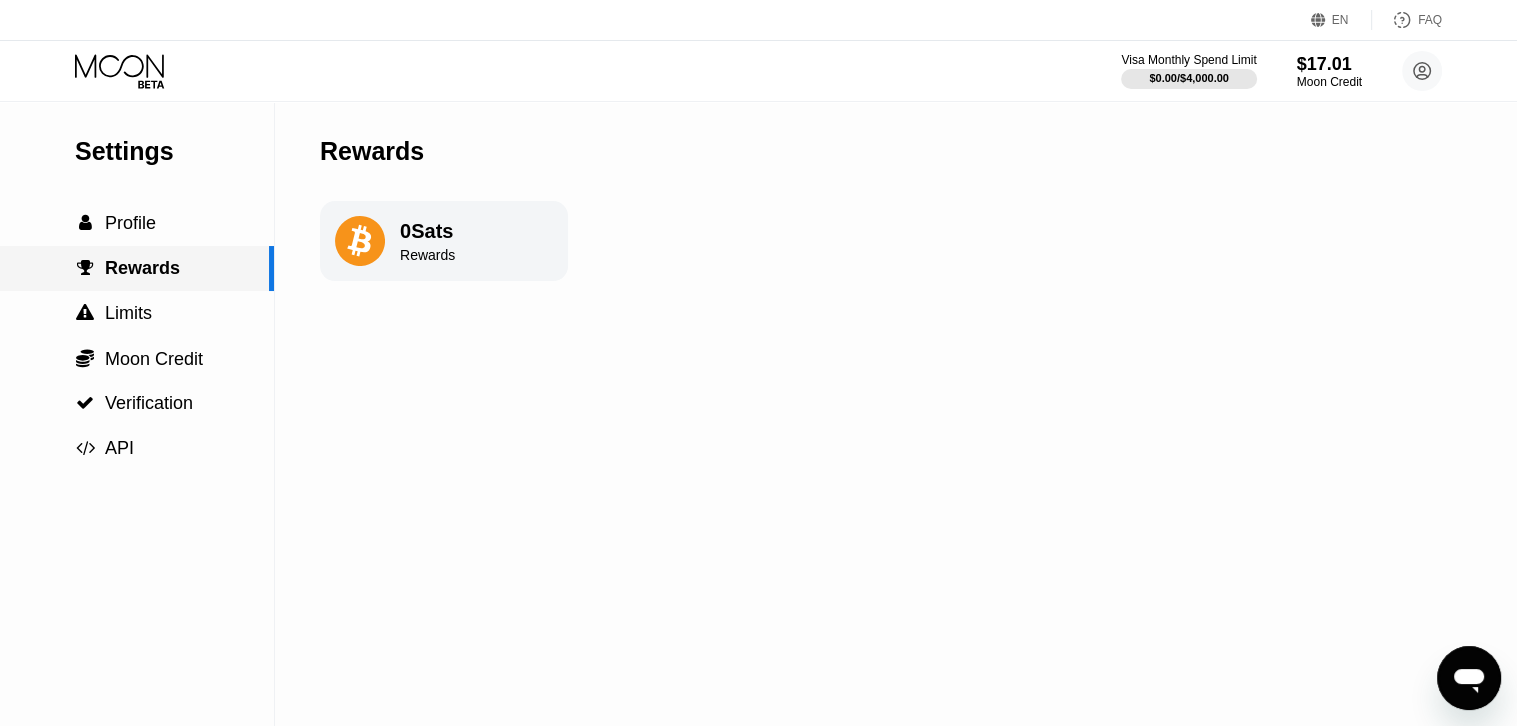 click on "Settings  Profile  Rewards  Limits  Moon Credit  Verification  API Rewards 0  Sats Rewards" at bounding box center [758, 414] 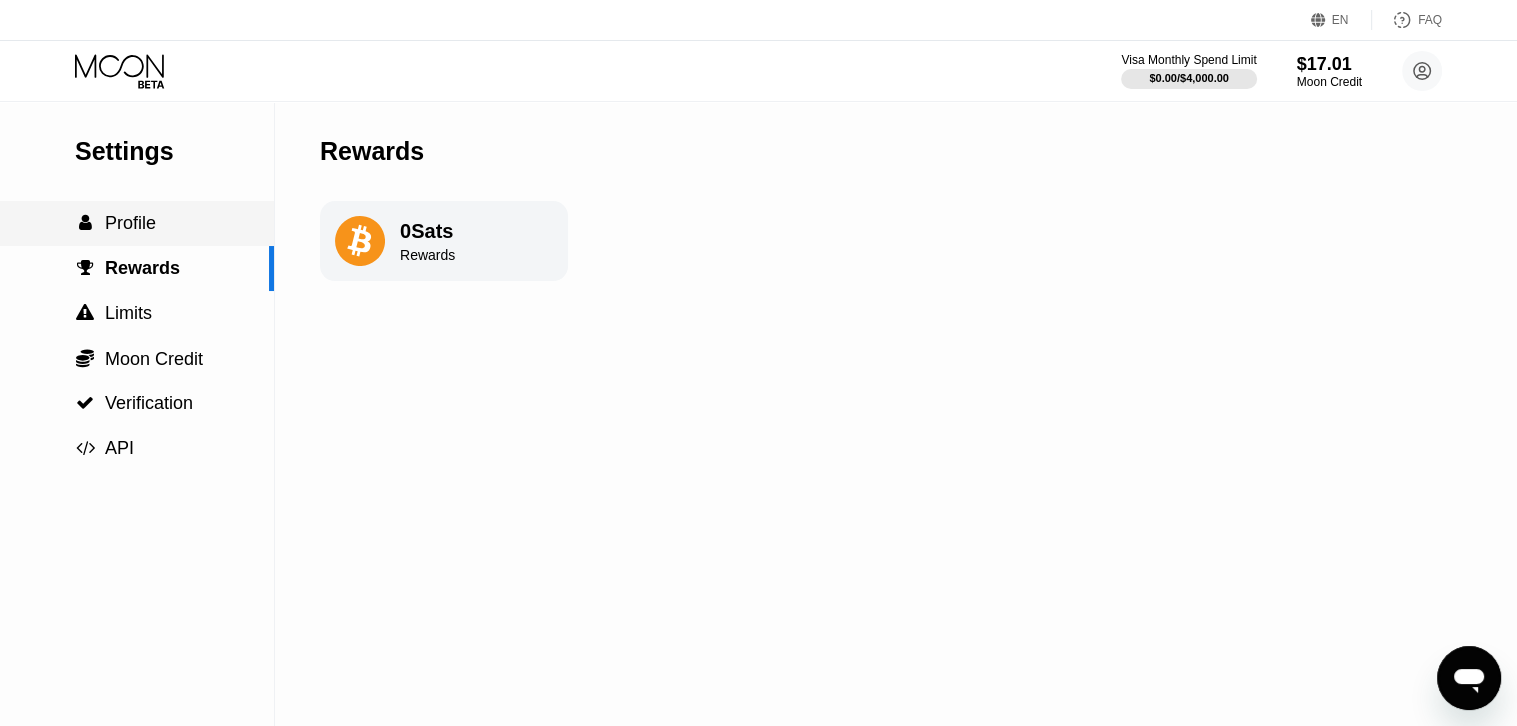 click on " Profile" at bounding box center [137, 223] 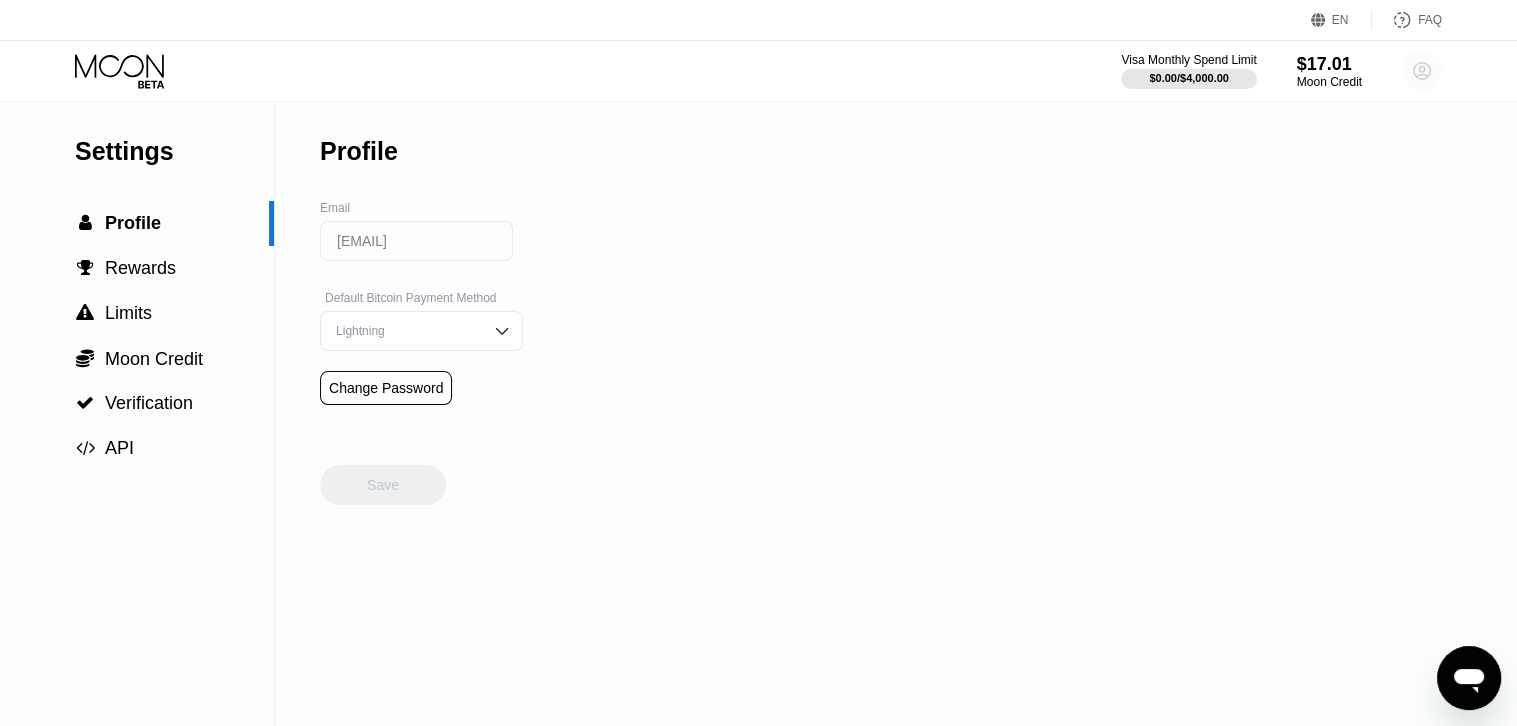 click 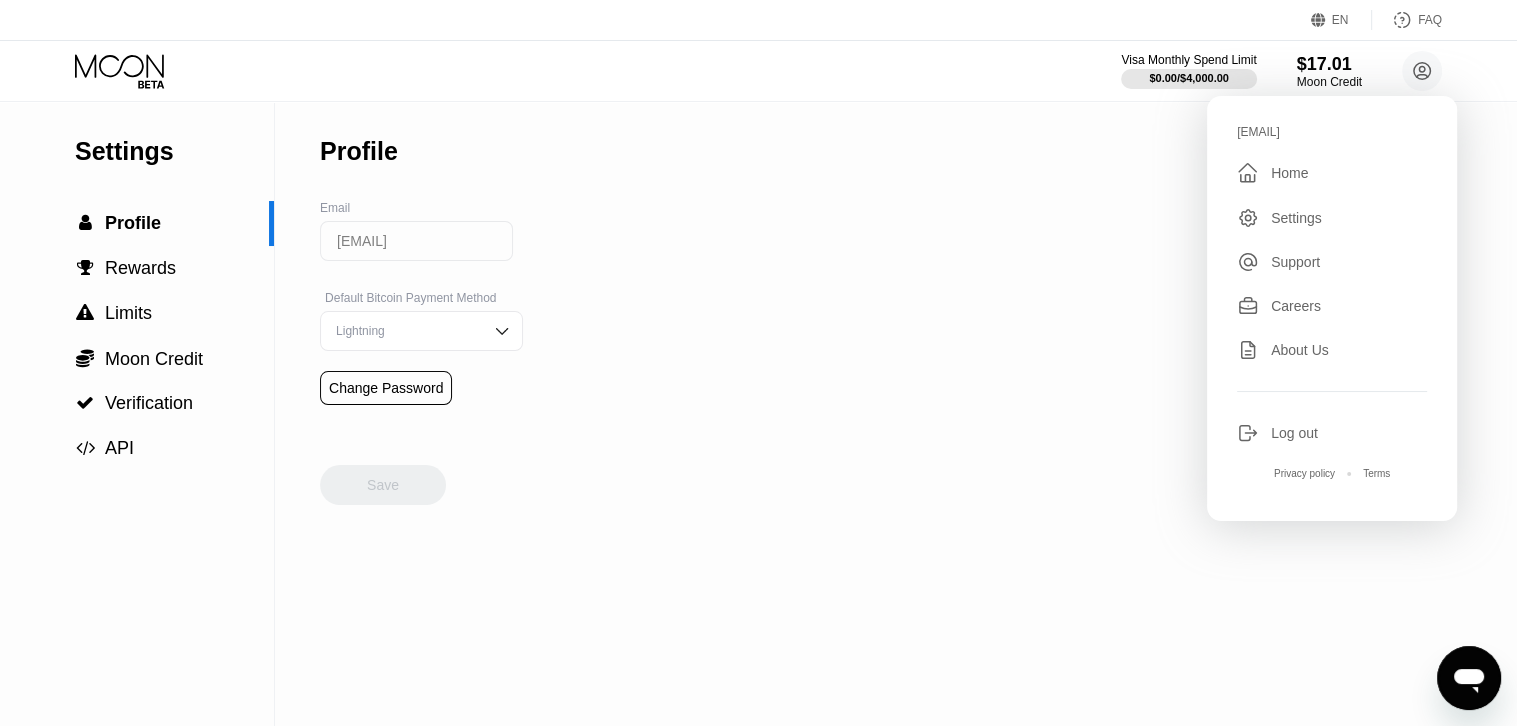 click on "Home" at bounding box center [1289, 173] 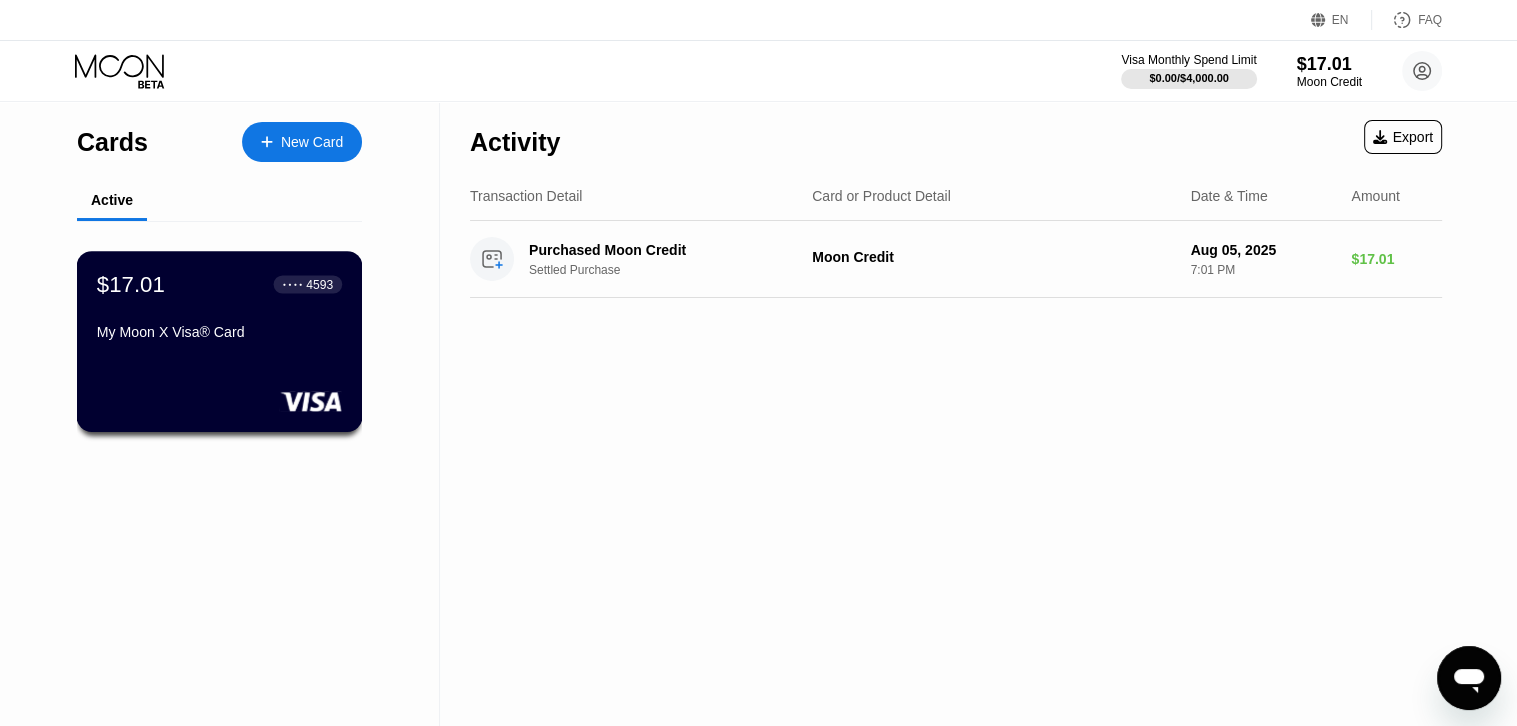 click on "My Moon X Visa® Card" at bounding box center (219, 332) 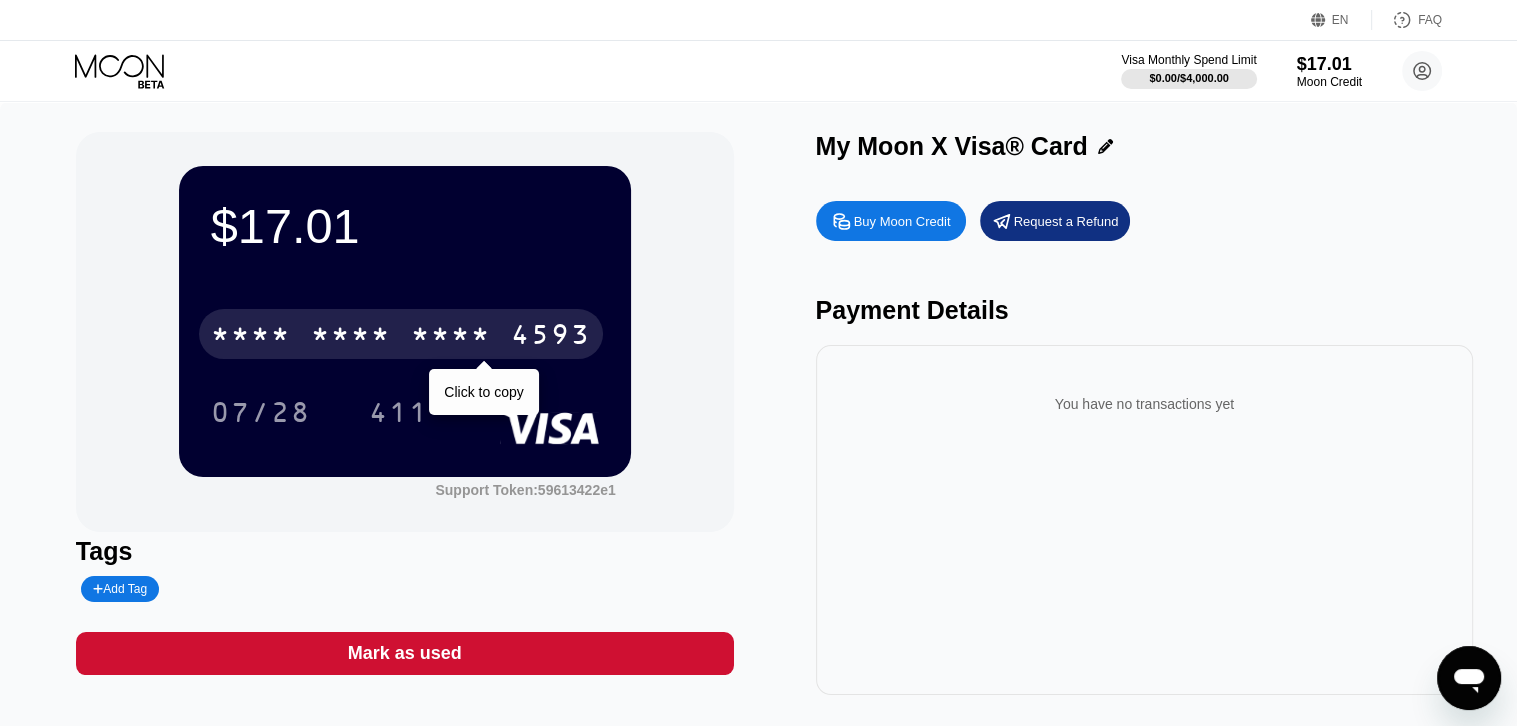 click on "* * * *" at bounding box center [351, 337] 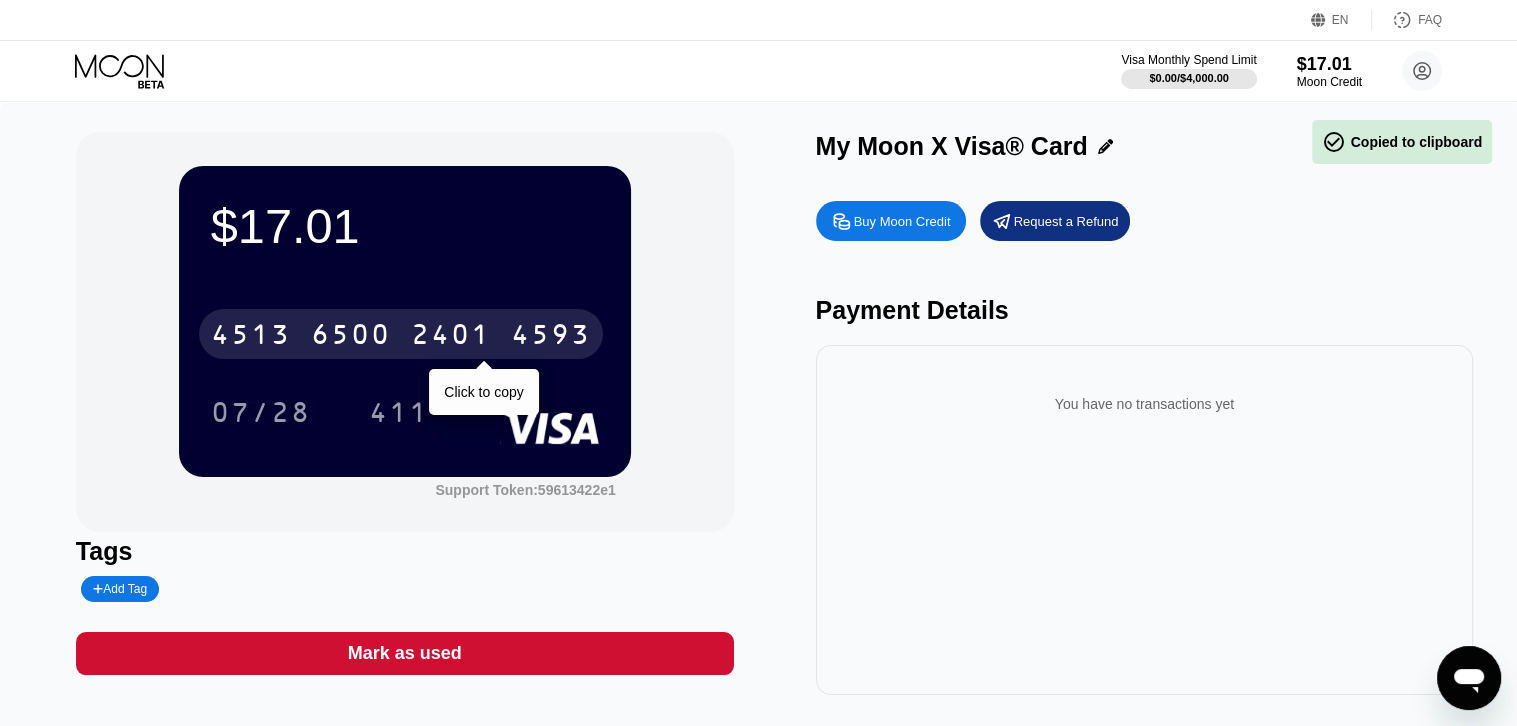 click on "2401" at bounding box center (451, 337) 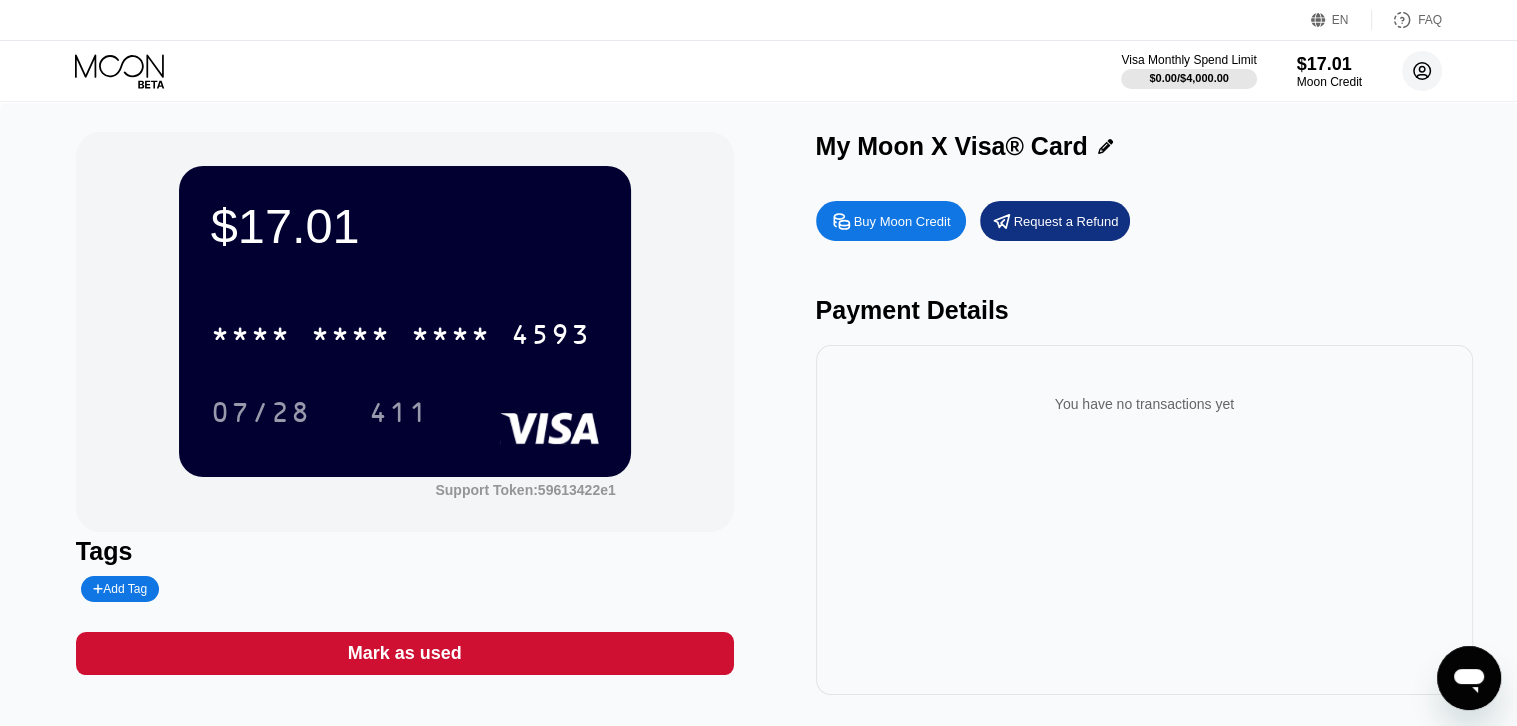 click 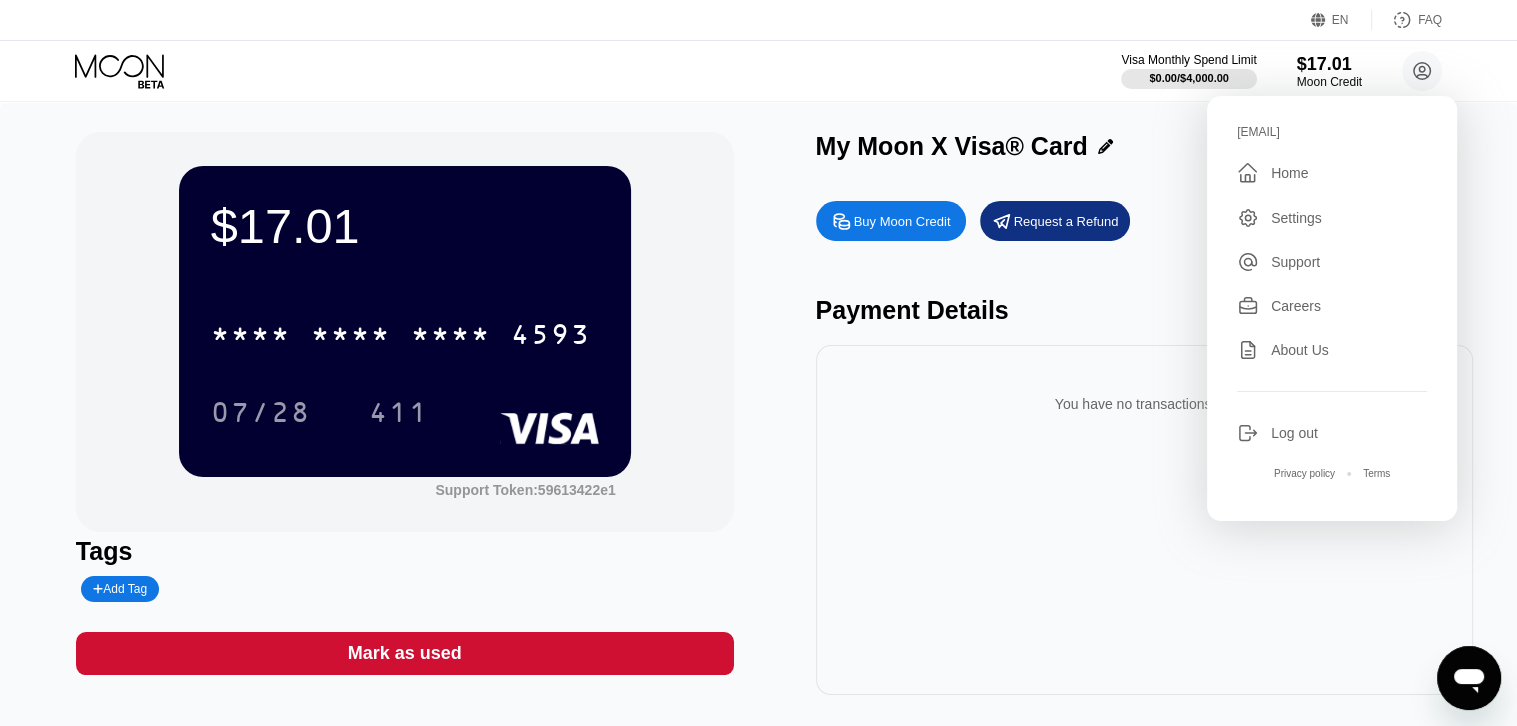 click on "Payment Details" at bounding box center [1145, 310] 